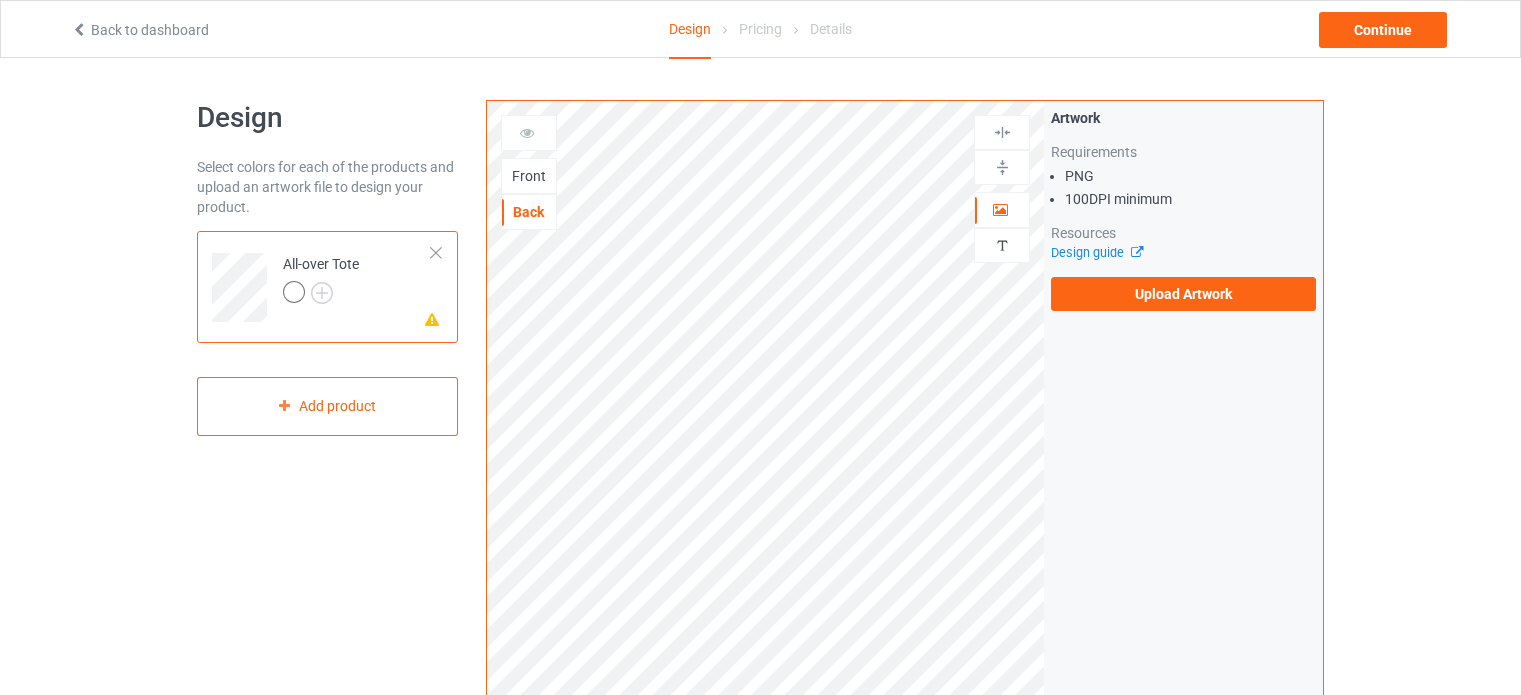 scroll, scrollTop: 0, scrollLeft: 0, axis: both 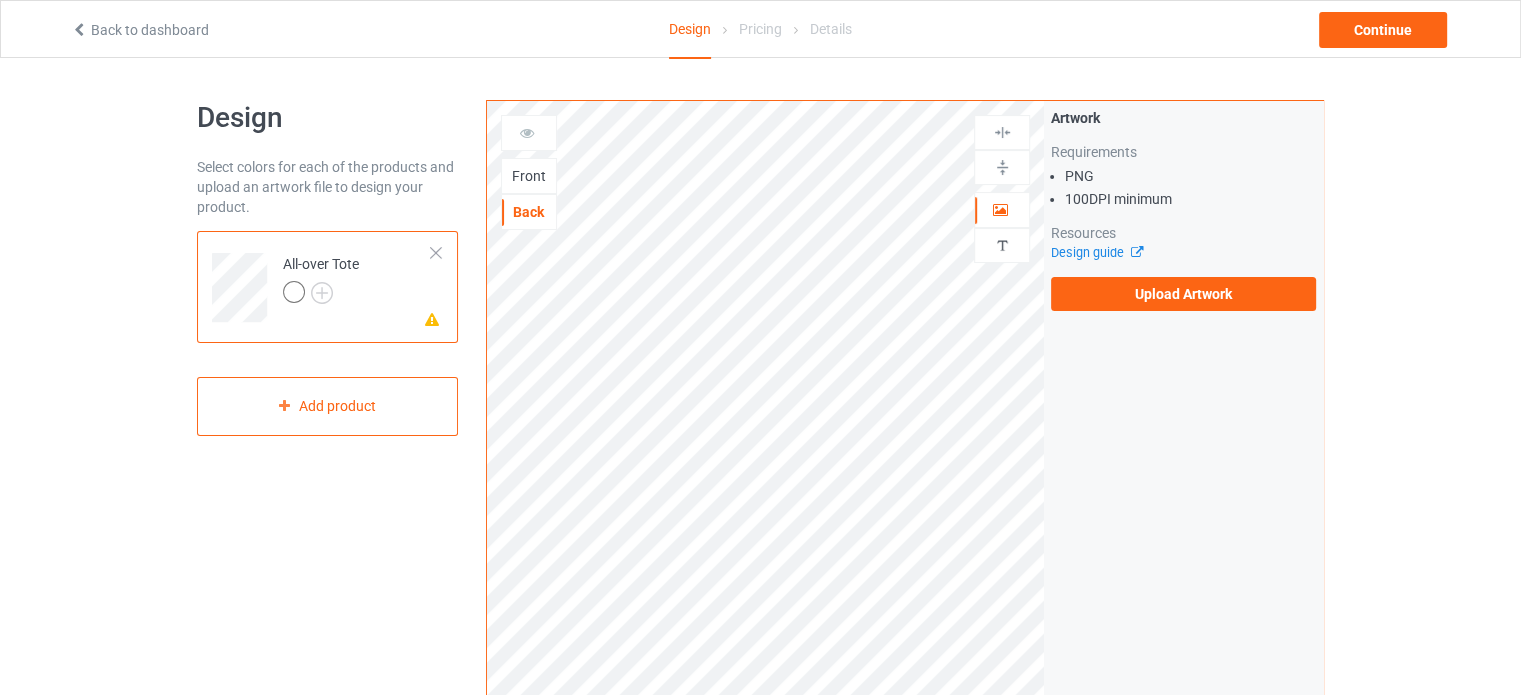 click on "Missing artwork on 1 side(s) All-over Tote" at bounding box center [357, 280] 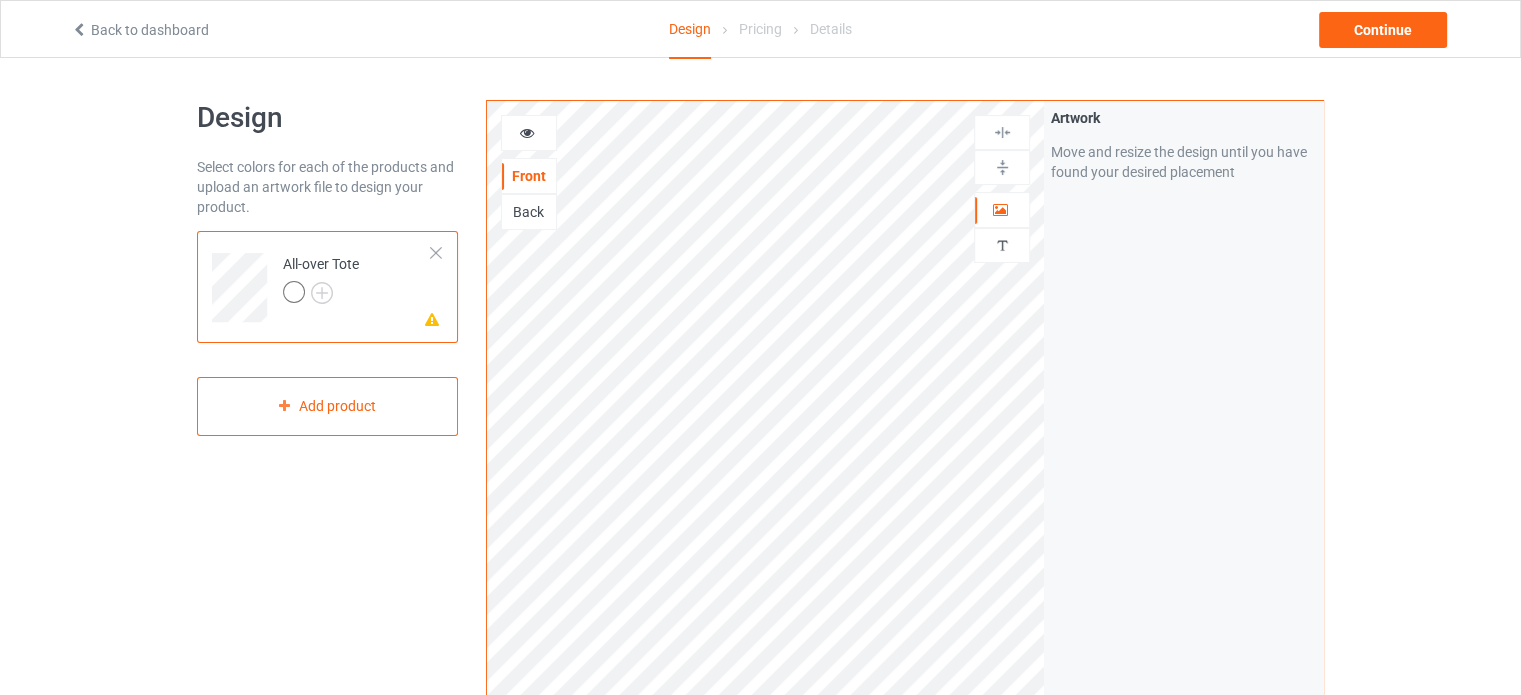 click on "Back" at bounding box center (529, 212) 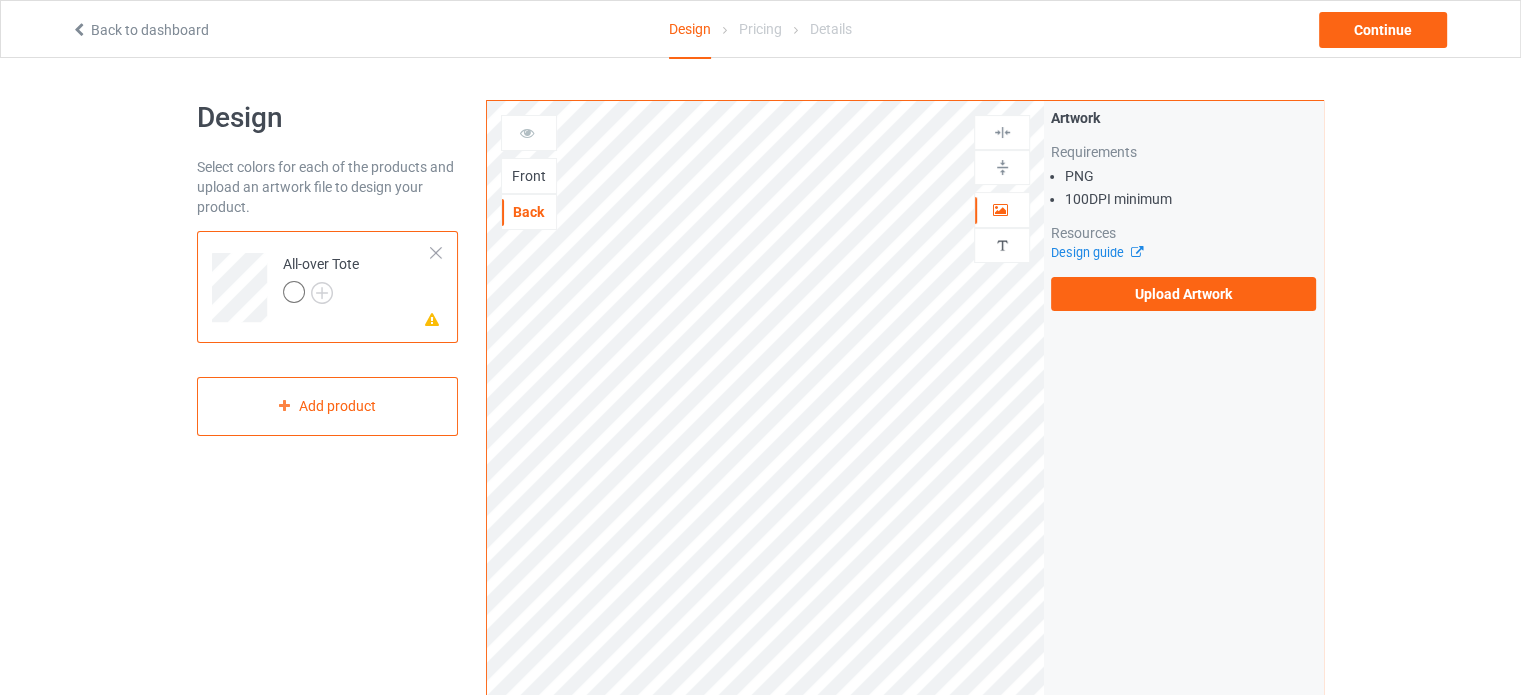 click on "Front" at bounding box center (529, 176) 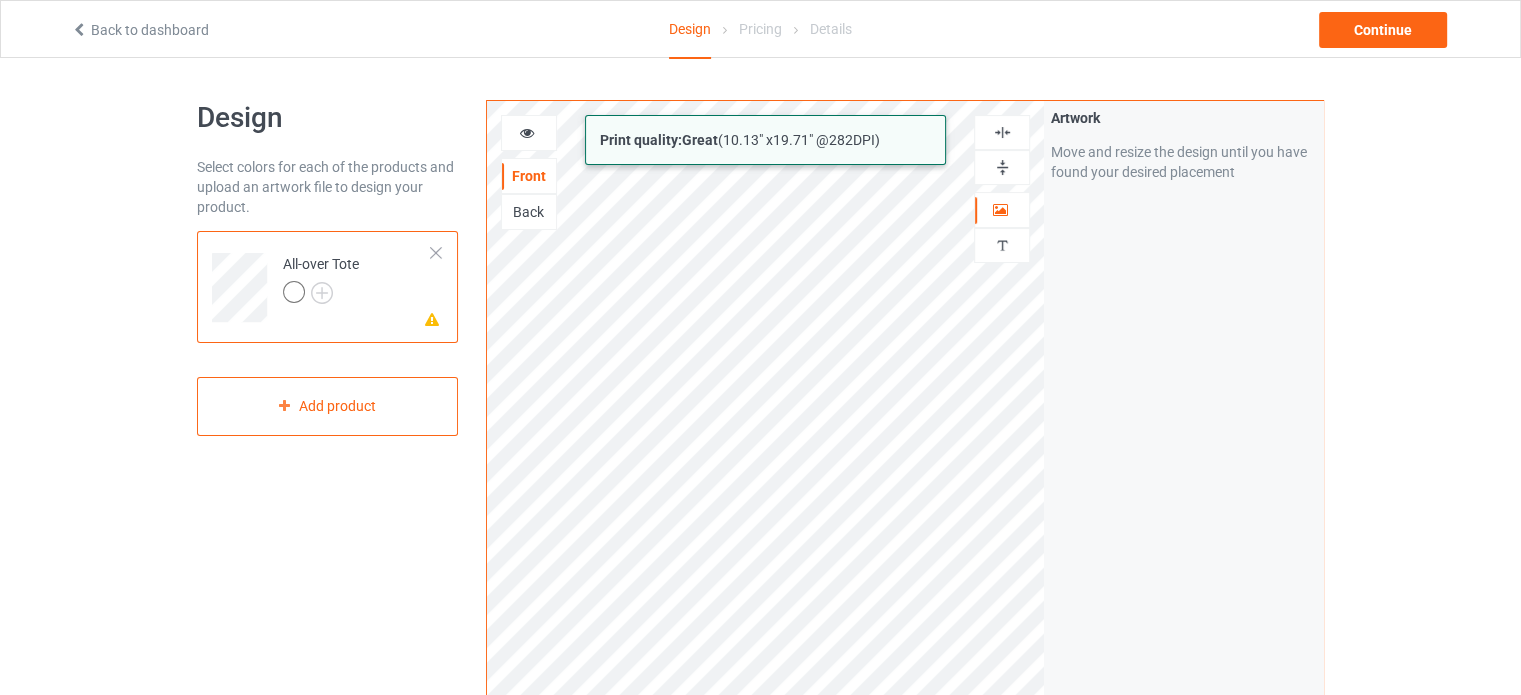 click on "Back to dashboard Design Pricing Details Continue Design Select colors for each of the products and upload an artwork file to design your product. Missing artwork on 1 side(s) All-over Tote Add product Print quality:  Great  (  10.13 " x  19.71 " @ 282 DPI) Front Back Artwork Personalized text Print Guidelines Artwork Move and resize the design until you have found your desired placement Product Mockups Add mockup Add mockup Add mockup Add mockup Add mockup Add mockup" at bounding box center [760, 347] 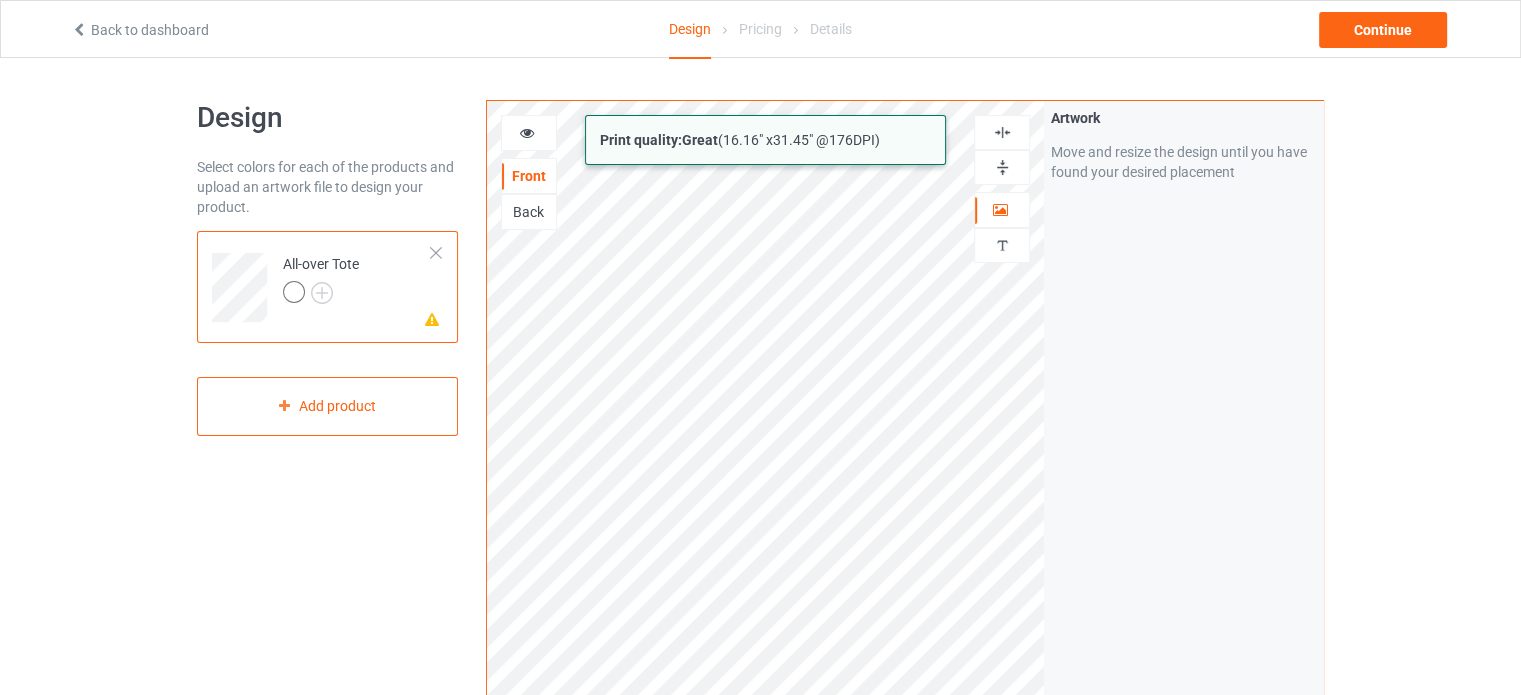 click on "Back to dashboard Design Pricing Details Continue Design Select colors for each of the products and upload an artwork file to design your product. Missing artwork on 1 side(s) All-over Tote Add product Print quality:  Great  (  16.16 " x  31.45 " @ 176 DPI) Front Back Artwork Personalized text Print Guidelines Artwork Move and resize the design until you have found your desired placement Product Mockups Add mockup Add mockup Add mockup Add mockup Add mockup Add mockup" at bounding box center (760, 347) 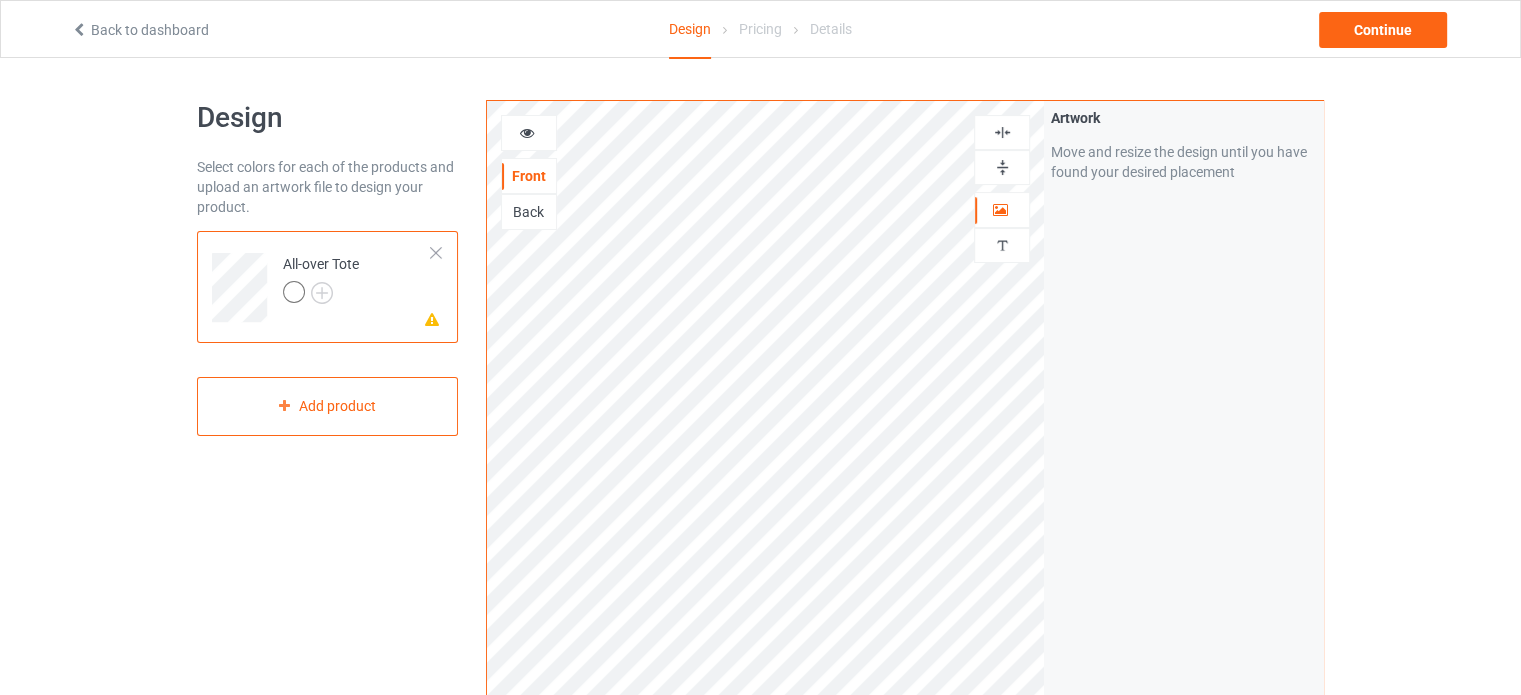 click at bounding box center (1002, 132) 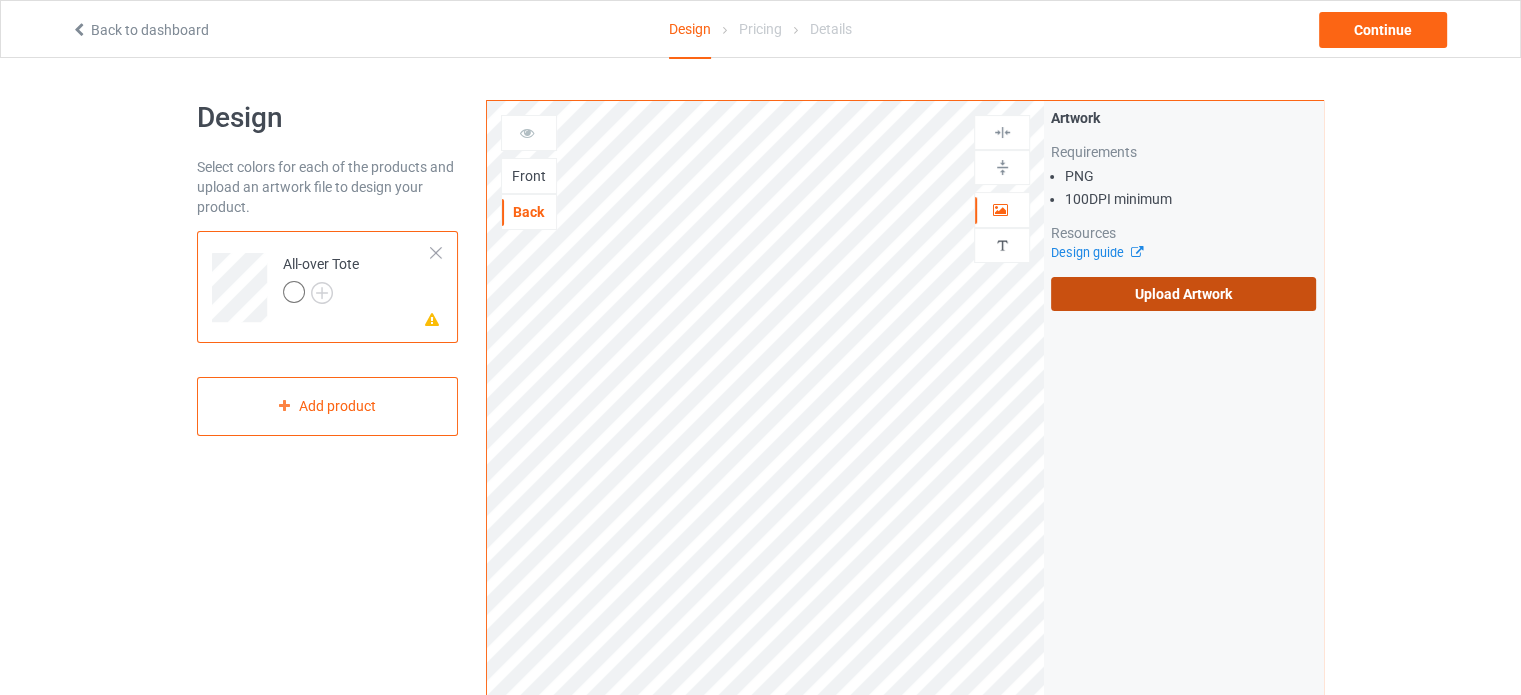 click on "Upload Artwork" at bounding box center [1183, 294] 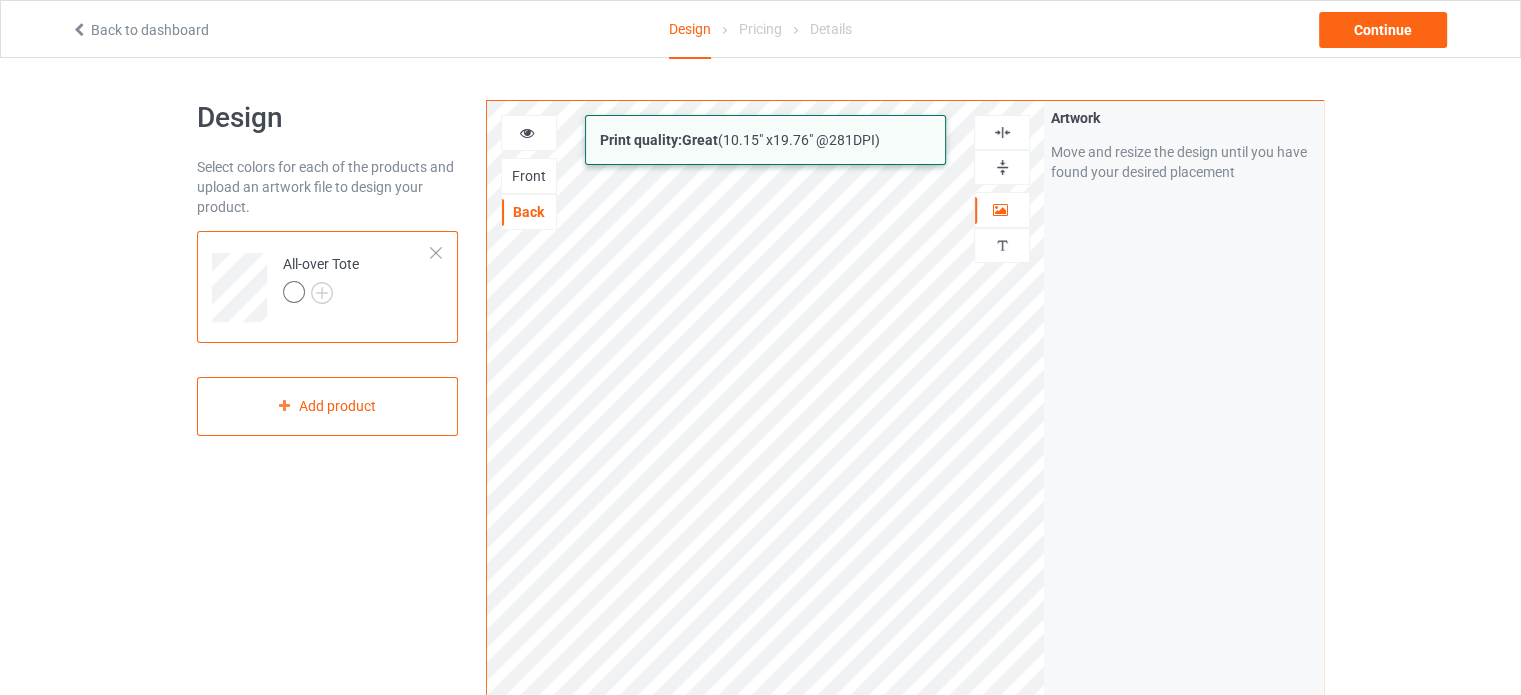 click on "Back to dashboard Design Pricing Details Continue Design Select colors for each of the products and upload an artwork file to design your product. All-over Tote Add product Print quality:  Great  (  10.15 " x  19.76 " @ 281 DPI) Front Back Artwork Personalized text Print Guidelines Artwork Move and resize the design until you have found your desired placement Product Mockups Add mockup Add mockup Add mockup Add mockup Add mockup Add mockup" at bounding box center (760, 347) 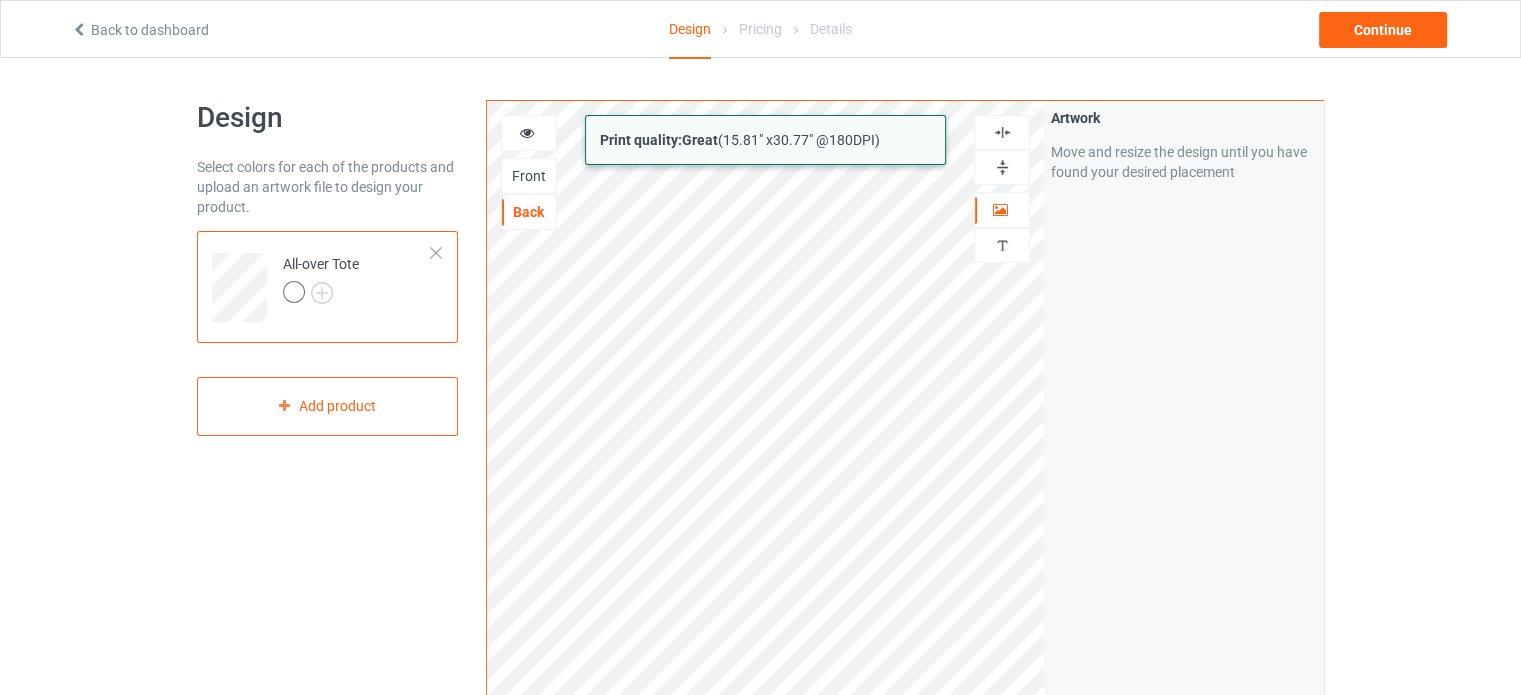 click on "Back to dashboard Design Pricing Details Continue Design Select colors for each of the products and upload an artwork file to design your product. All-over Tote Add product Print quality:  Great  (  15.81 " x  30.77 " @ 180 DPI) Front Back Artwork Personalized text Print Guidelines Artwork Move and resize the design until you have found your desired placement Product Mockups Add mockup Add mockup Add mockup Add mockup Add mockup Add mockup" at bounding box center (760, 347) 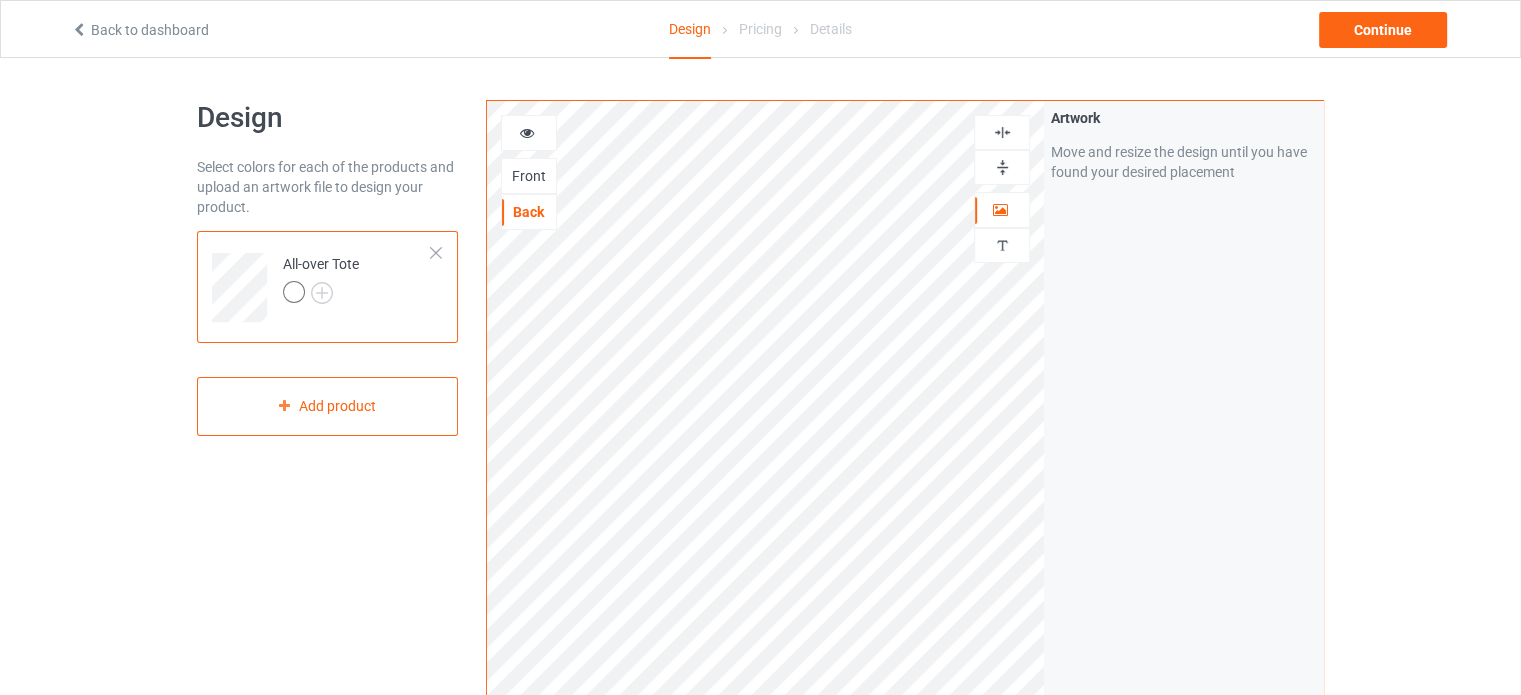 click at bounding box center (1002, 132) 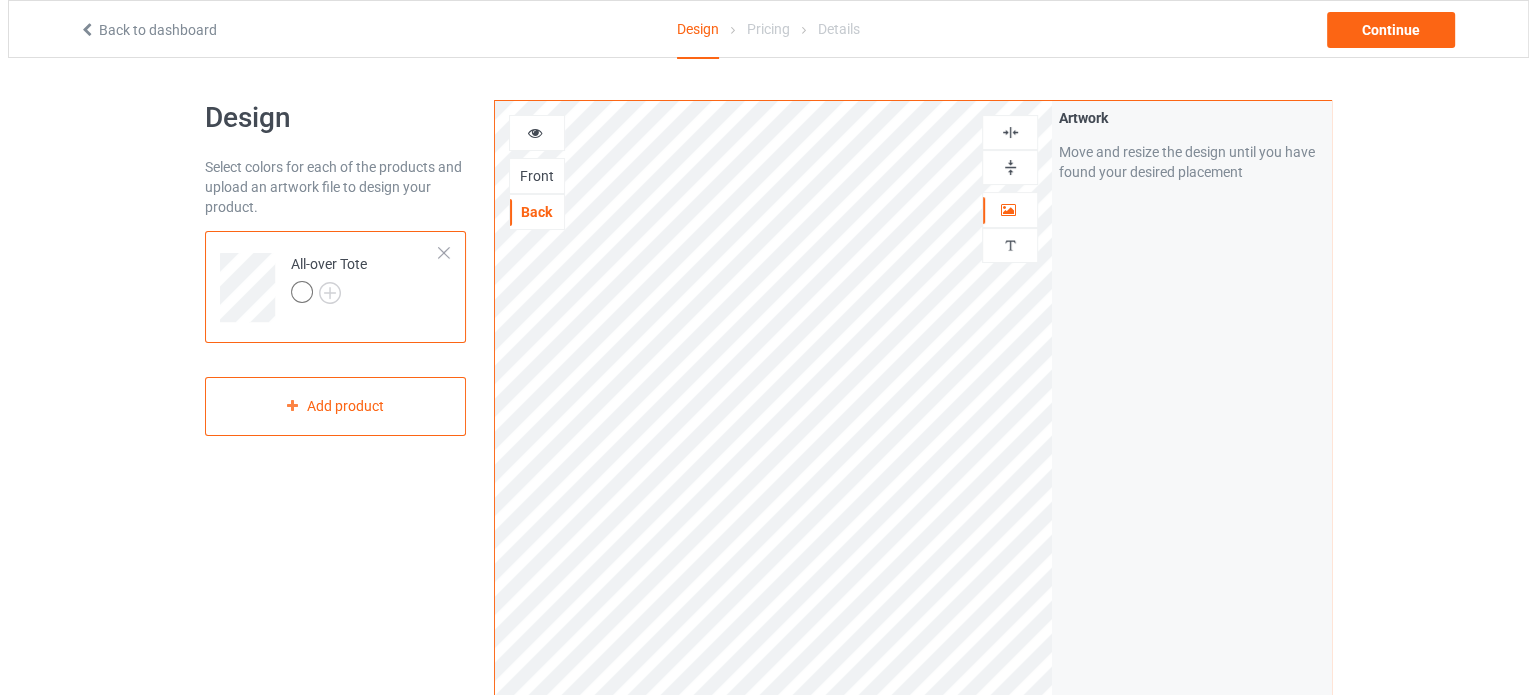 scroll, scrollTop: 500, scrollLeft: 0, axis: vertical 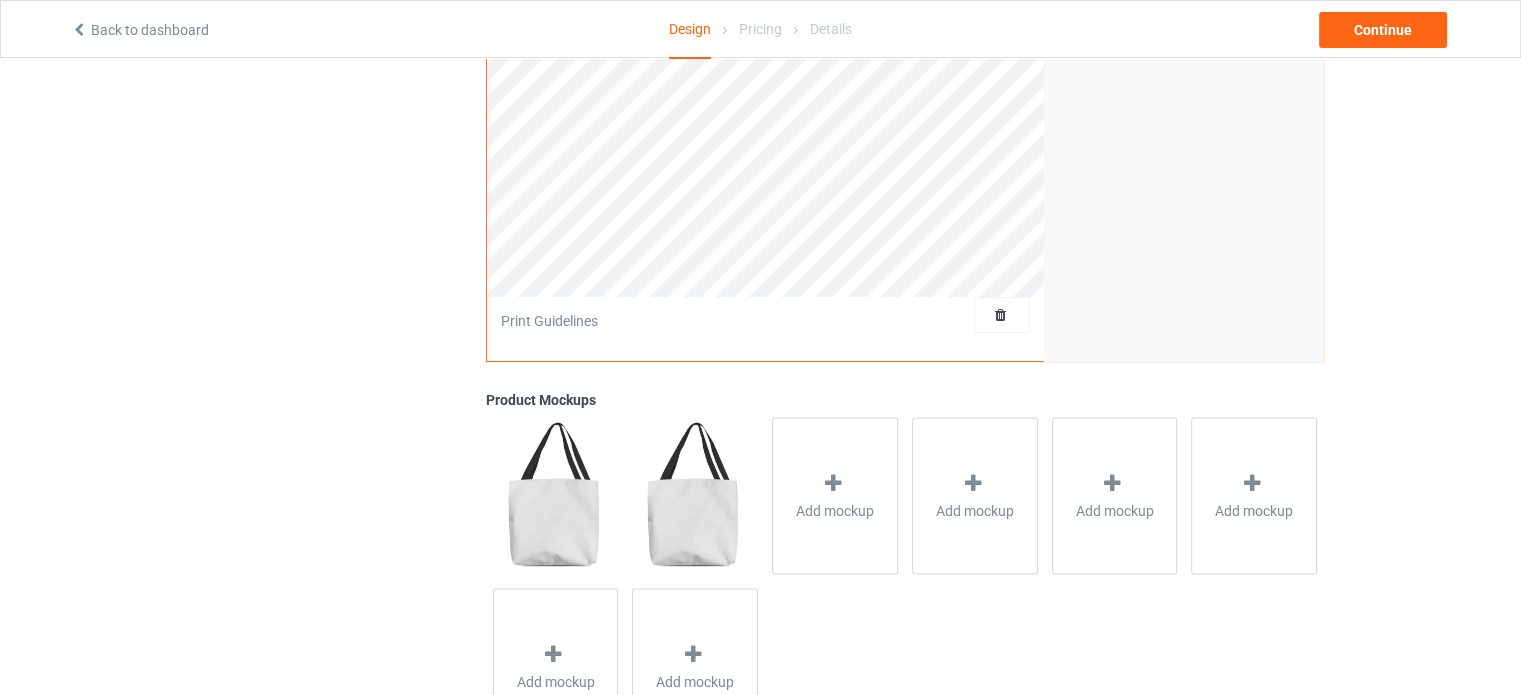 click on "Add mockup" at bounding box center (835, 495) 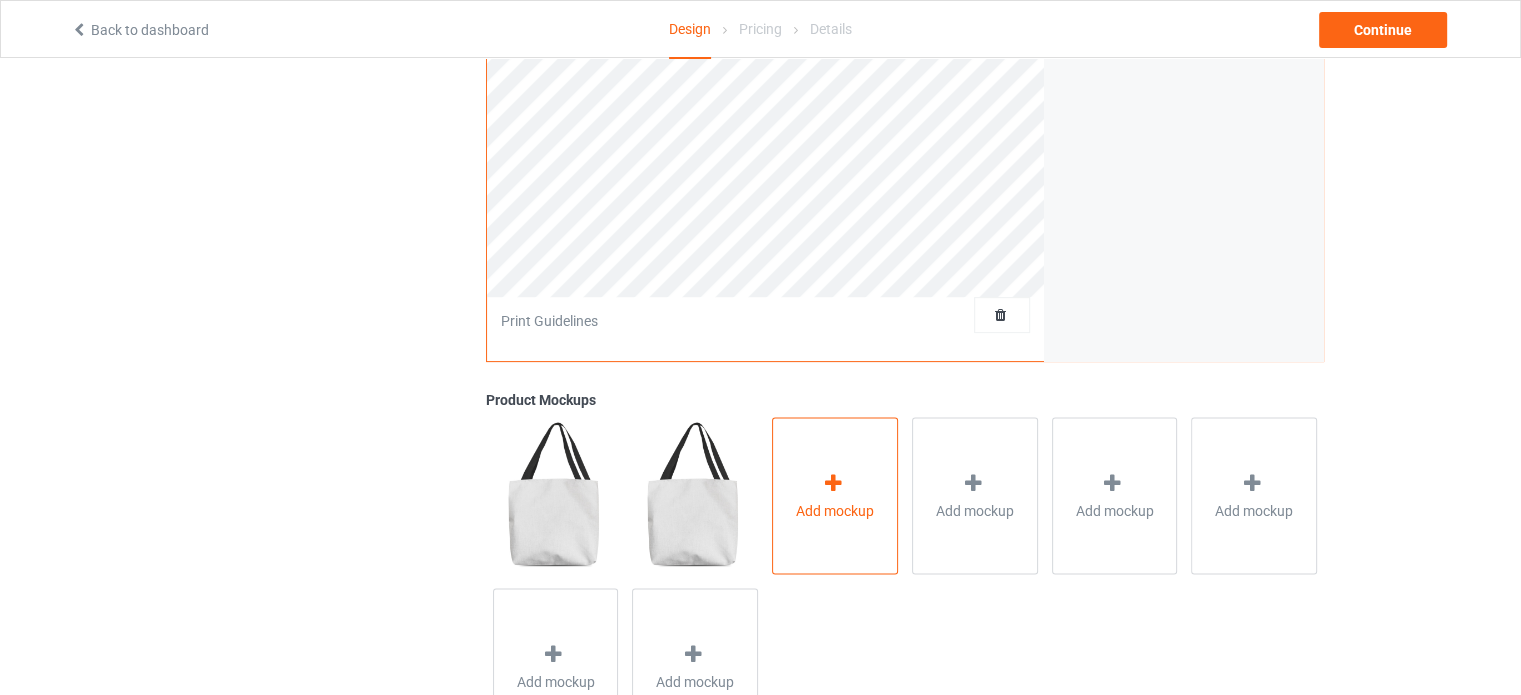 click at bounding box center (833, 482) 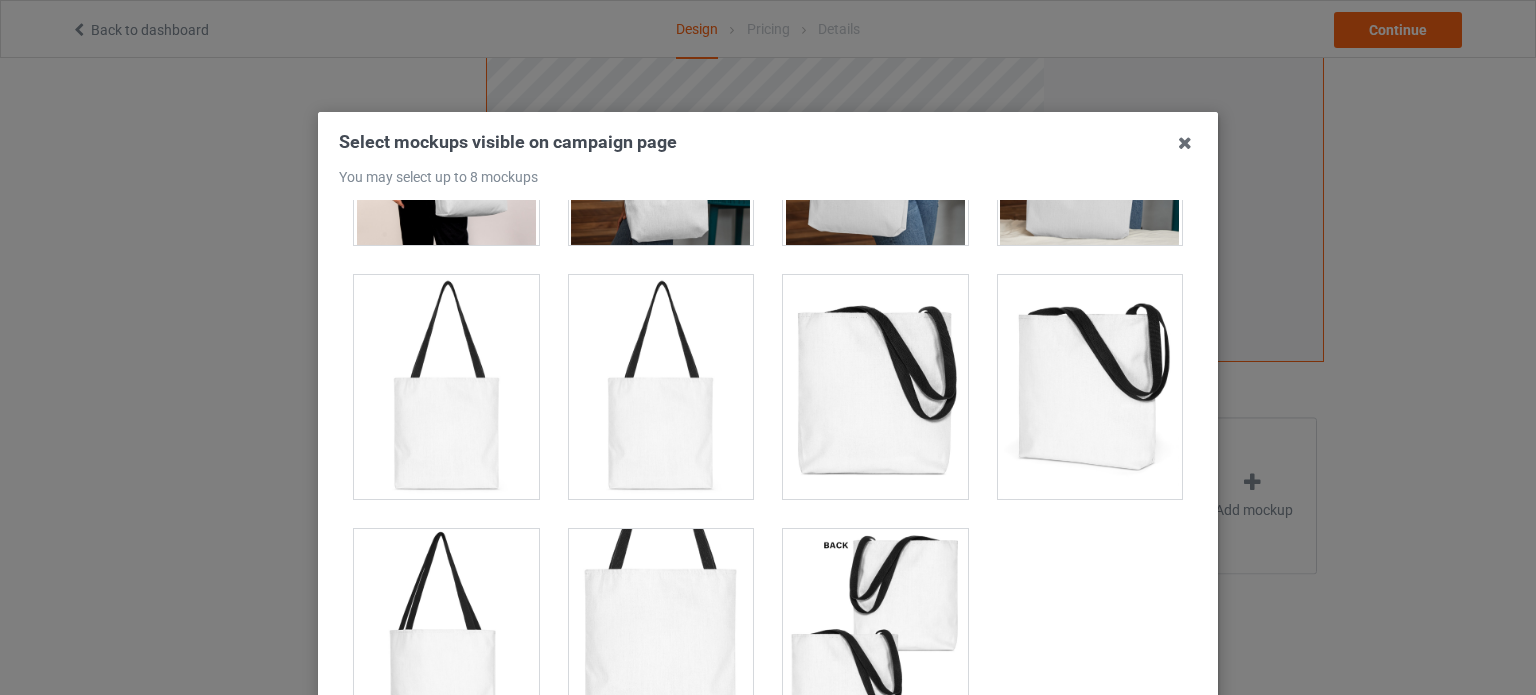 scroll, scrollTop: 711, scrollLeft: 0, axis: vertical 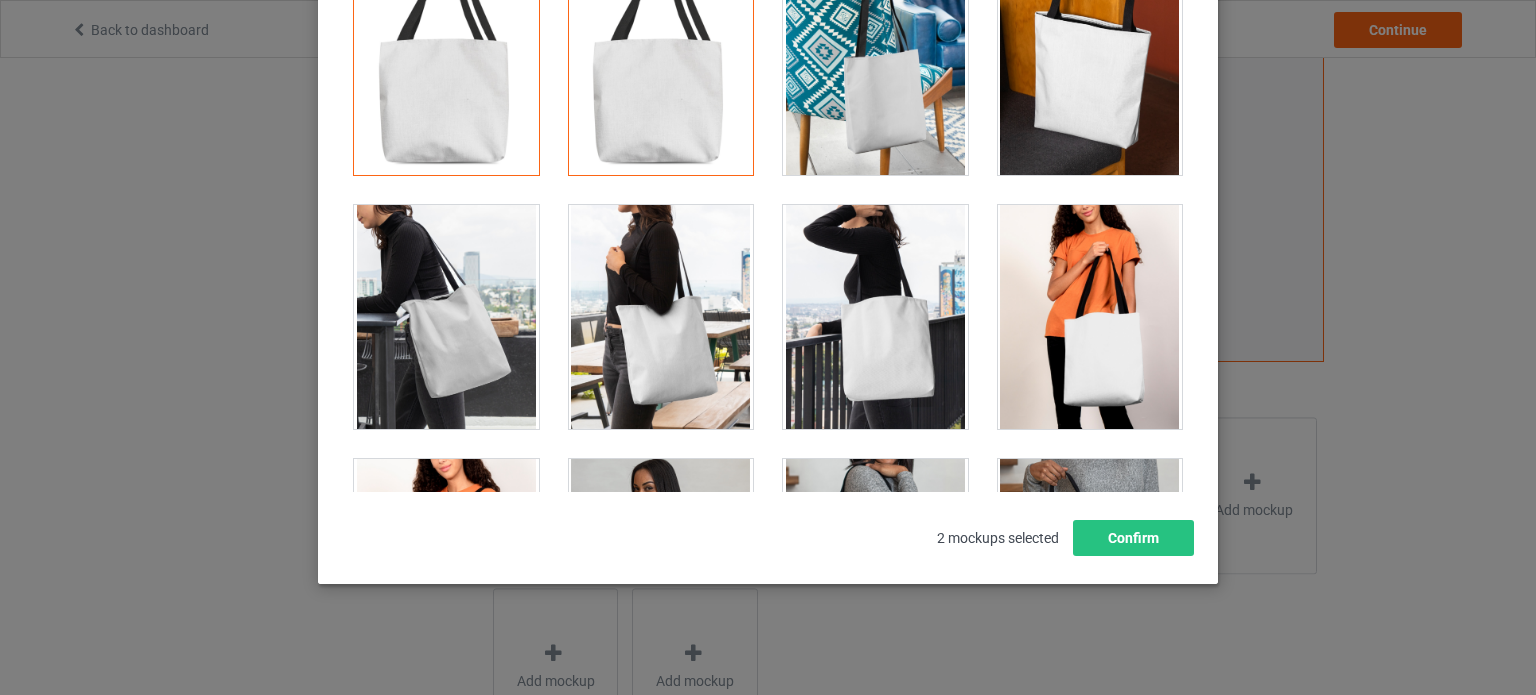 click at bounding box center (875, 63) 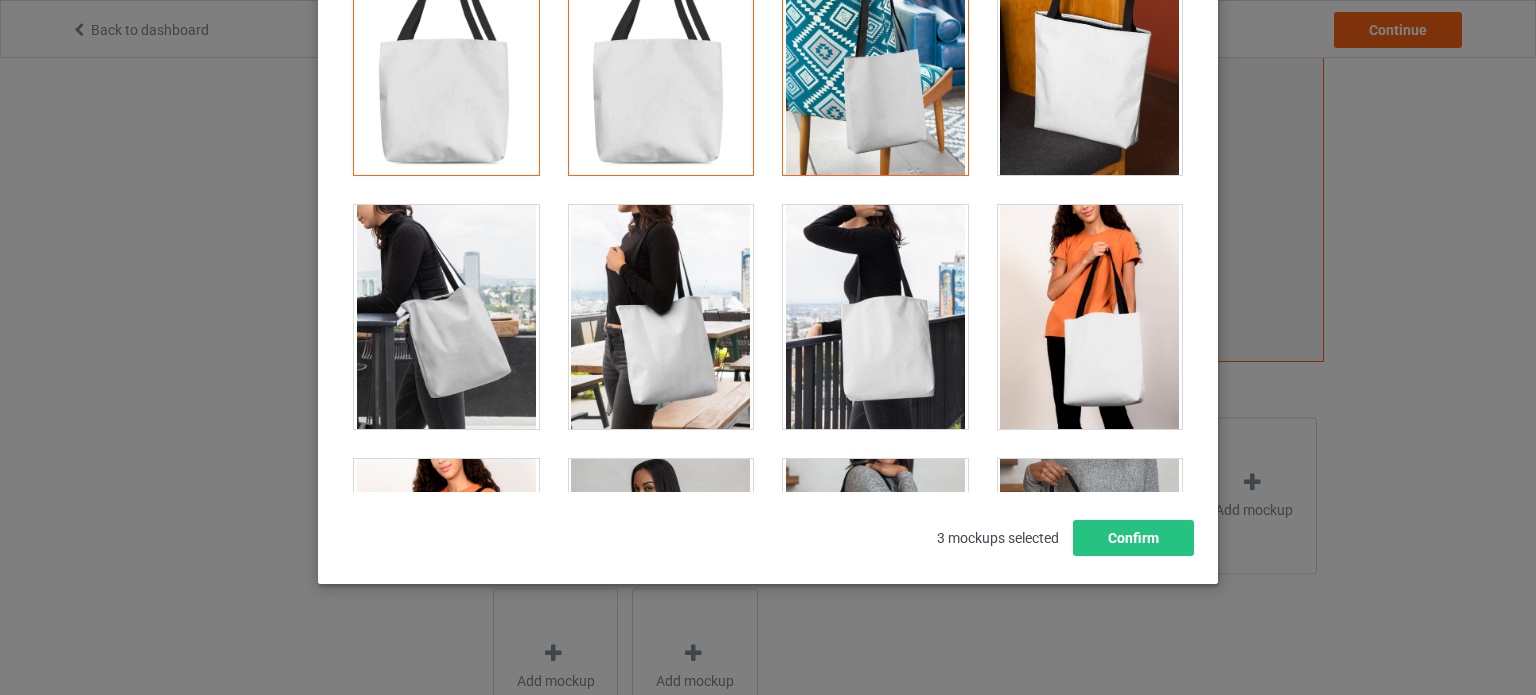 click at bounding box center [1090, 63] 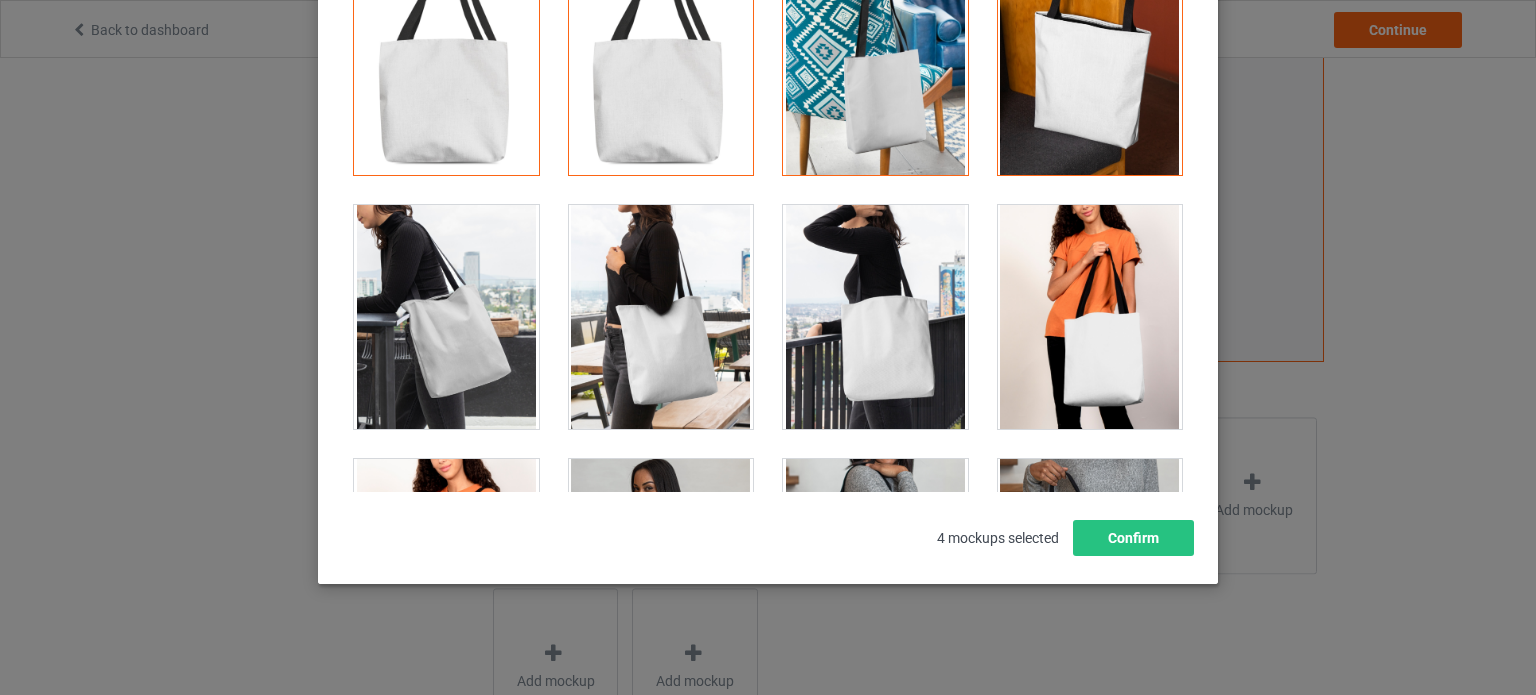 scroll, scrollTop: 164, scrollLeft: 0, axis: vertical 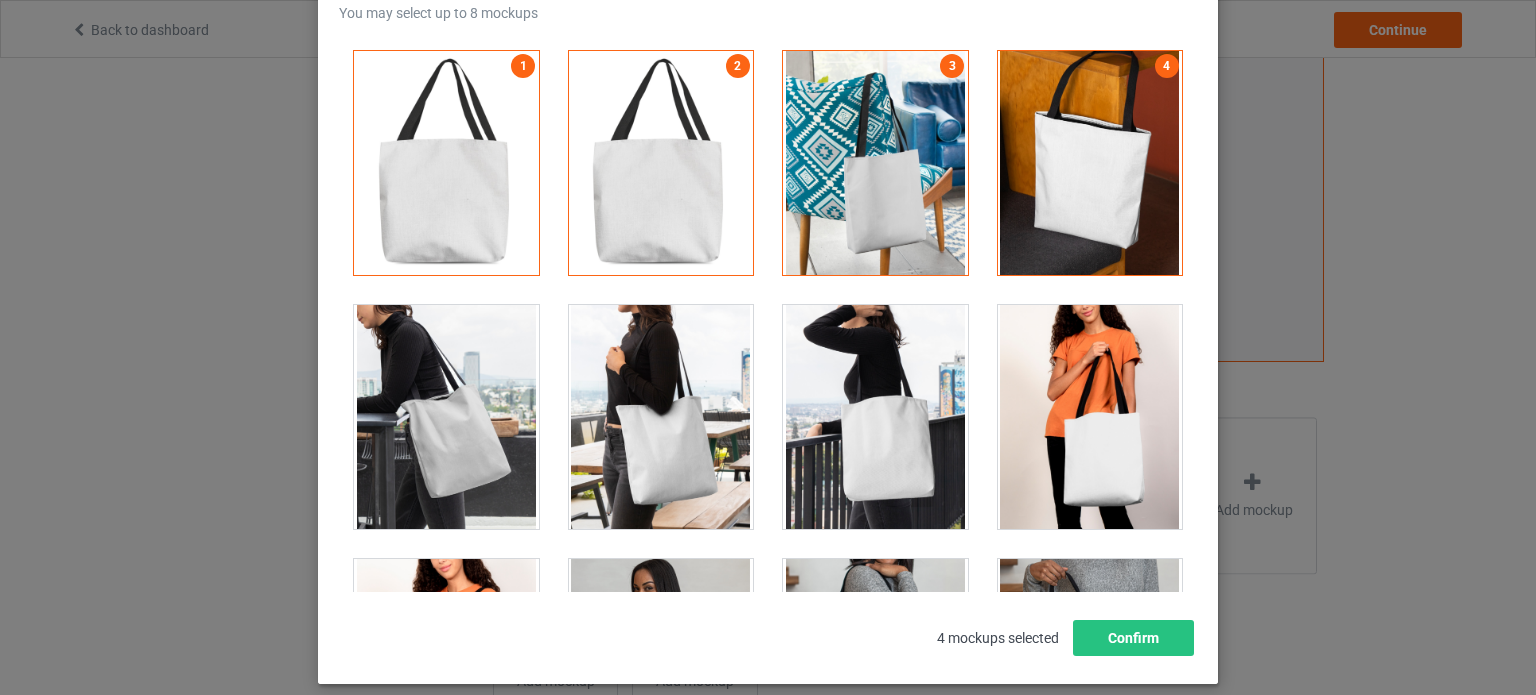 click at bounding box center (446, 417) 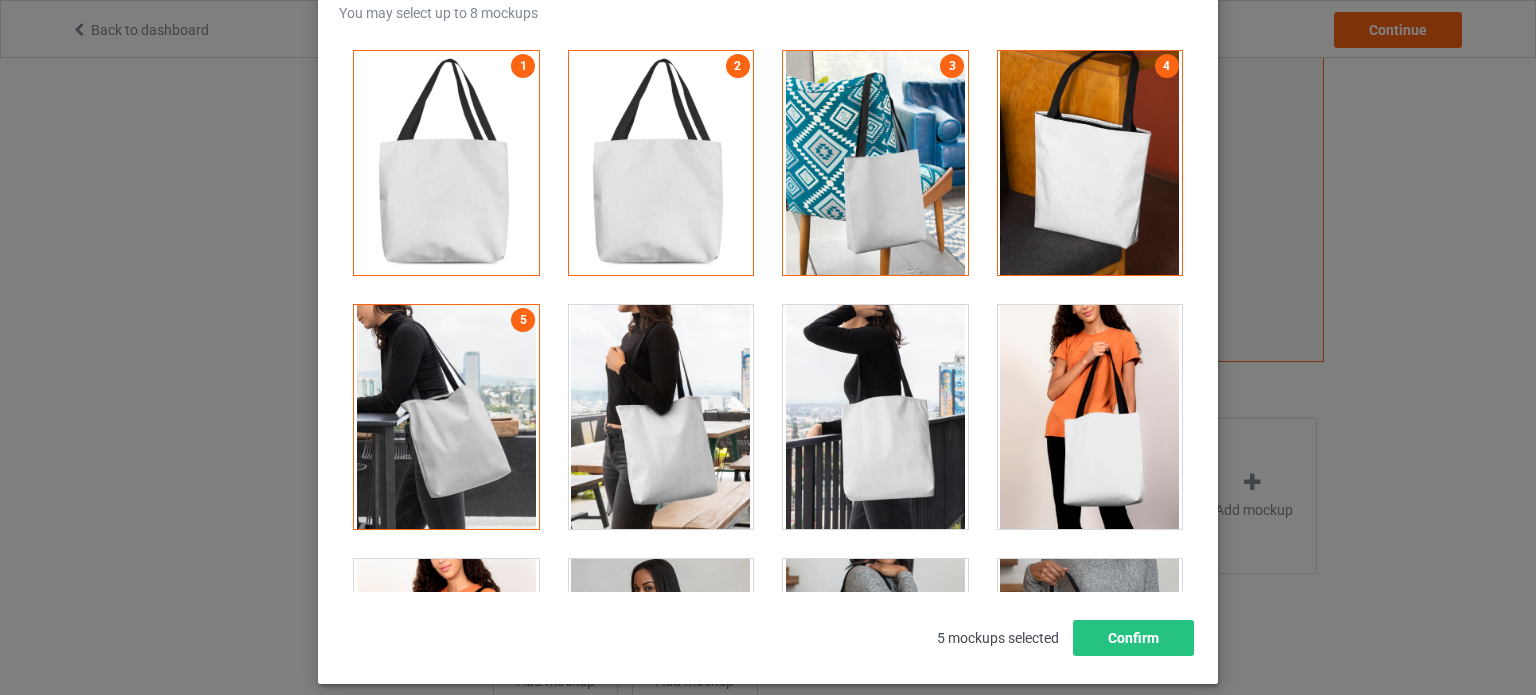 click at bounding box center [661, 417] 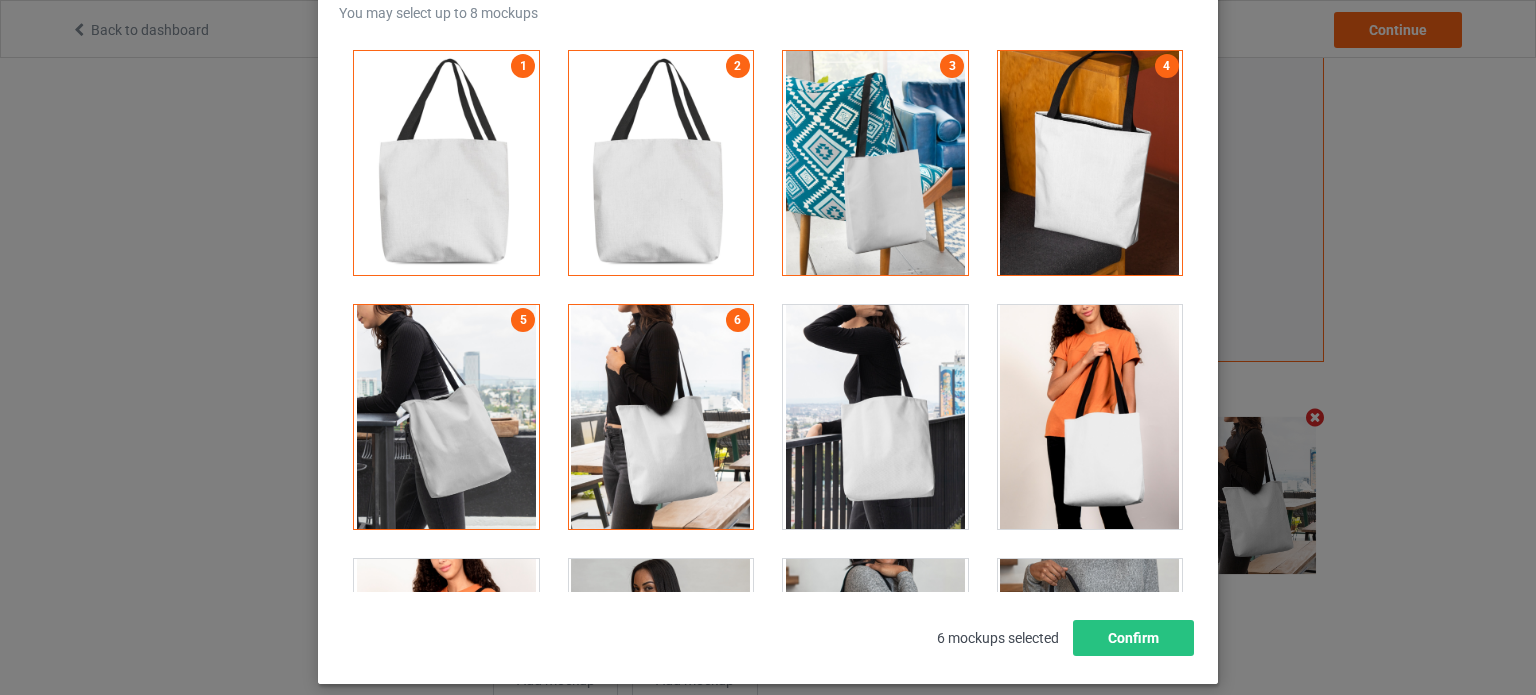 click at bounding box center [875, 417] 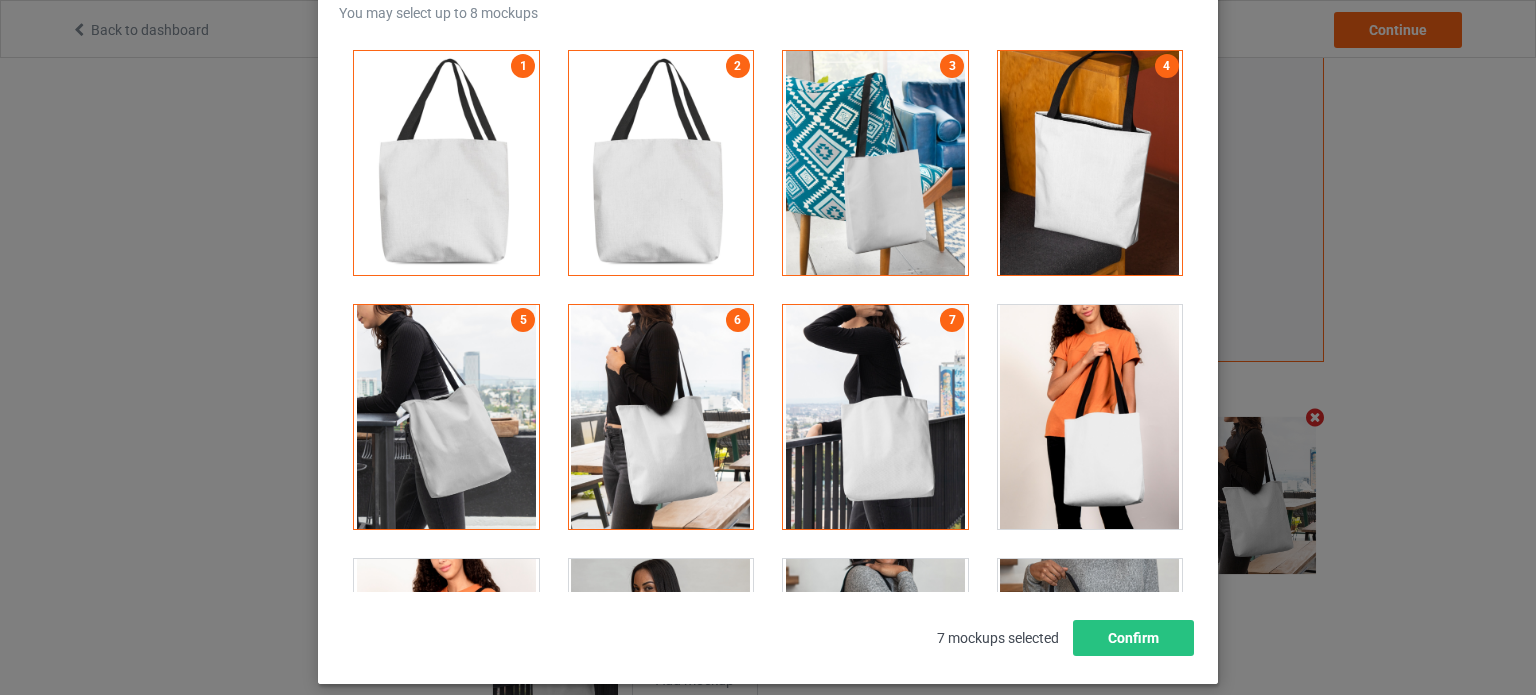 scroll, scrollTop: 200, scrollLeft: 0, axis: vertical 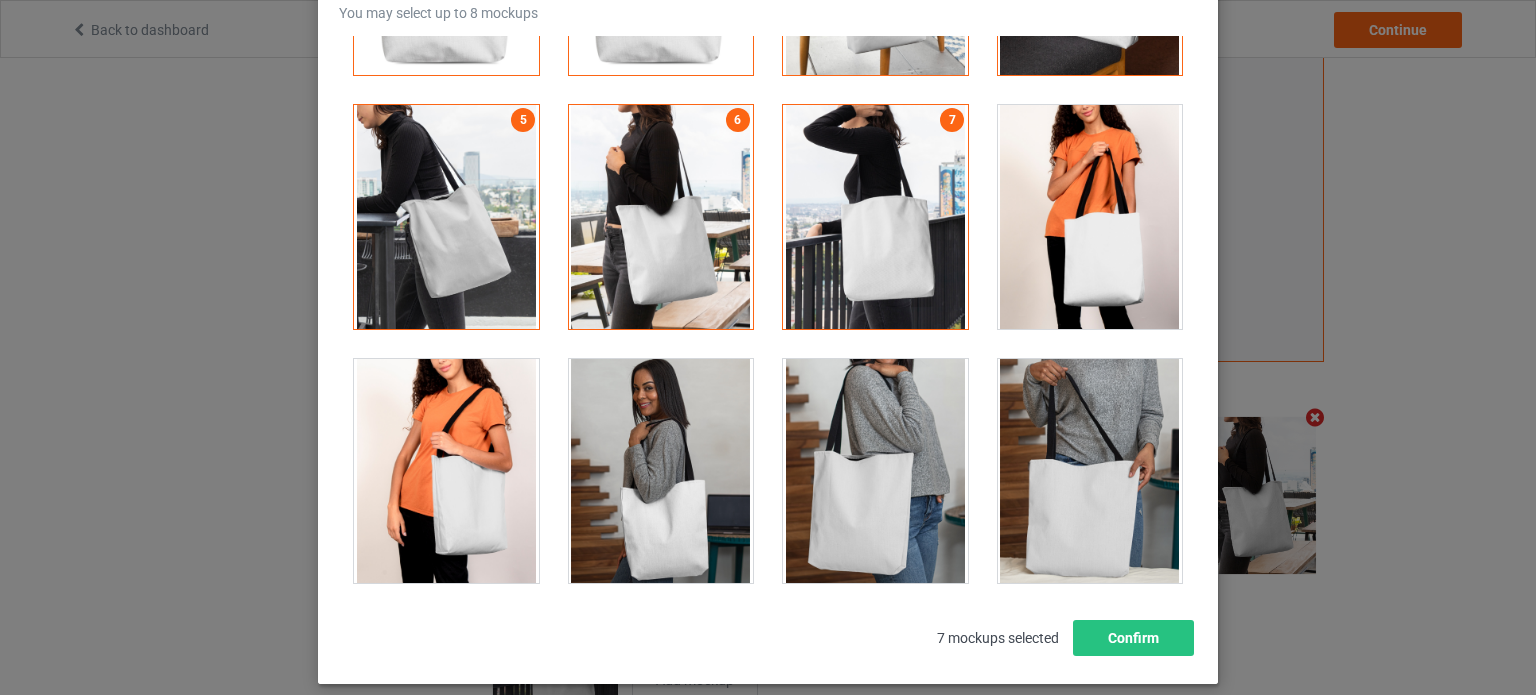 click at bounding box center [1090, 217] 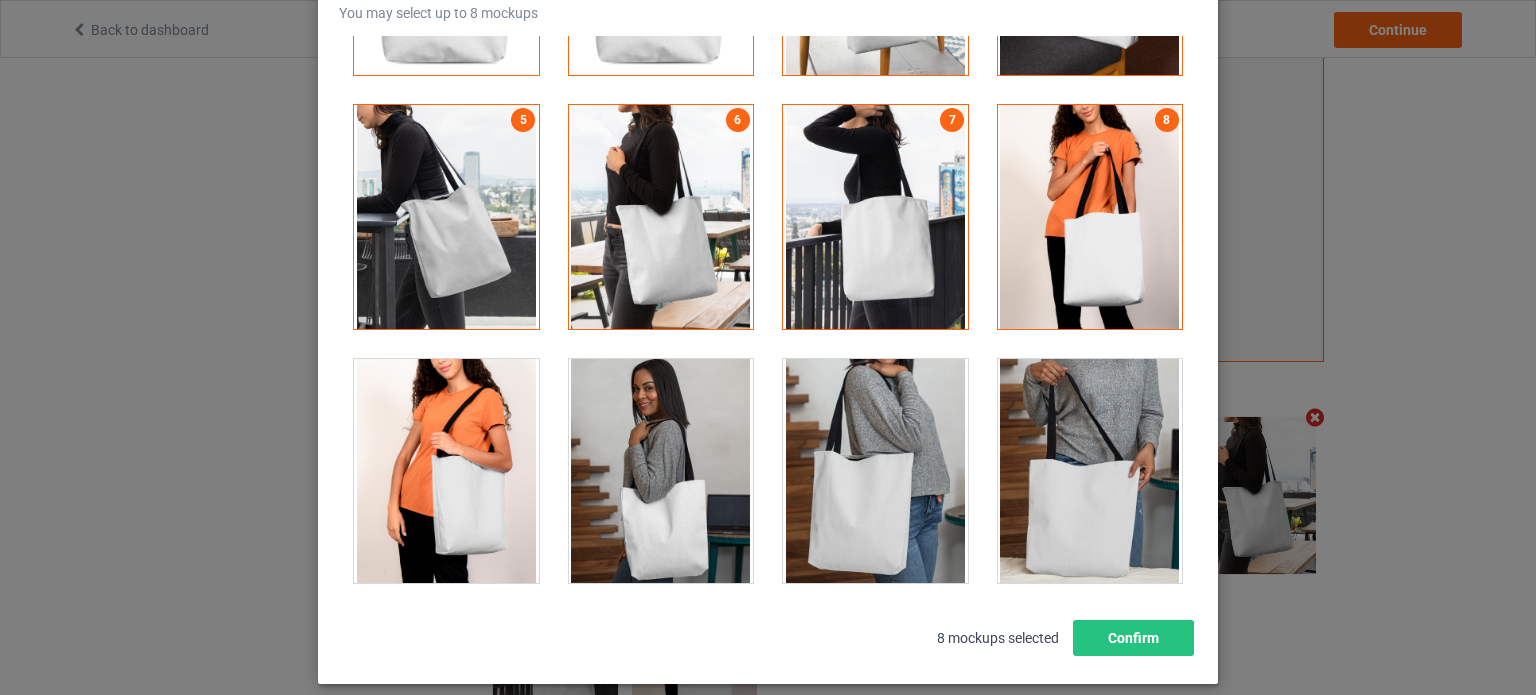 click at bounding box center (875, 471) 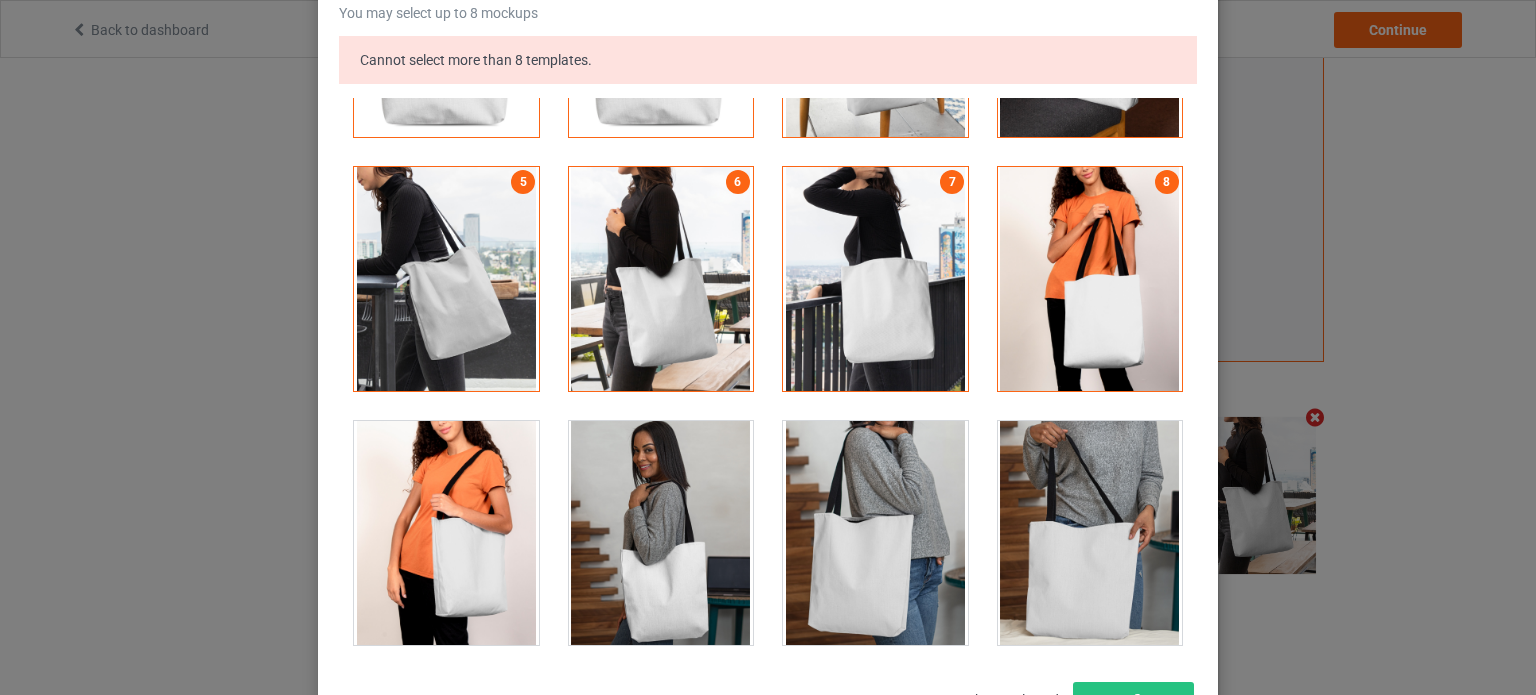 click at bounding box center [1090, 279] 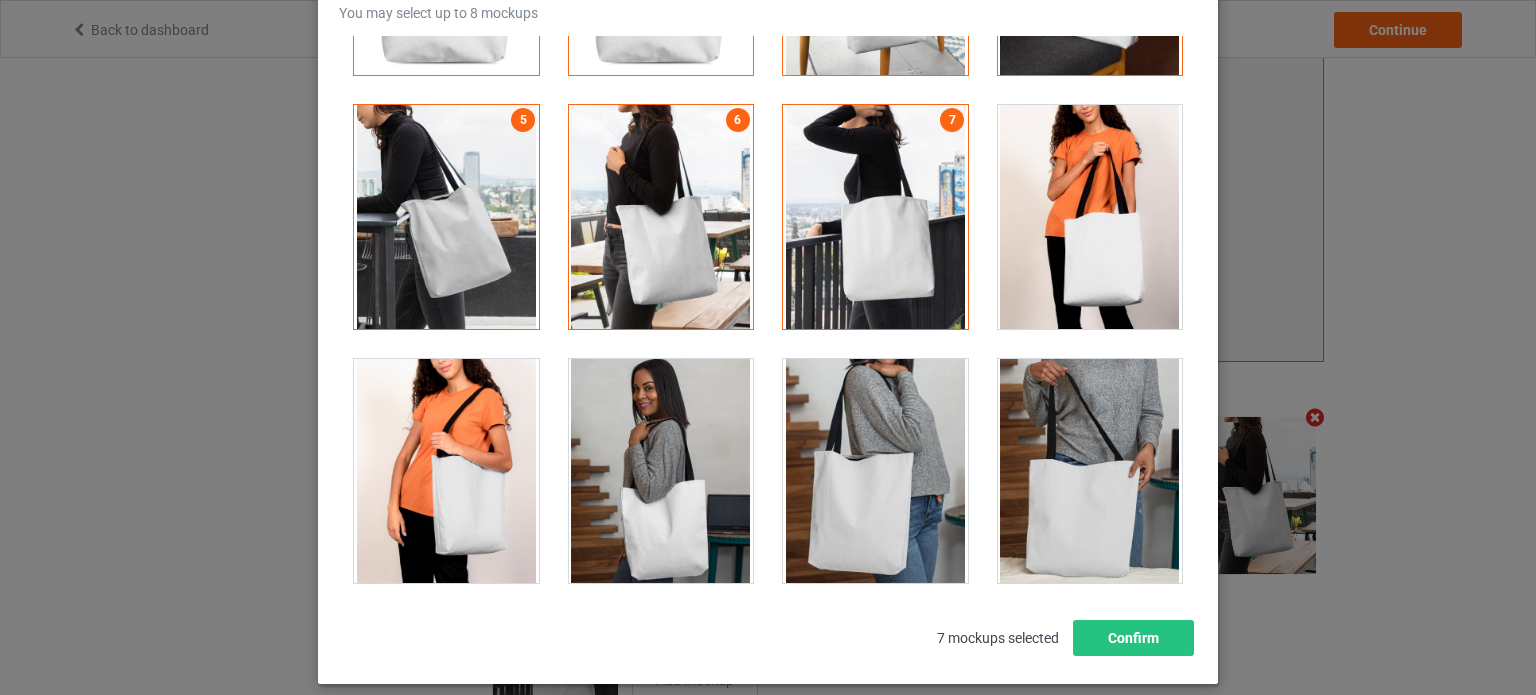 click at bounding box center (661, 217) 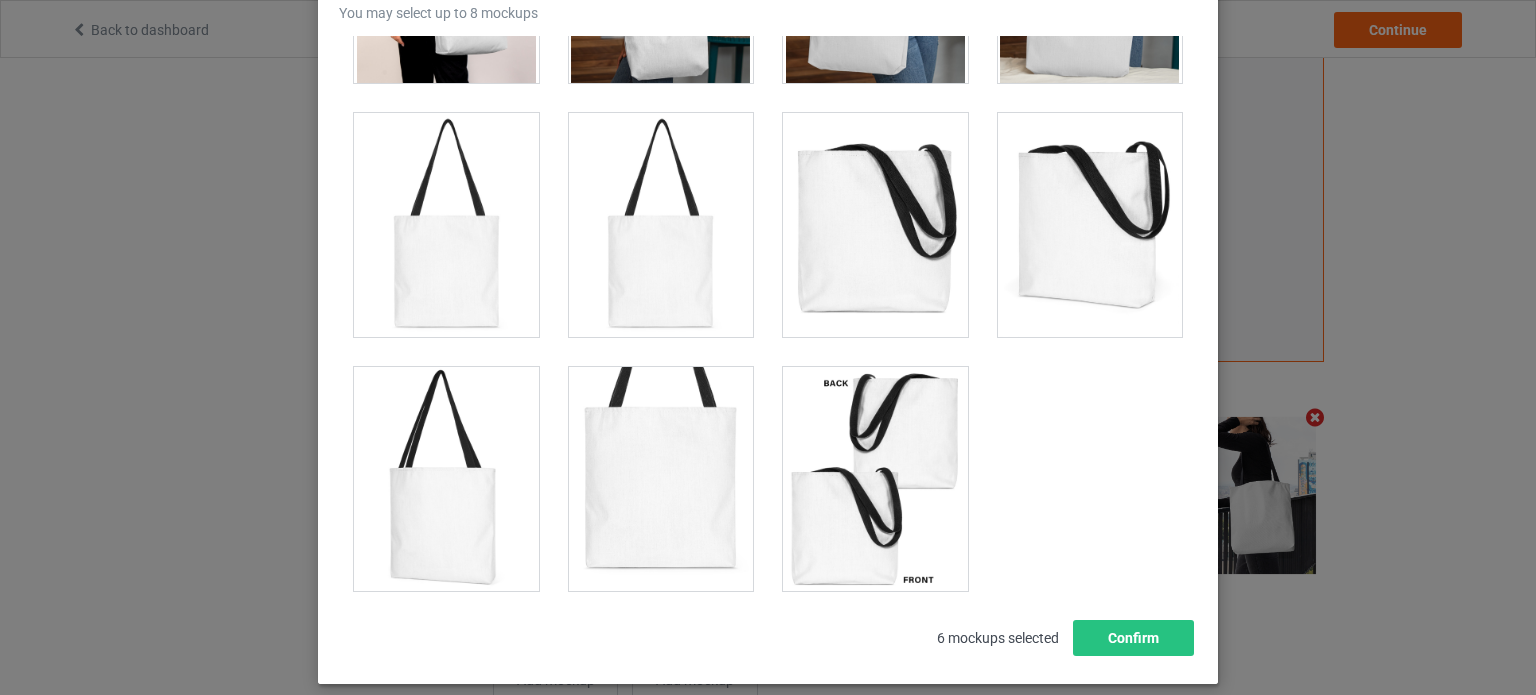 scroll, scrollTop: 600, scrollLeft: 0, axis: vertical 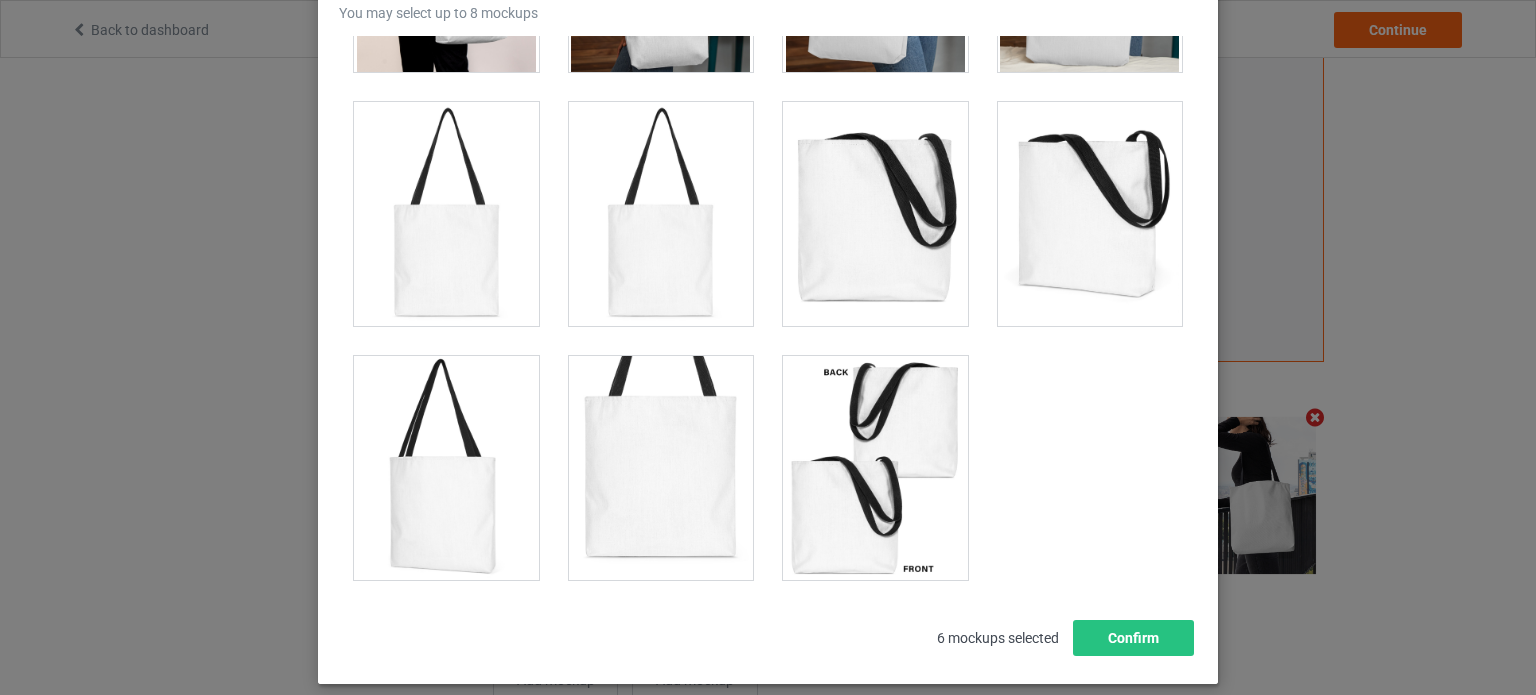 click at bounding box center (875, 468) 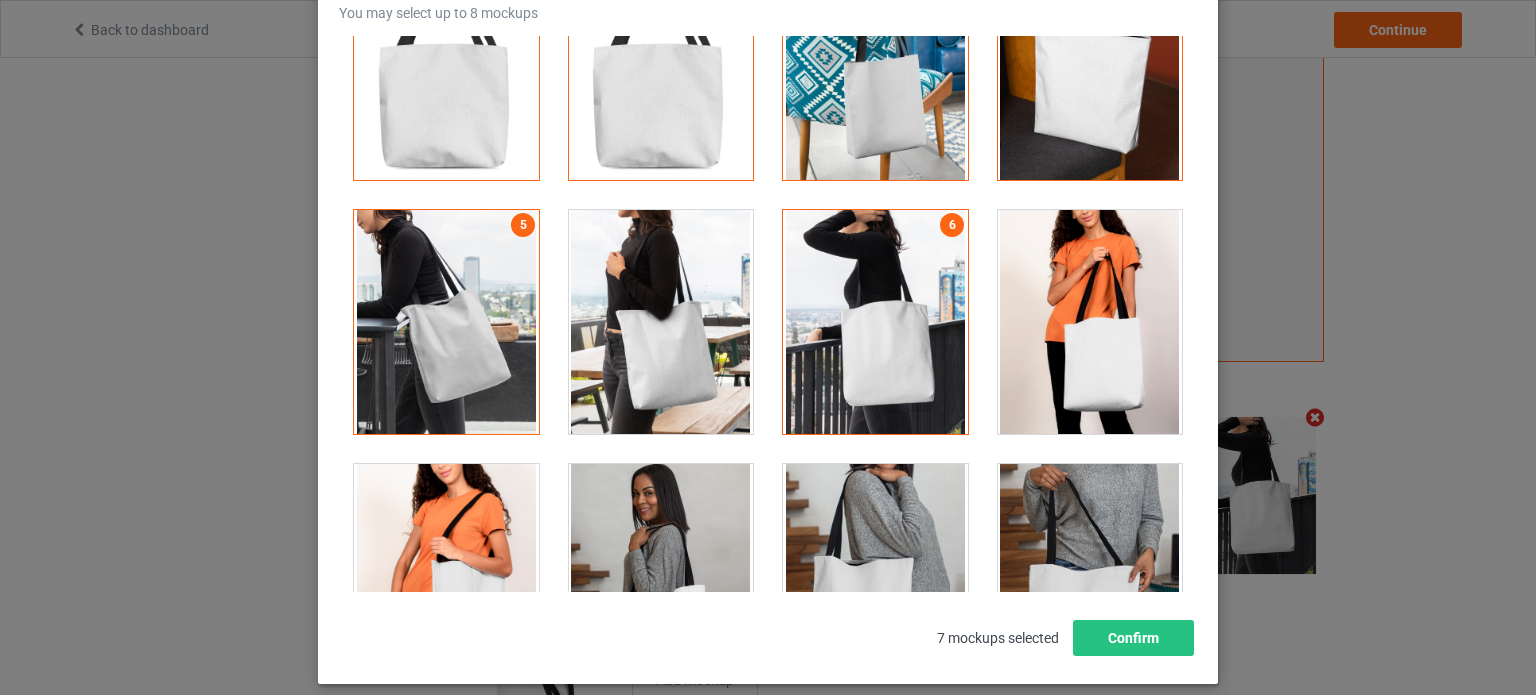 scroll, scrollTop: 211, scrollLeft: 0, axis: vertical 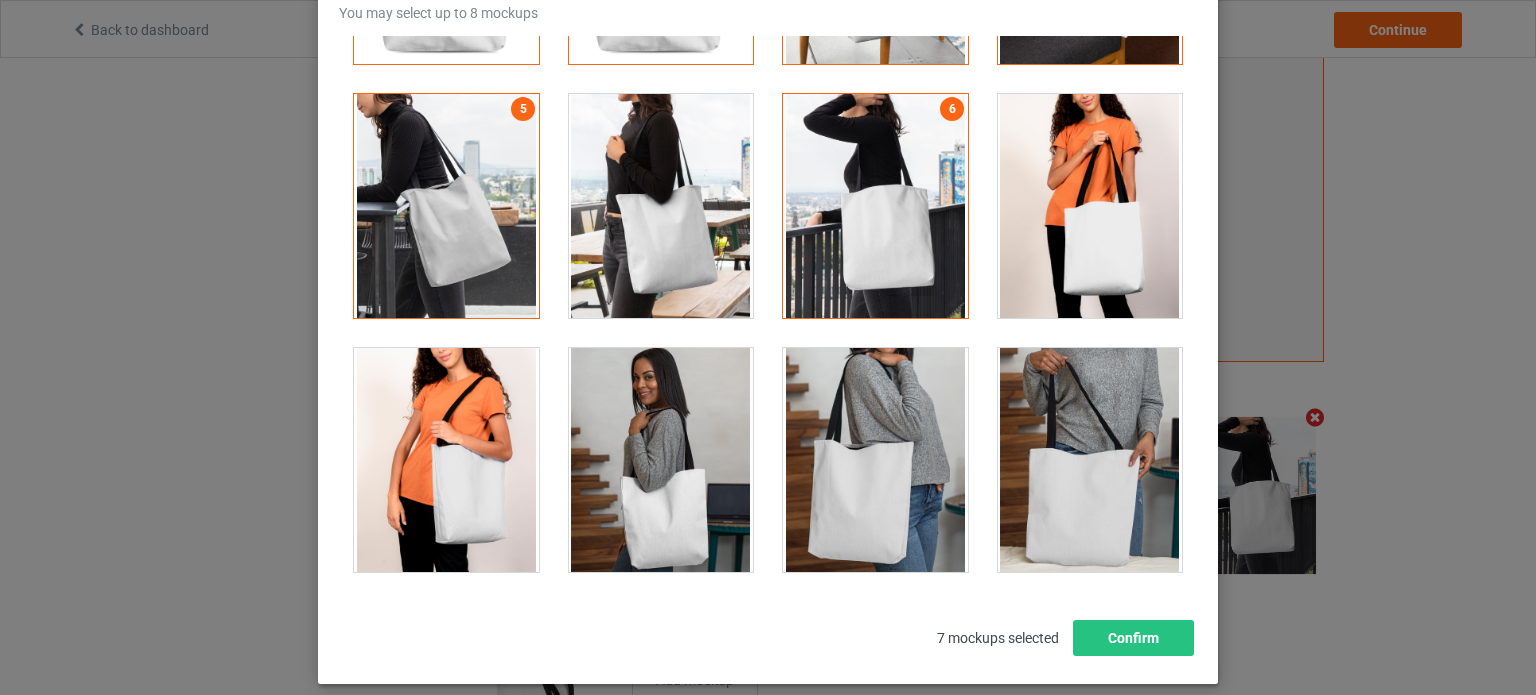 click at bounding box center [446, 460] 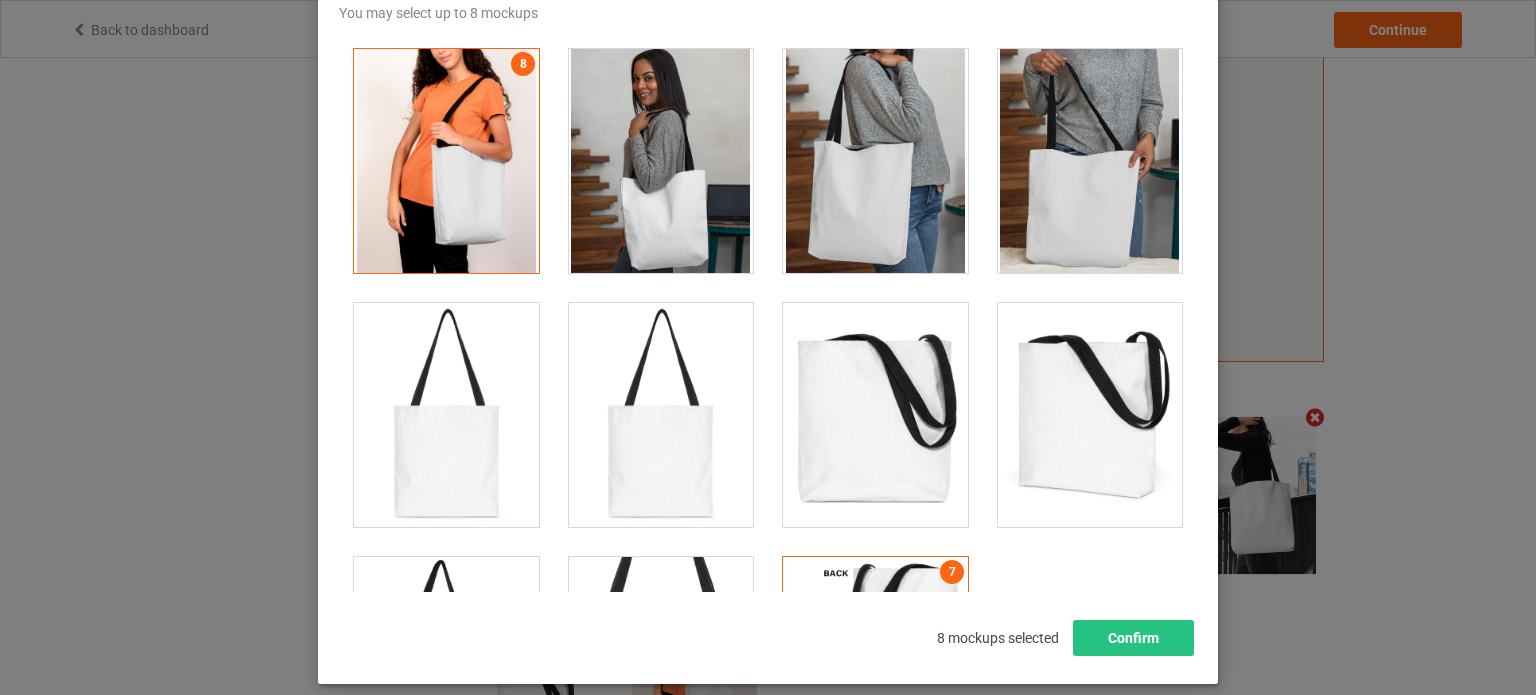 scroll, scrollTop: 711, scrollLeft: 0, axis: vertical 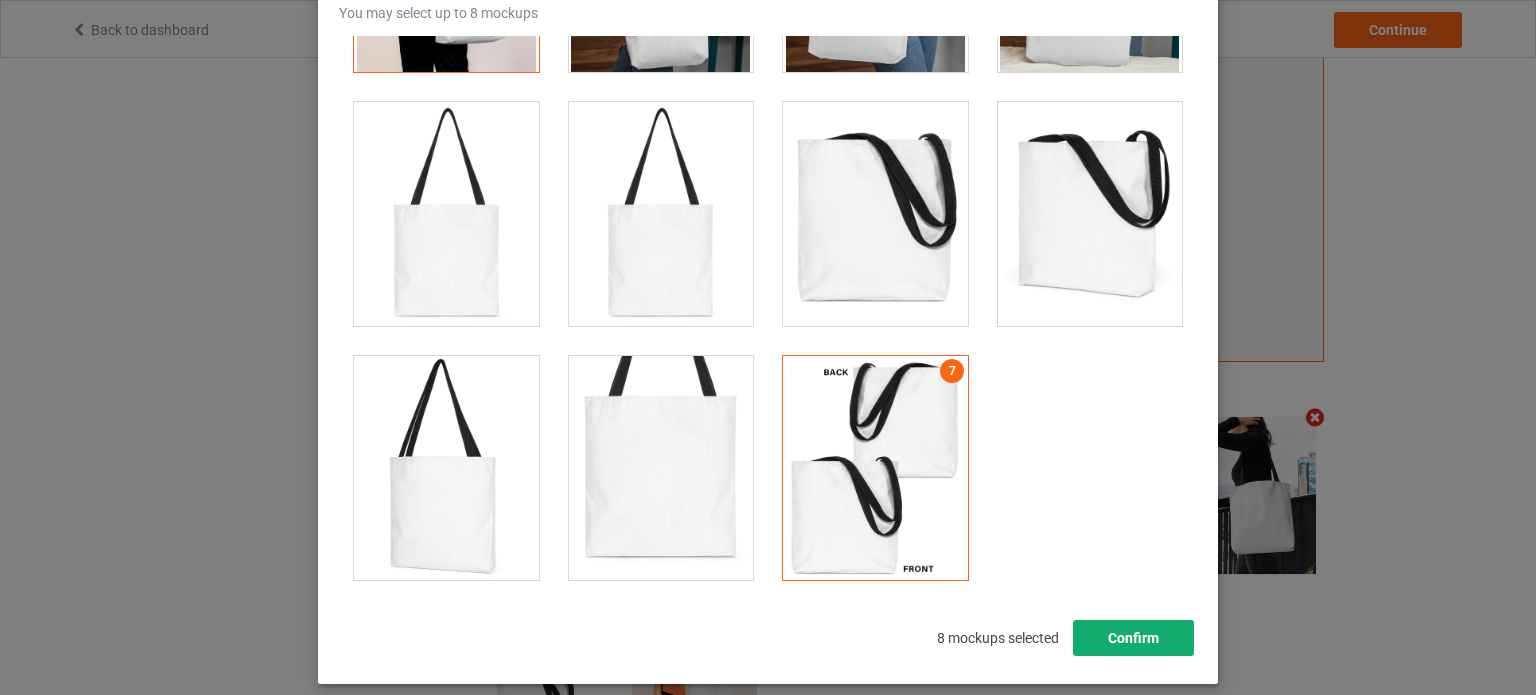 drag, startPoint x: 1119, startPoint y: 633, endPoint x: 954, endPoint y: 418, distance: 271.0166 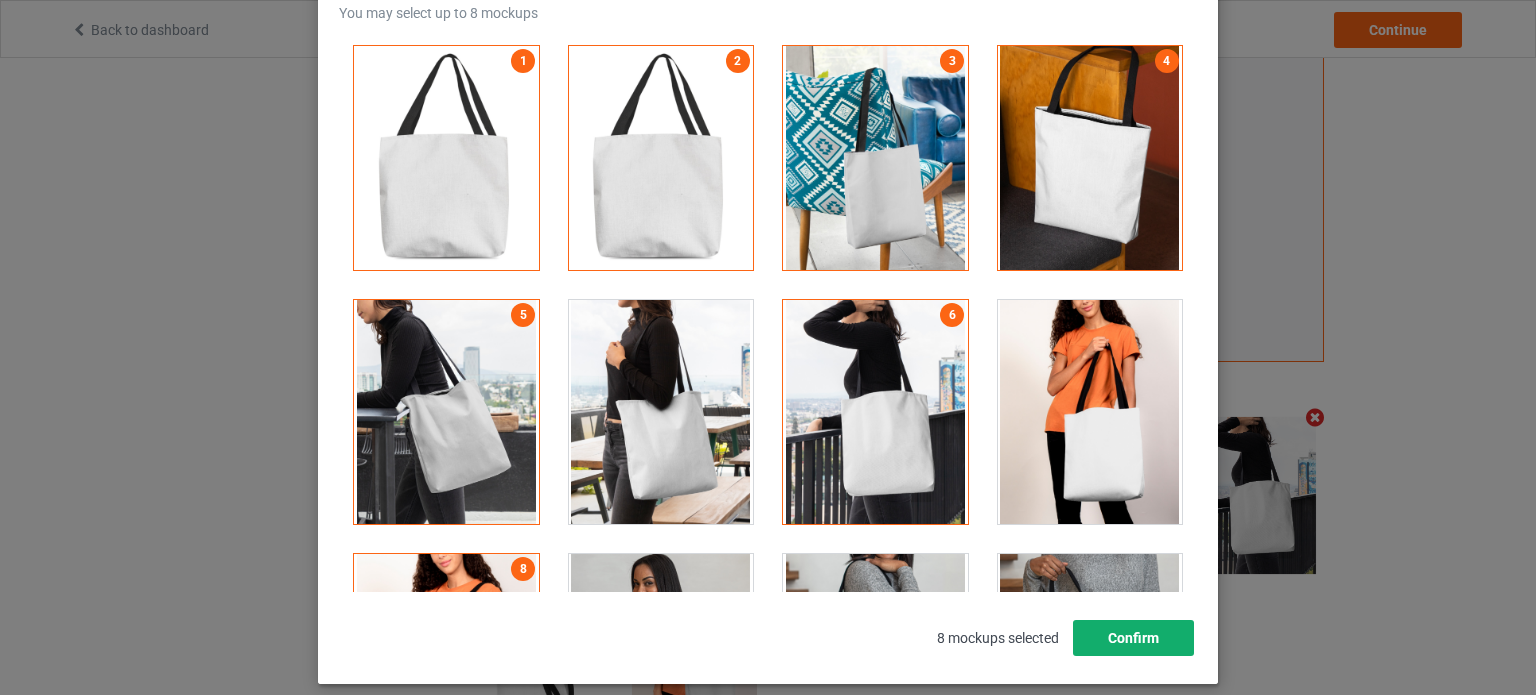 scroll, scrollTop: 0, scrollLeft: 0, axis: both 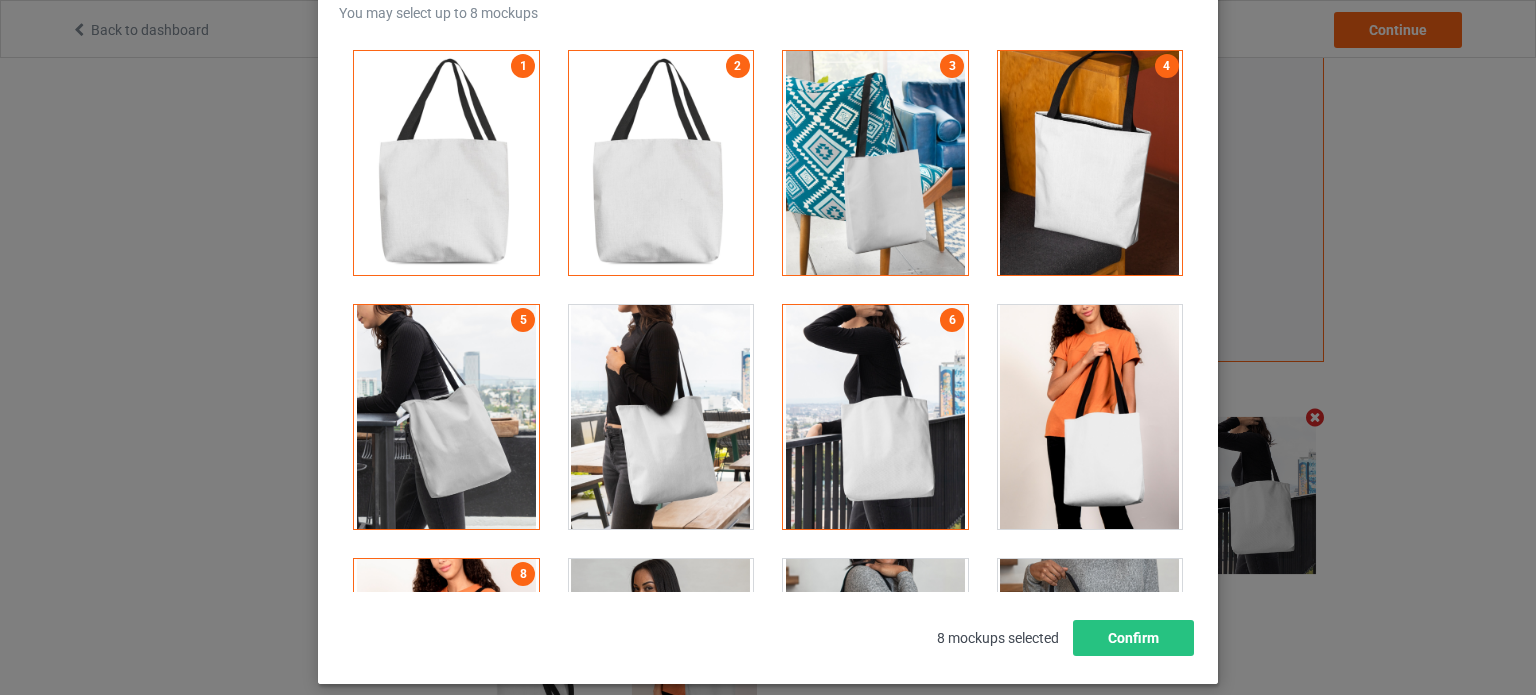 click at bounding box center [875, 163] 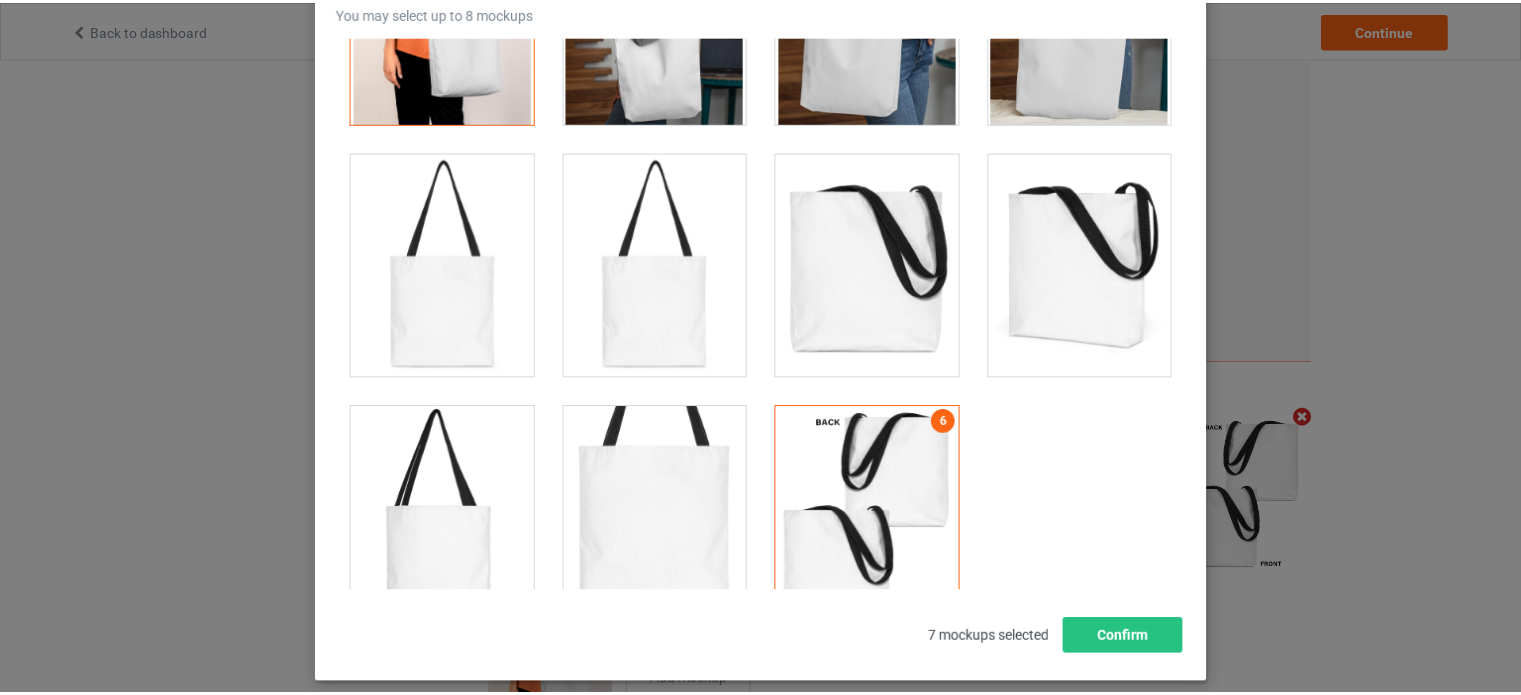 scroll, scrollTop: 711, scrollLeft: 0, axis: vertical 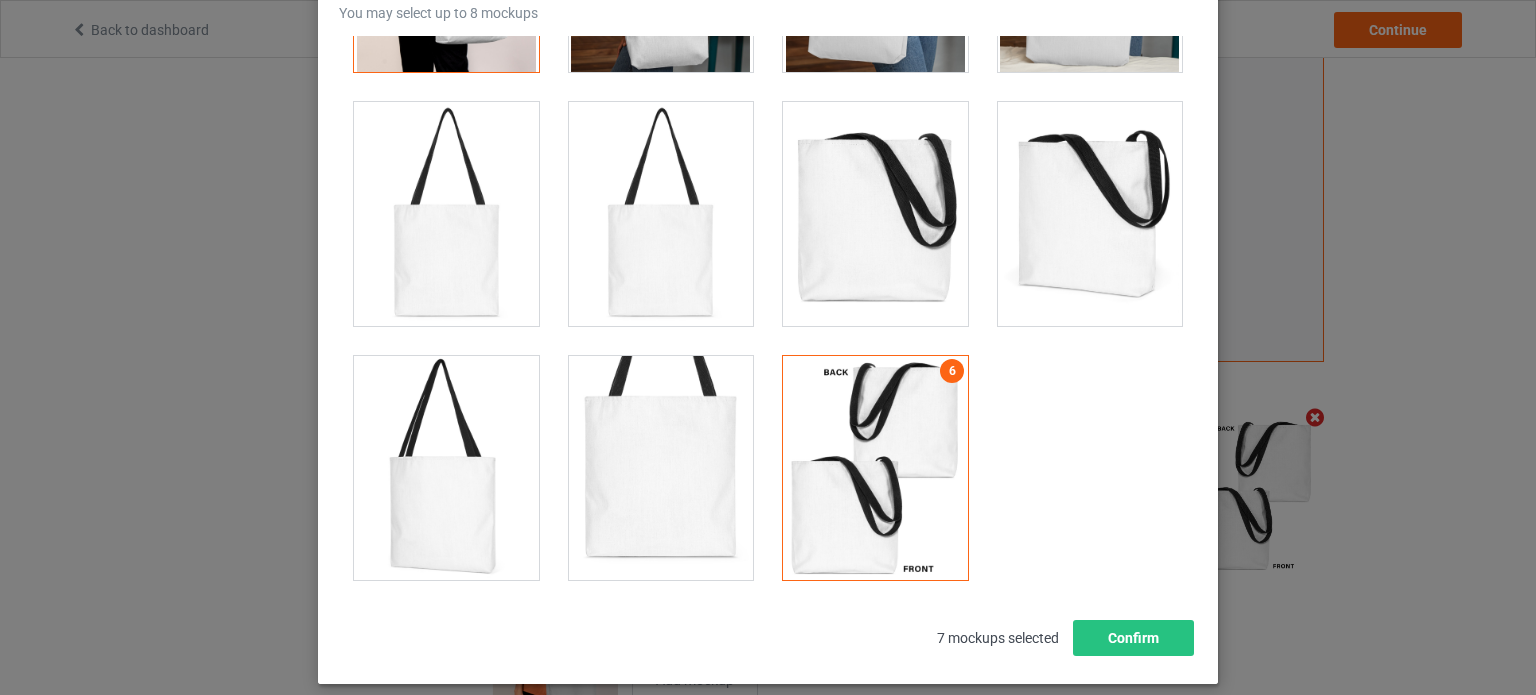 click at bounding box center (661, 468) 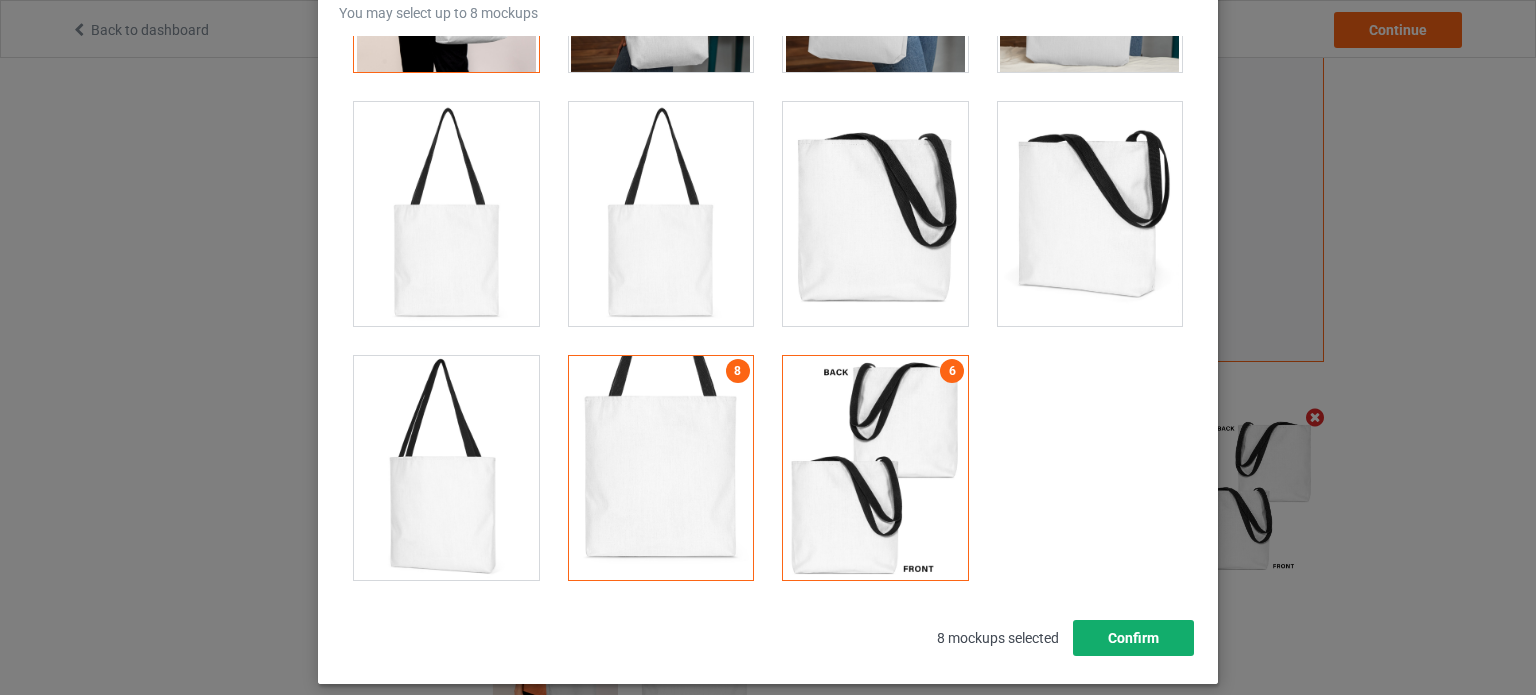 click on "Confirm" at bounding box center [1133, 638] 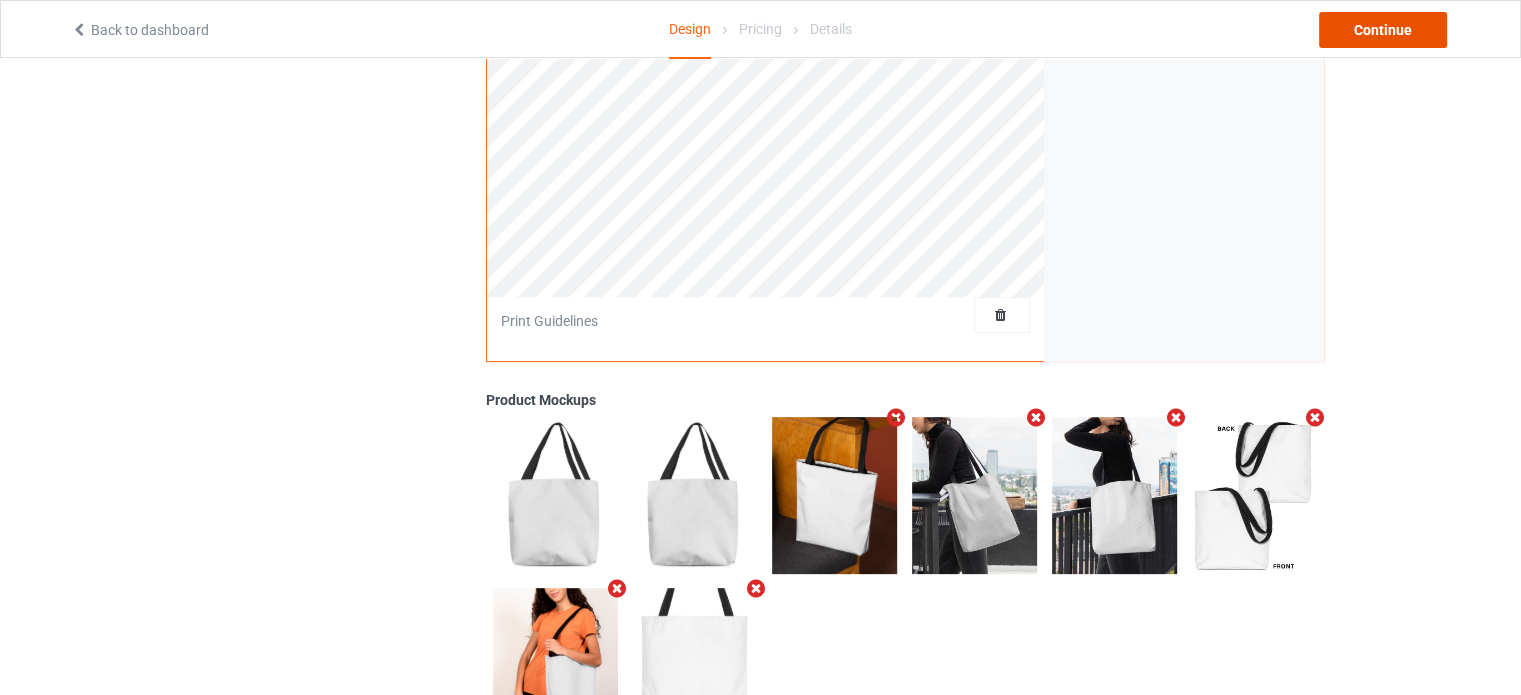 click on "Continue" at bounding box center (1383, 30) 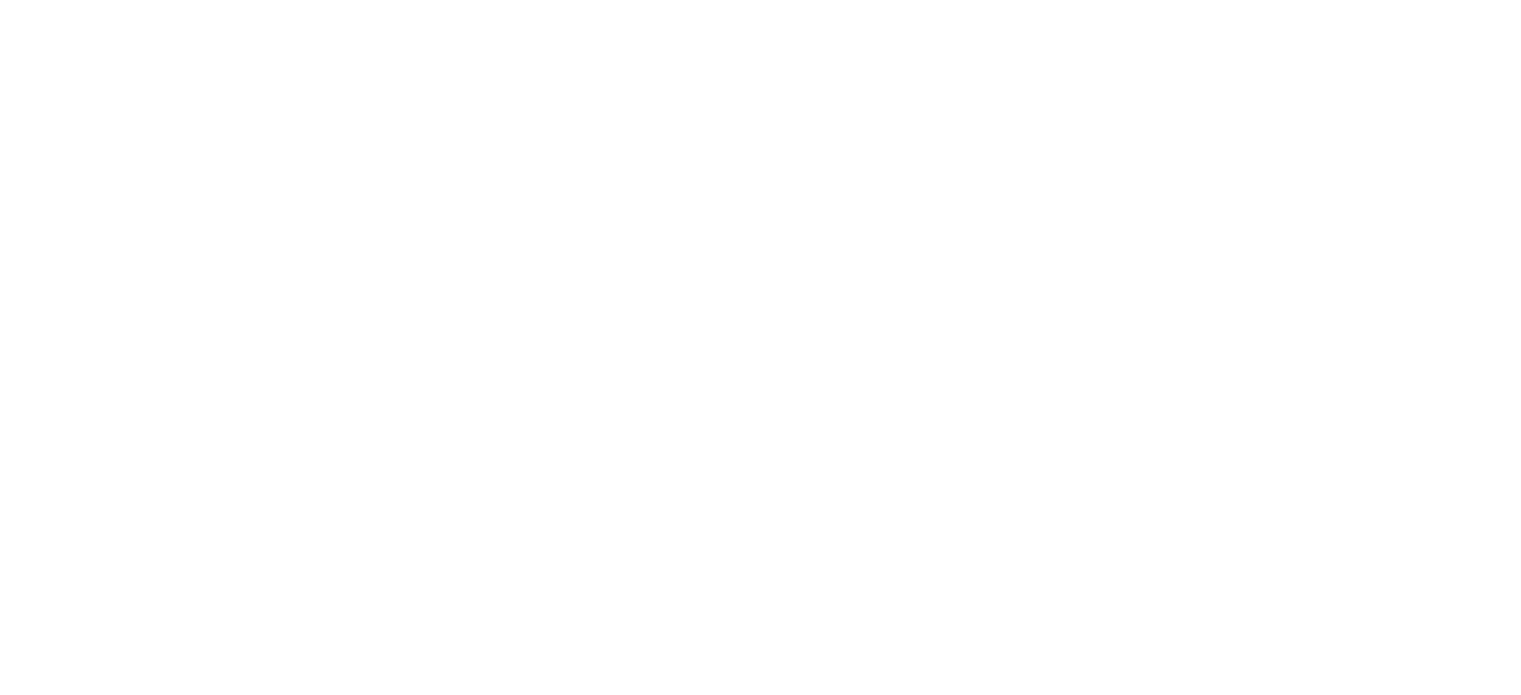 scroll, scrollTop: 0, scrollLeft: 0, axis: both 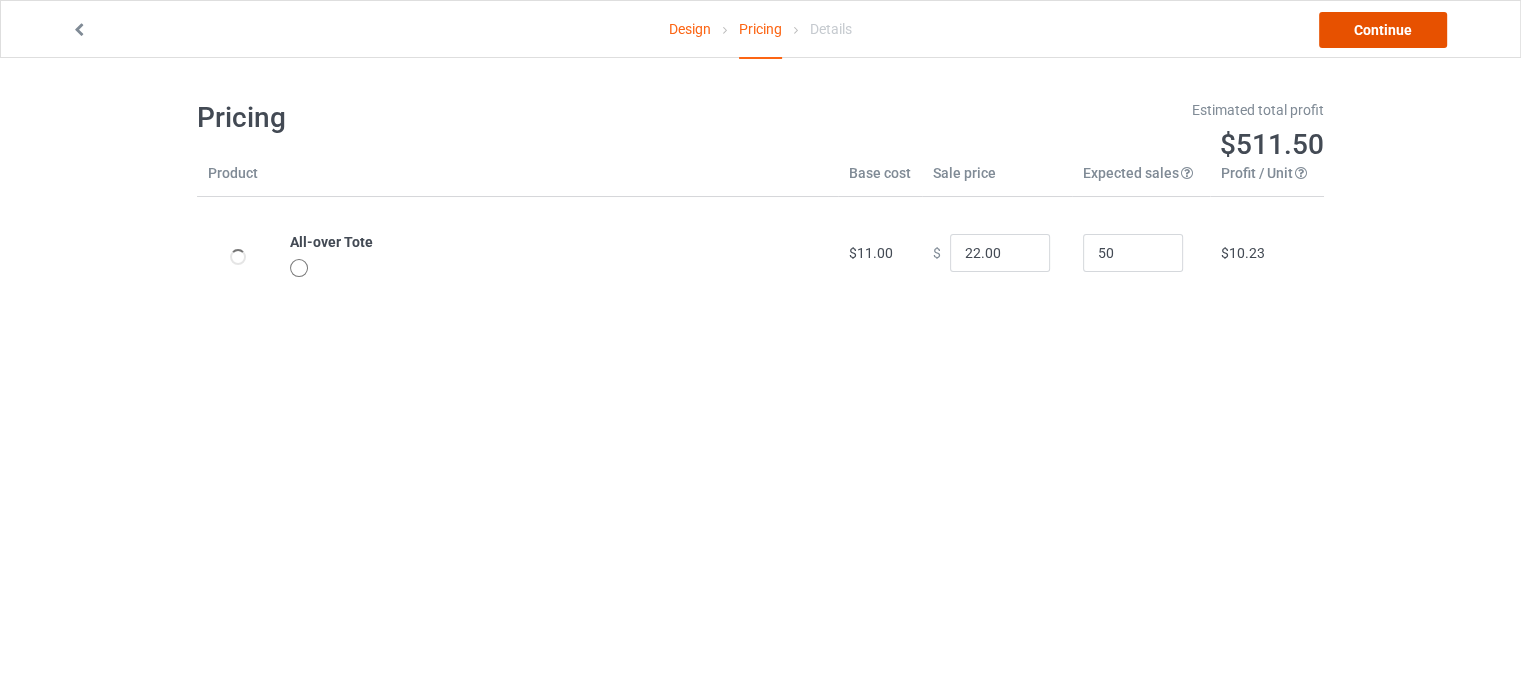 click on "Continue" at bounding box center (1383, 30) 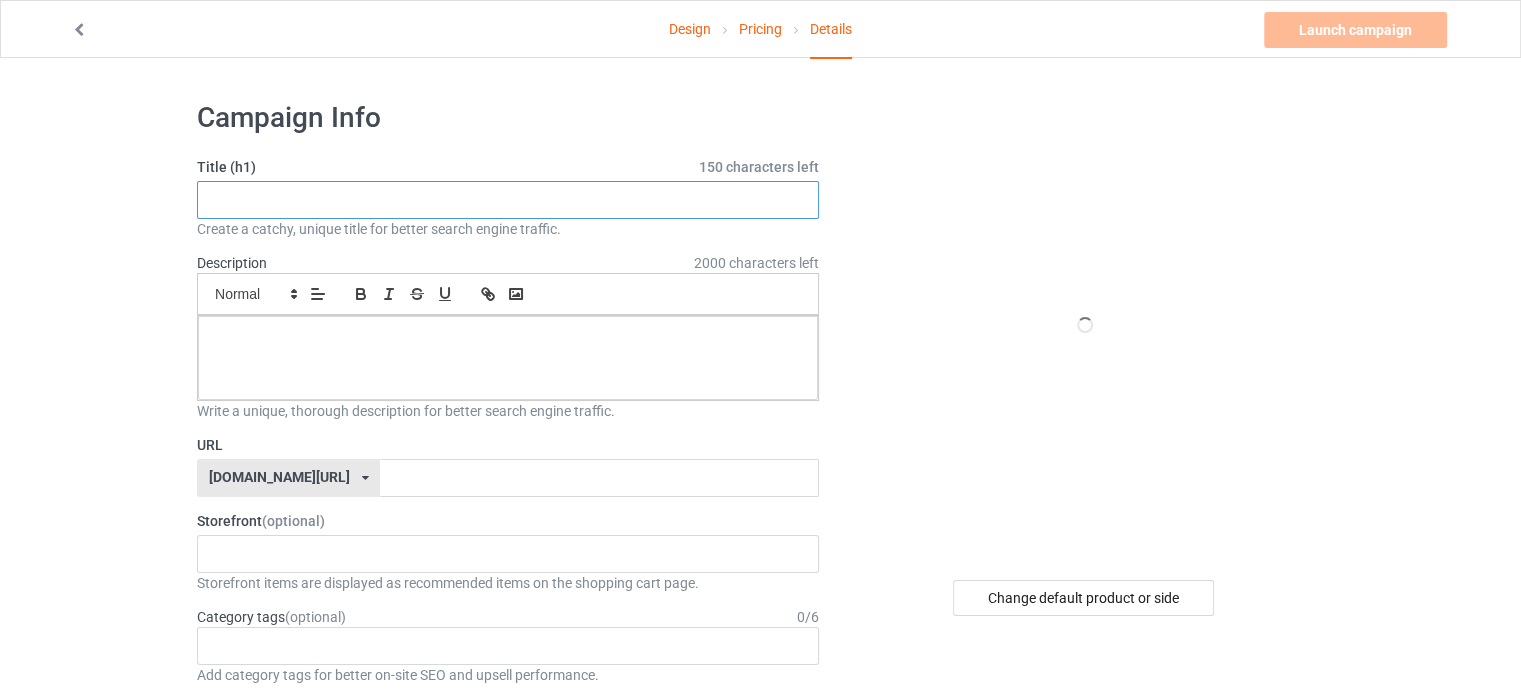 click at bounding box center [508, 200] 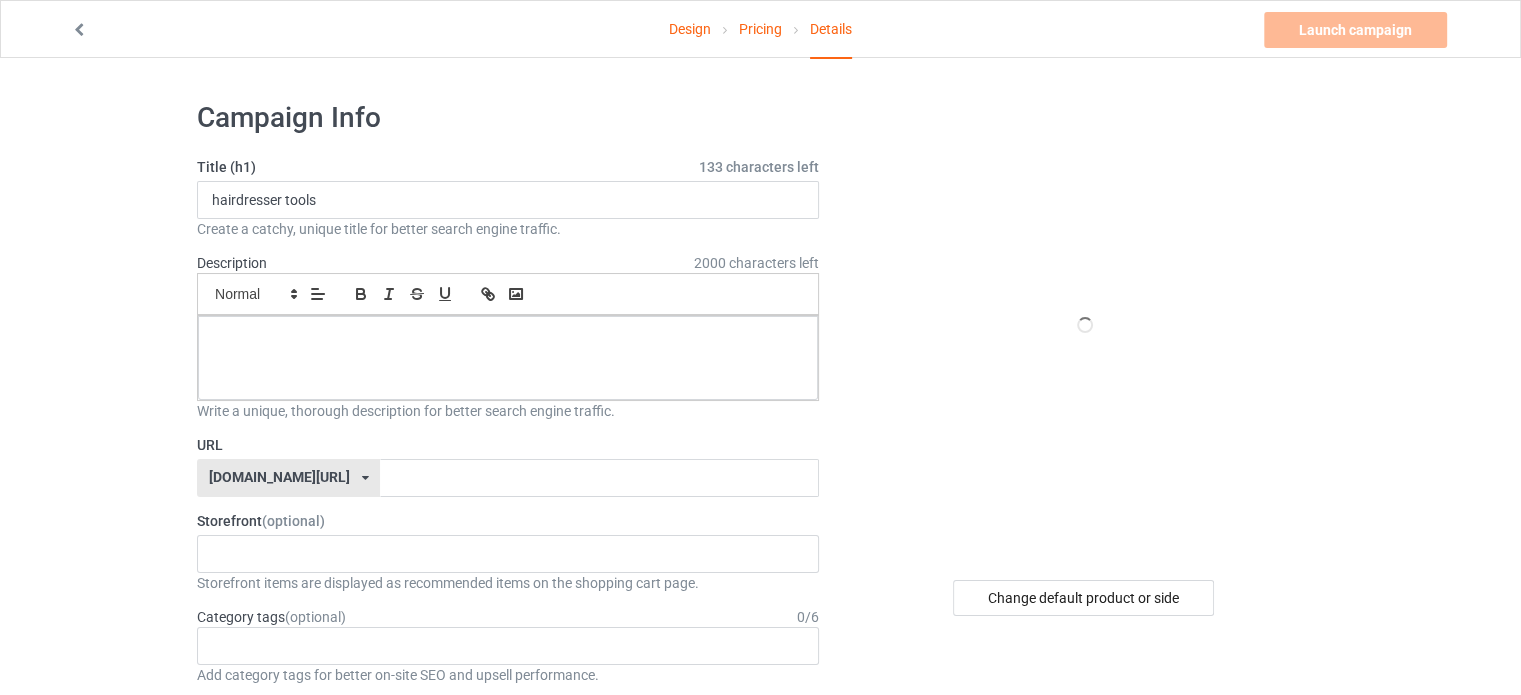 click on "Campaign Info" at bounding box center [508, 118] 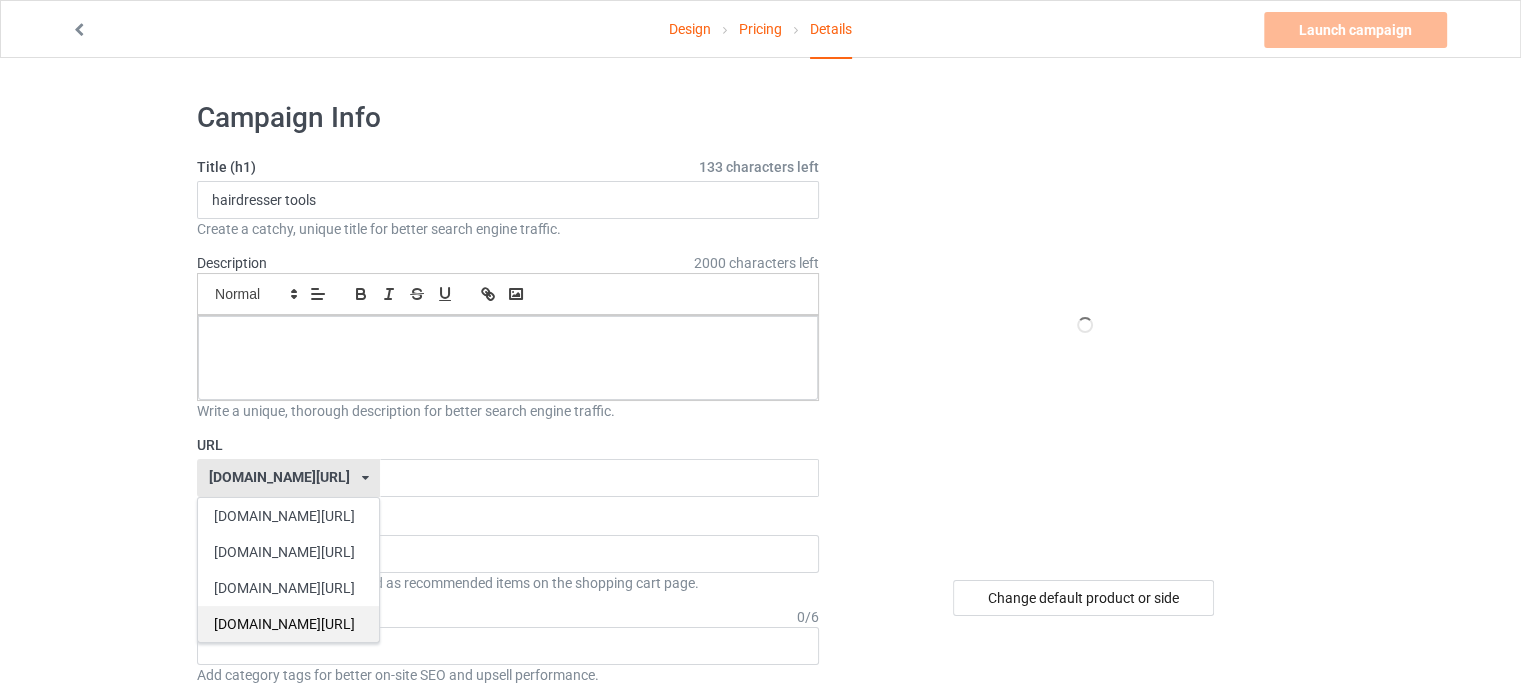 drag, startPoint x: 282, startPoint y: 521, endPoint x: 274, endPoint y: 620, distance: 99.32271 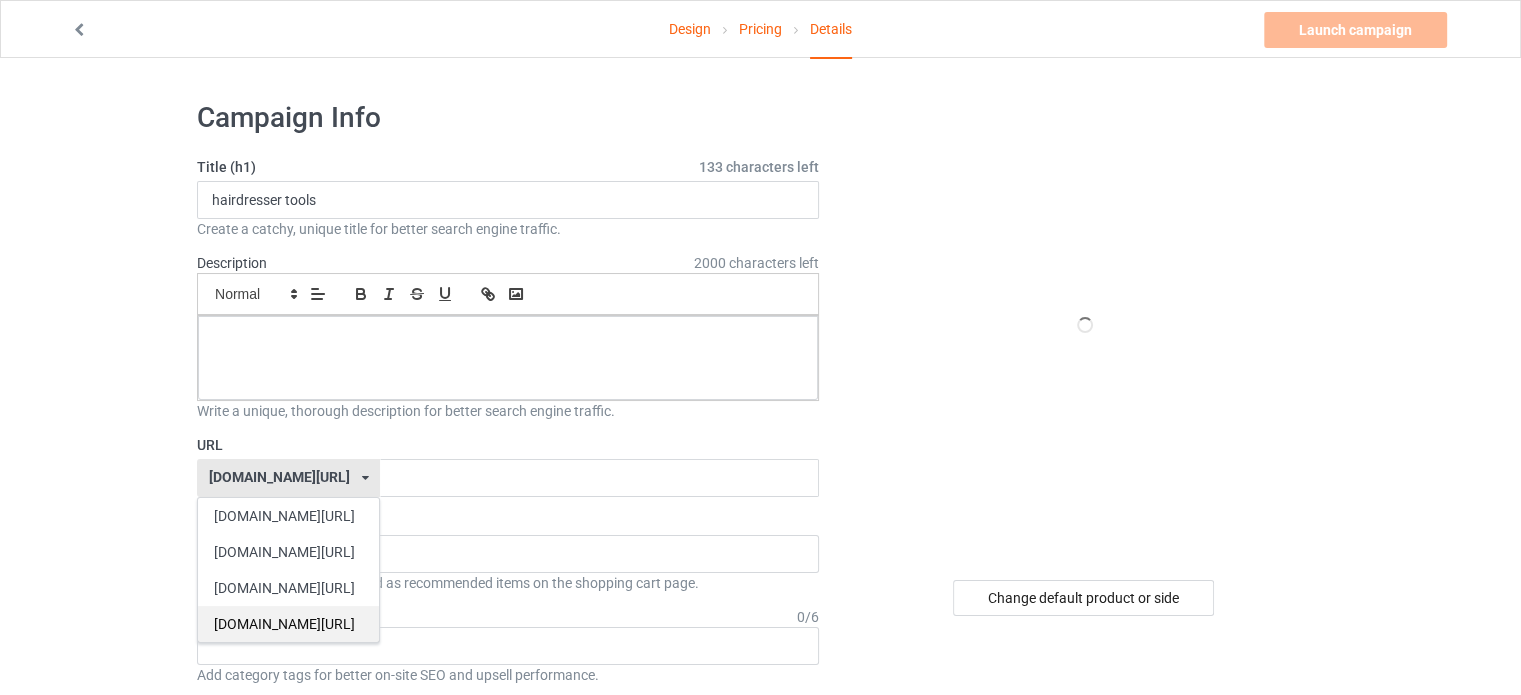 click on "[DOMAIN_NAME][URL] [DOMAIN_NAME][URL] [DOMAIN_NAME][URL] [DOMAIN_NAME][URL]" at bounding box center [288, 570] 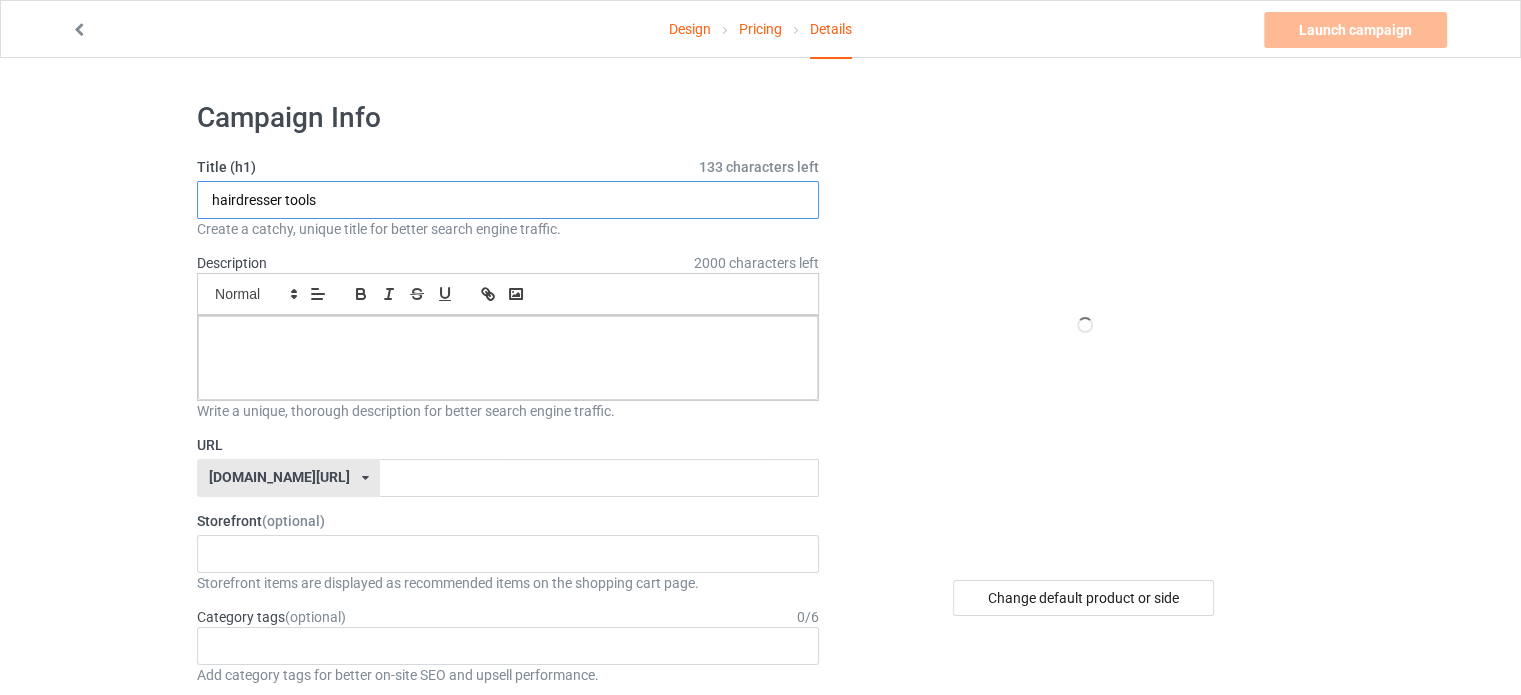 click on "hairdresser tools" at bounding box center [508, 200] 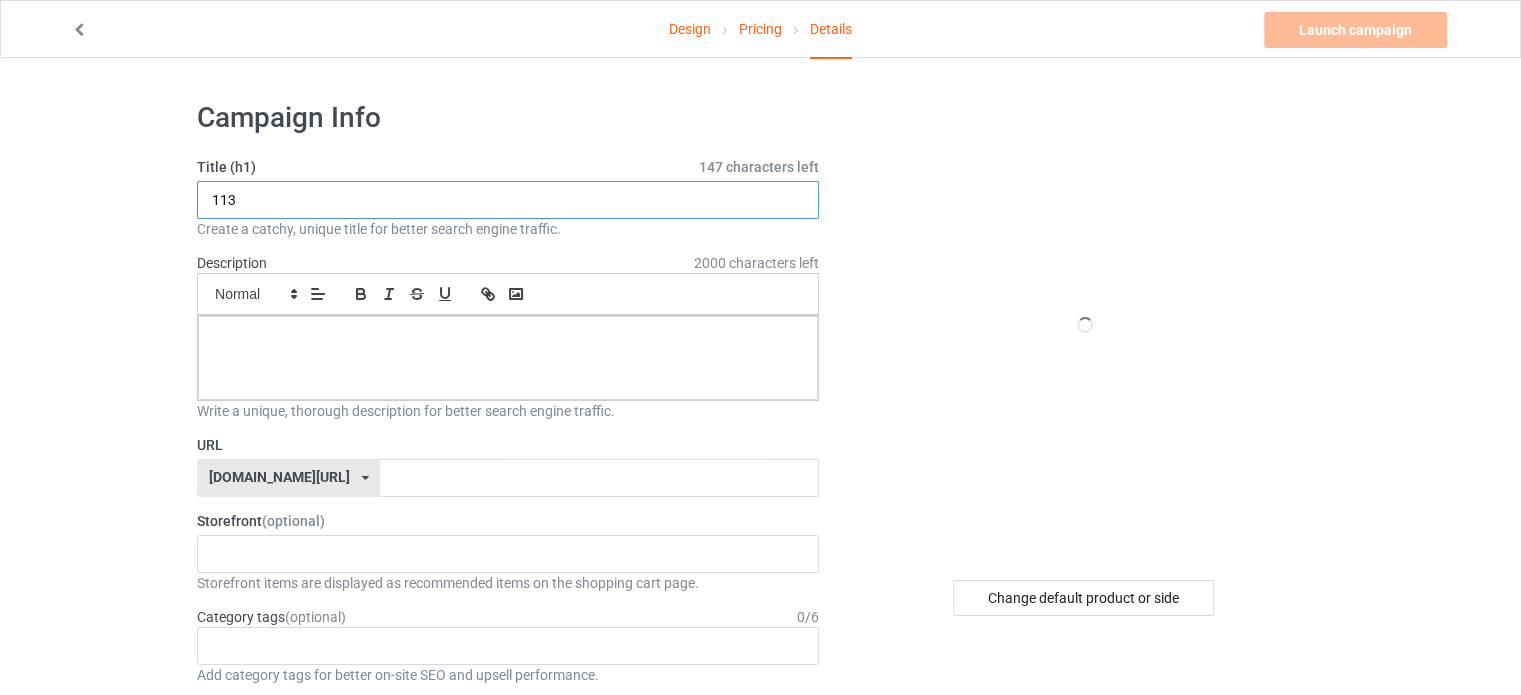 click on "113" at bounding box center (508, 200) 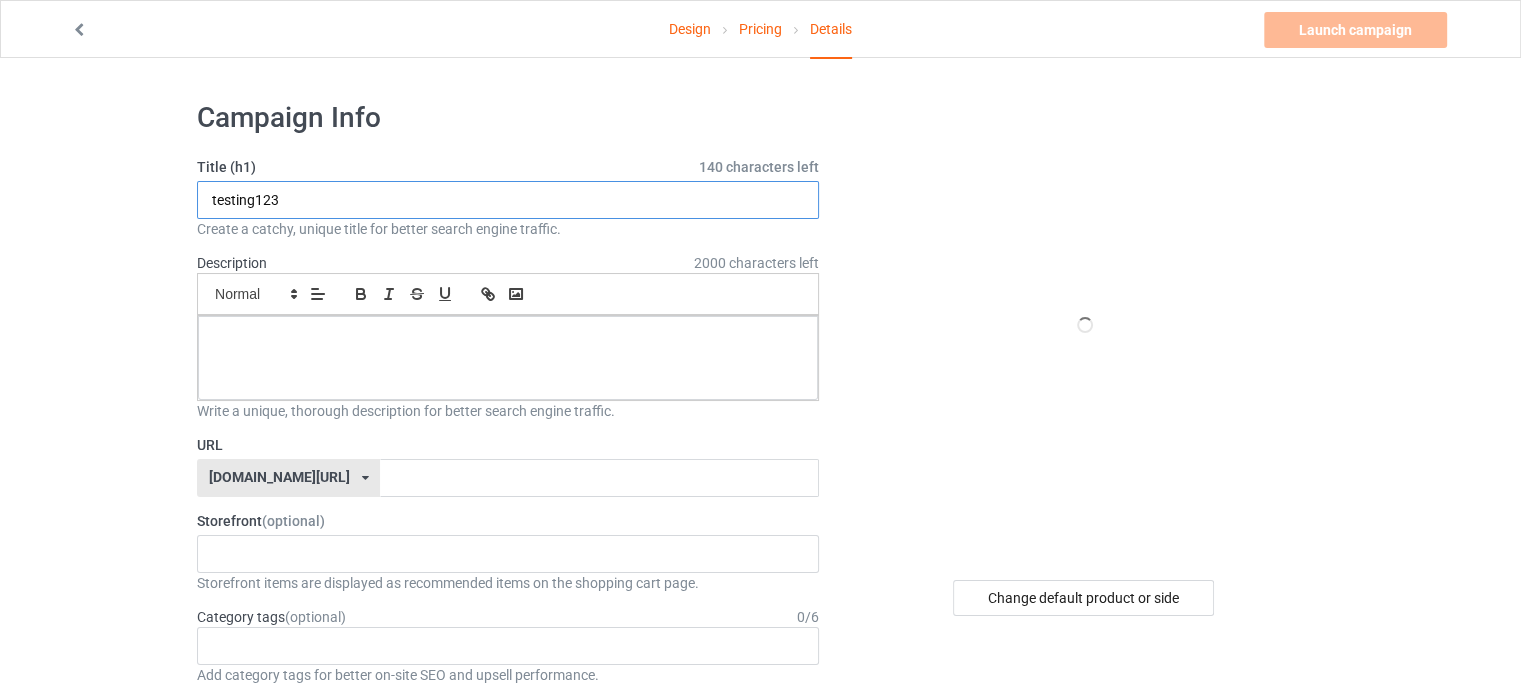 click on "testing123" at bounding box center (508, 200) 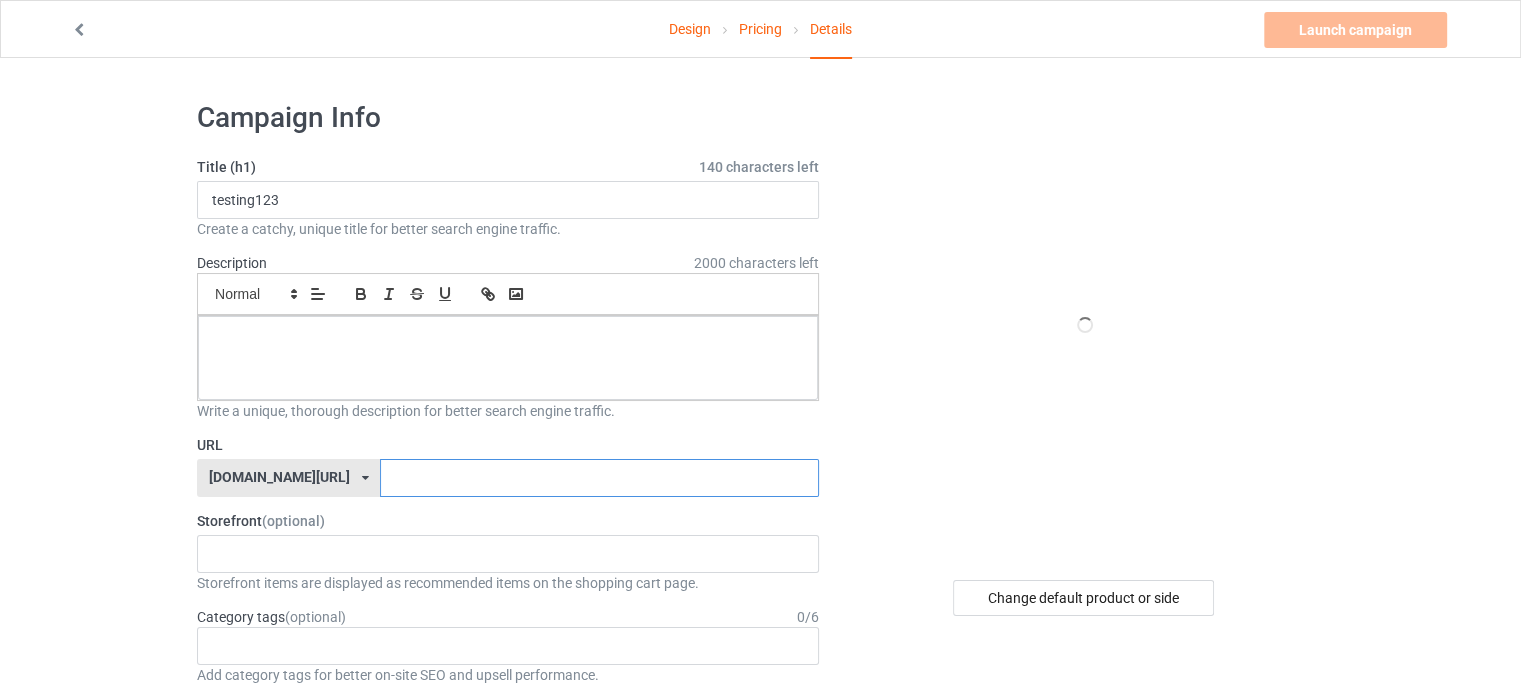 click at bounding box center [599, 478] 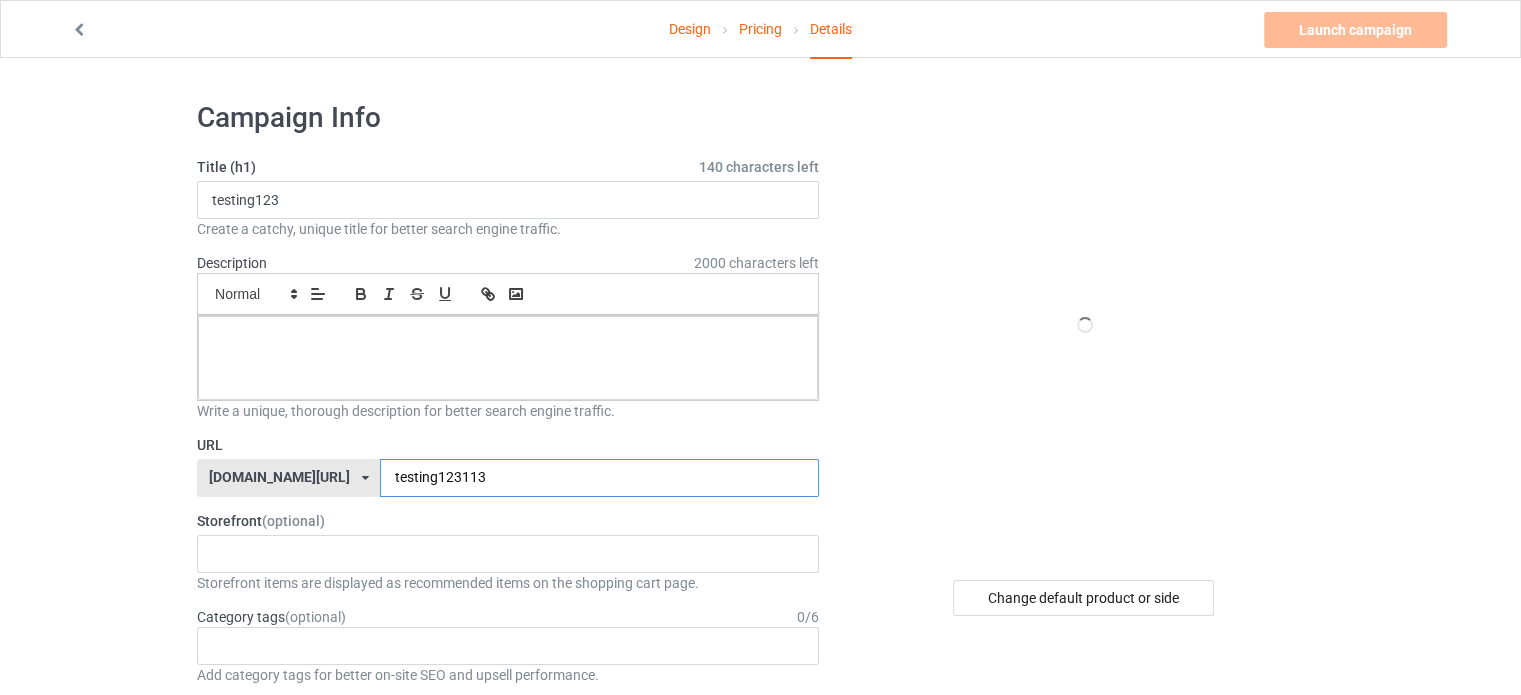 type on "testing123113" 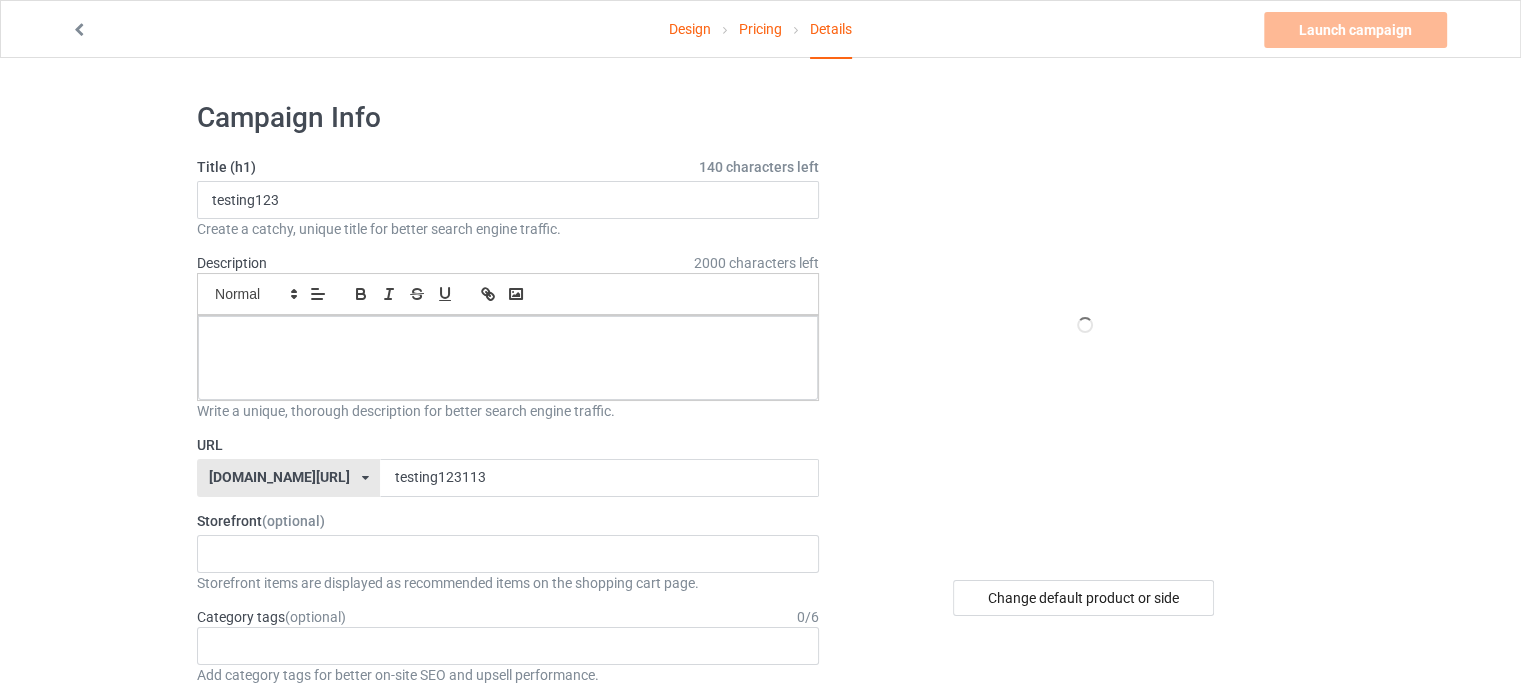 click on "URL" at bounding box center (508, 445) 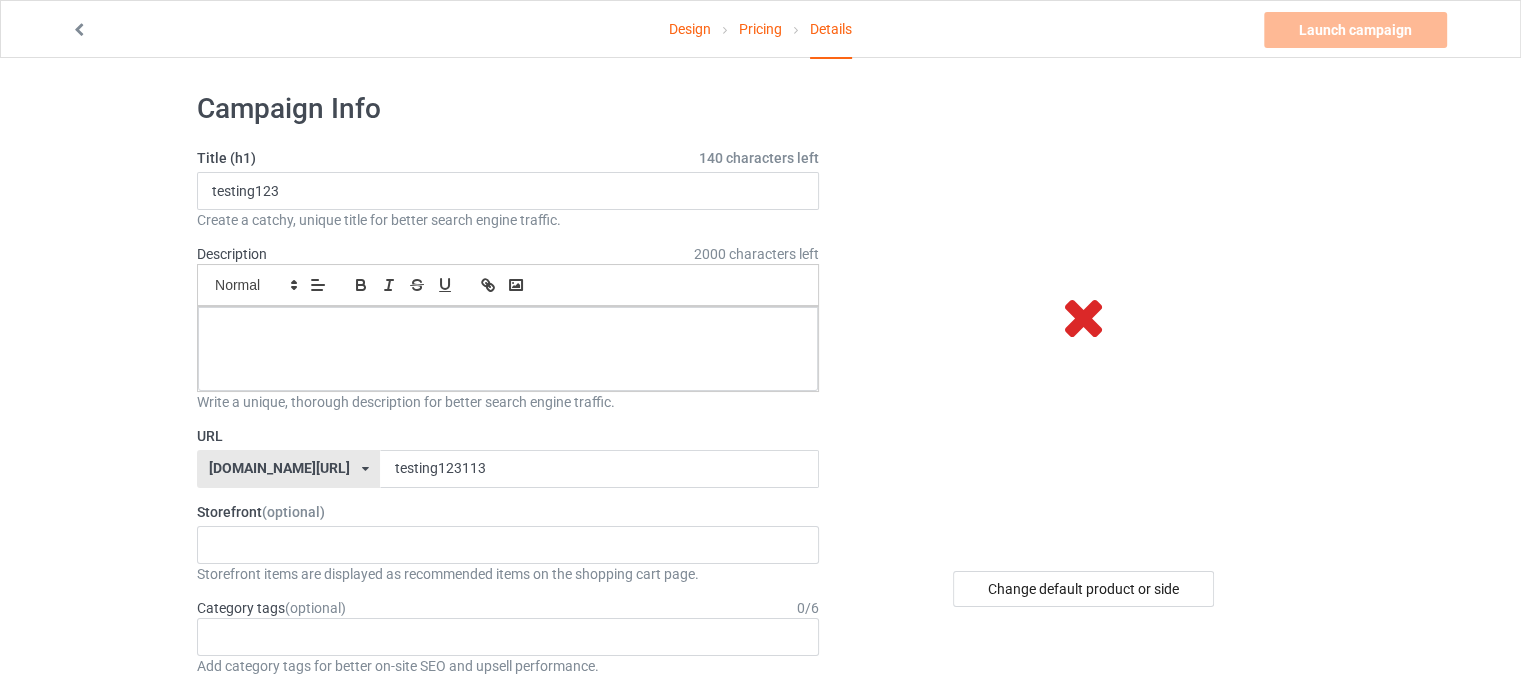 scroll, scrollTop: 0, scrollLeft: 0, axis: both 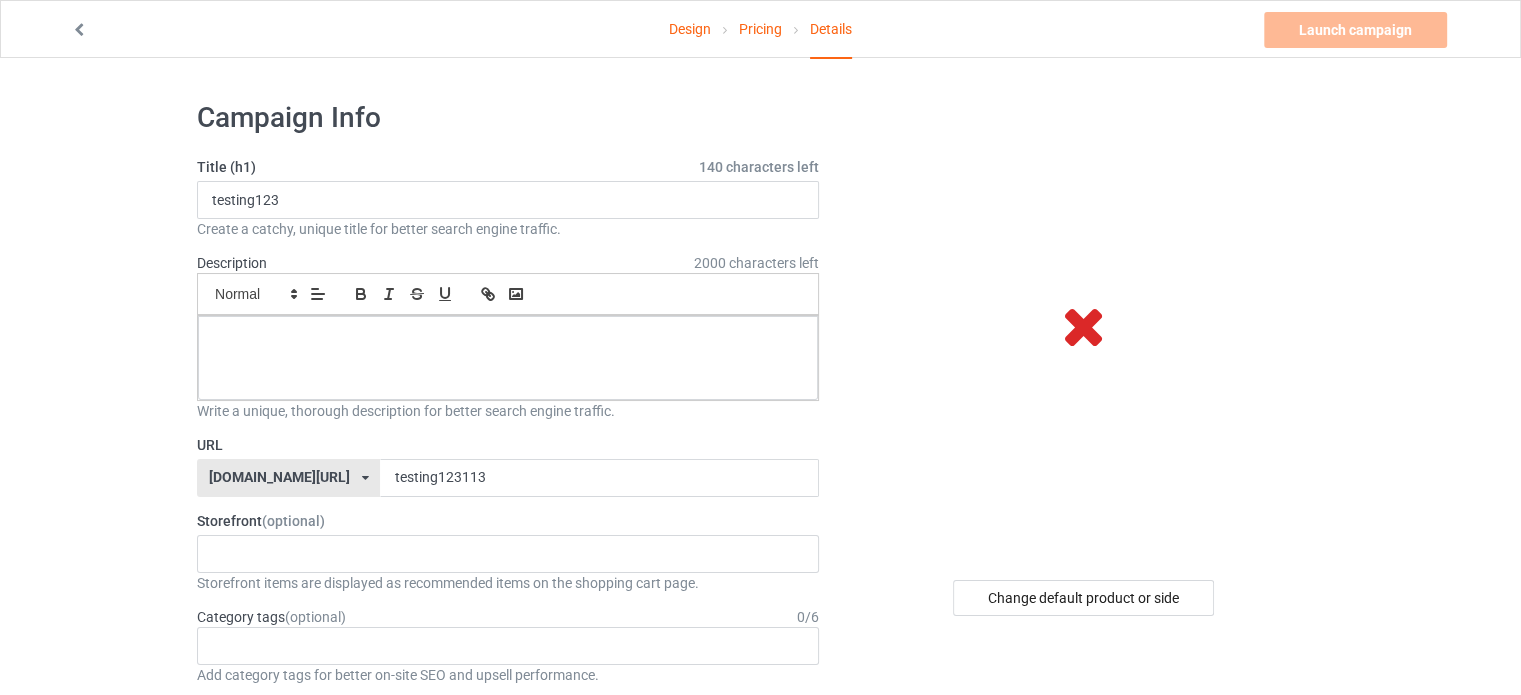 drag, startPoint x: 1119, startPoint y: 311, endPoint x: 1103, endPoint y: 371, distance: 62.0967 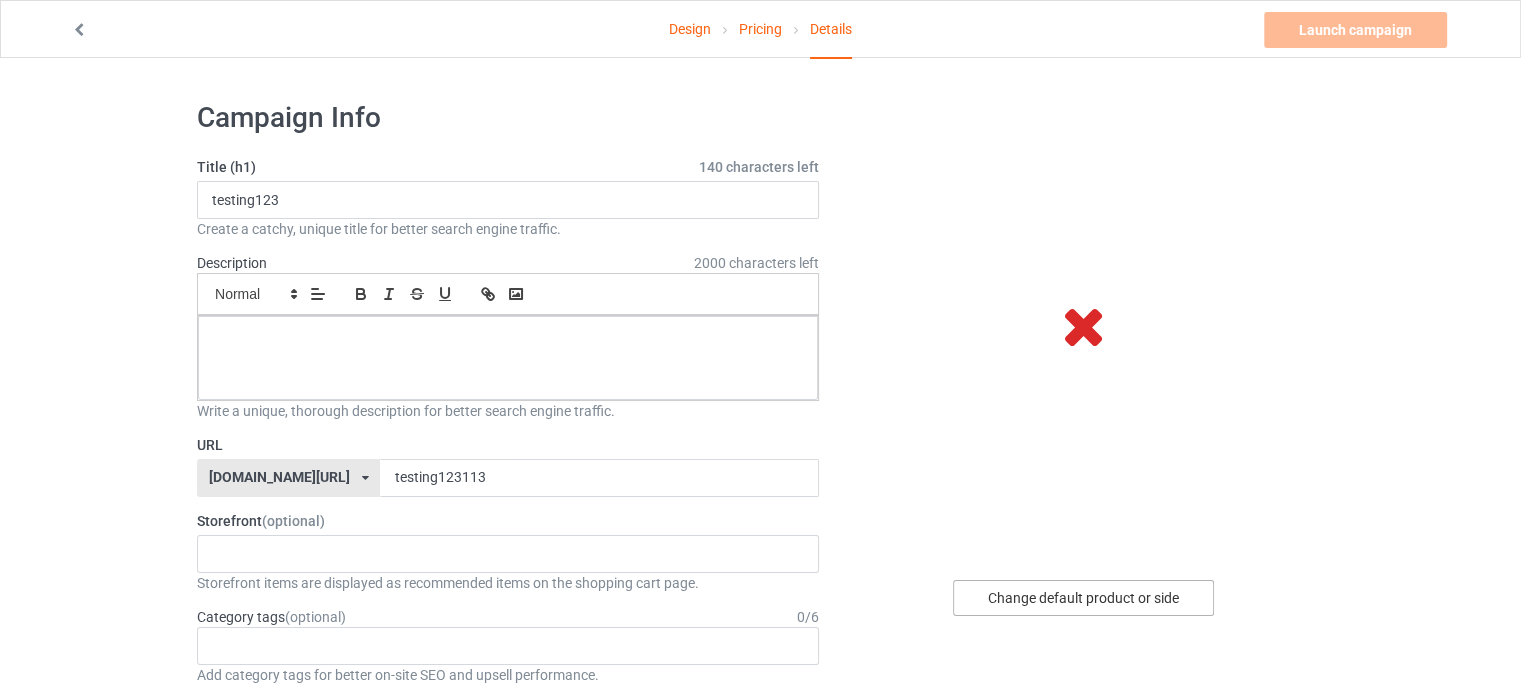 click on "Change default product or side" at bounding box center [1083, 598] 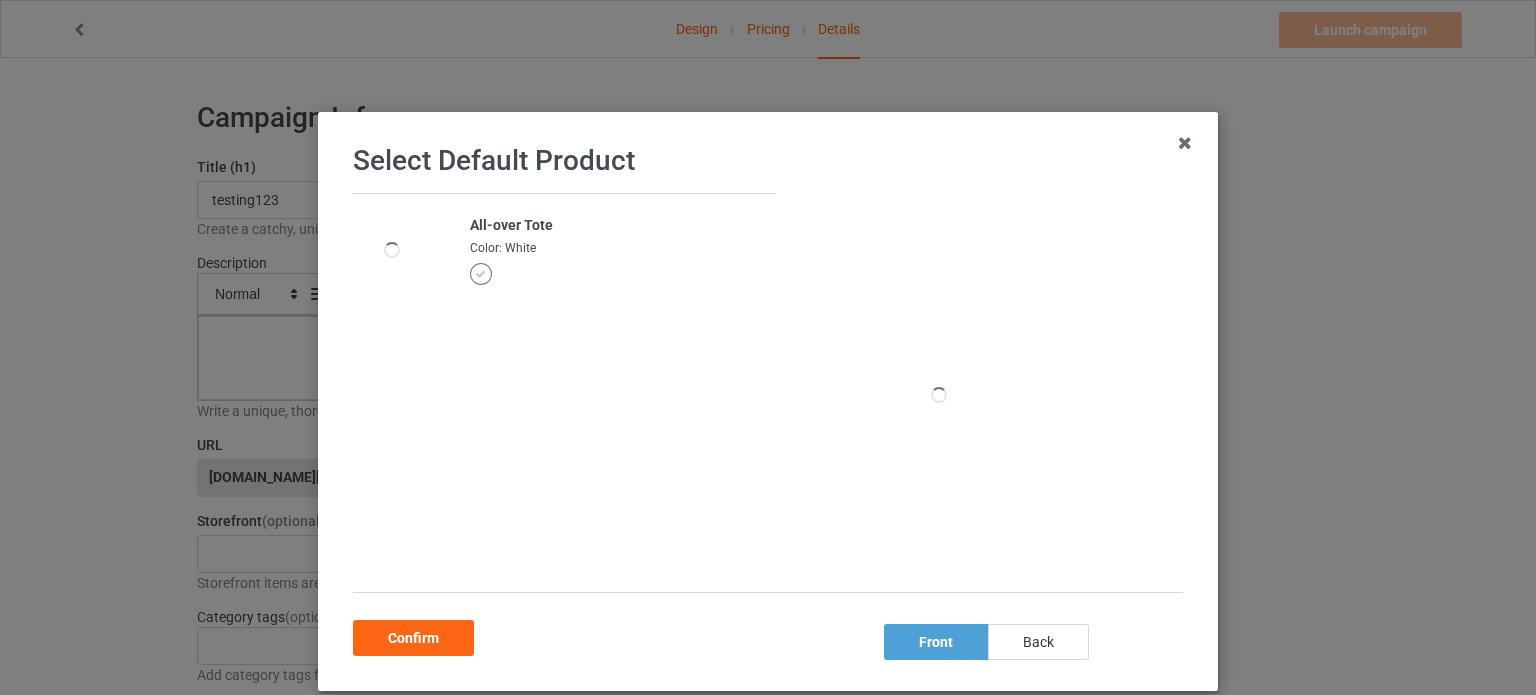 click on "back" at bounding box center (1038, 642) 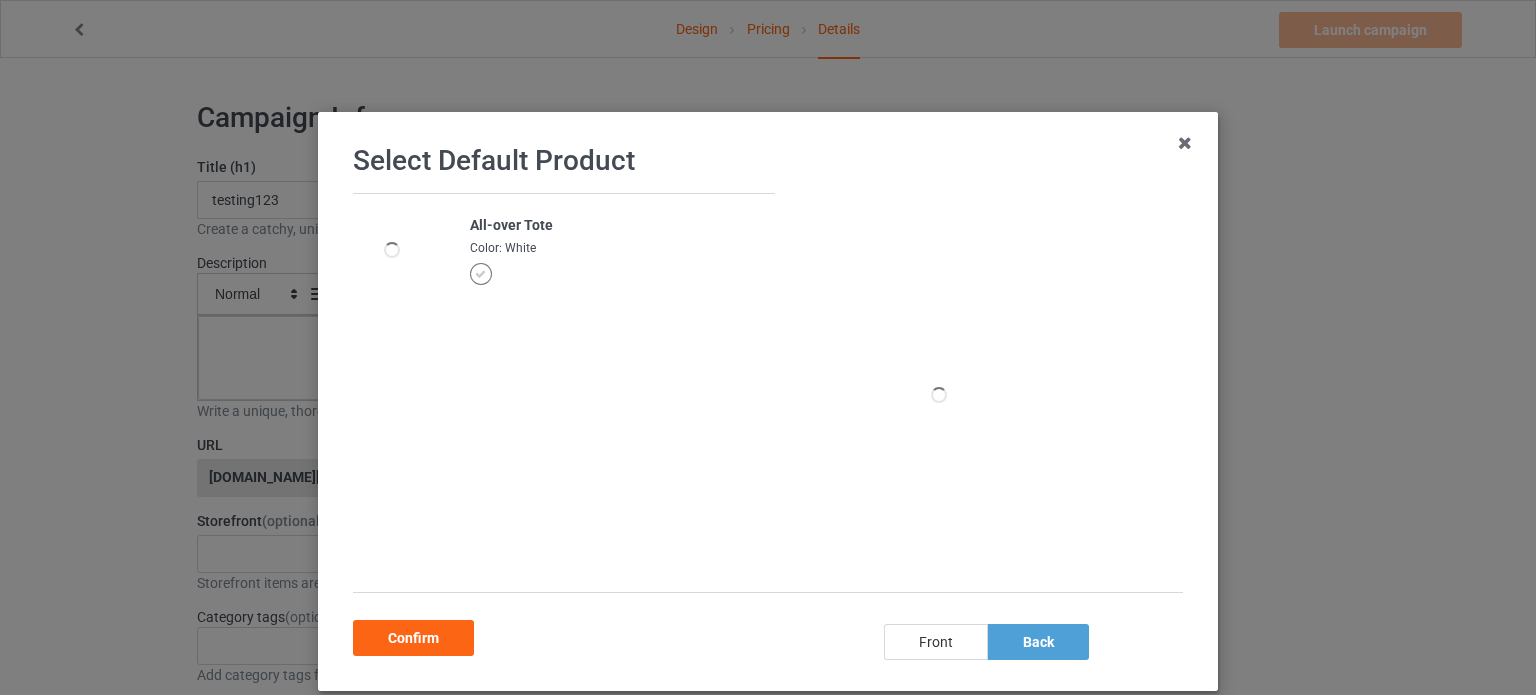 click on "front" at bounding box center [936, 642] 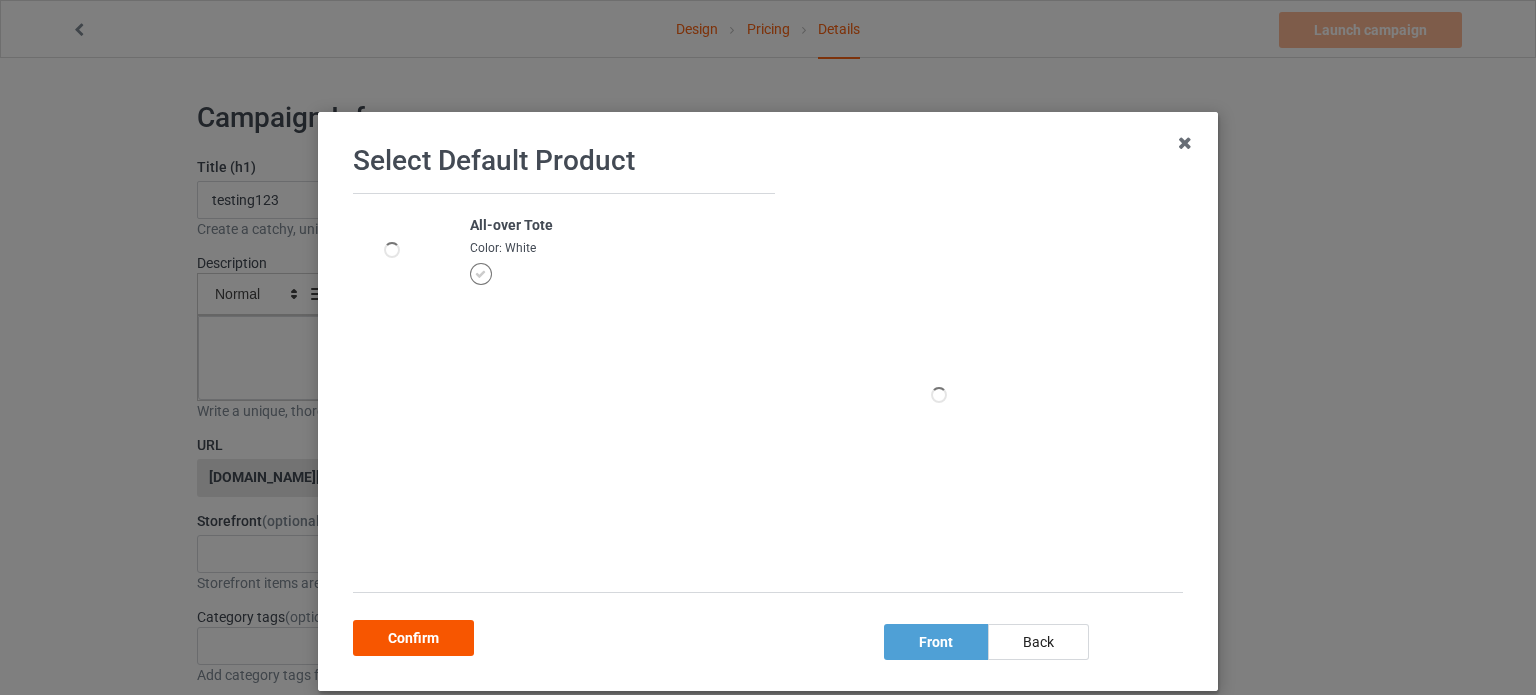 click on "Confirm" at bounding box center [413, 638] 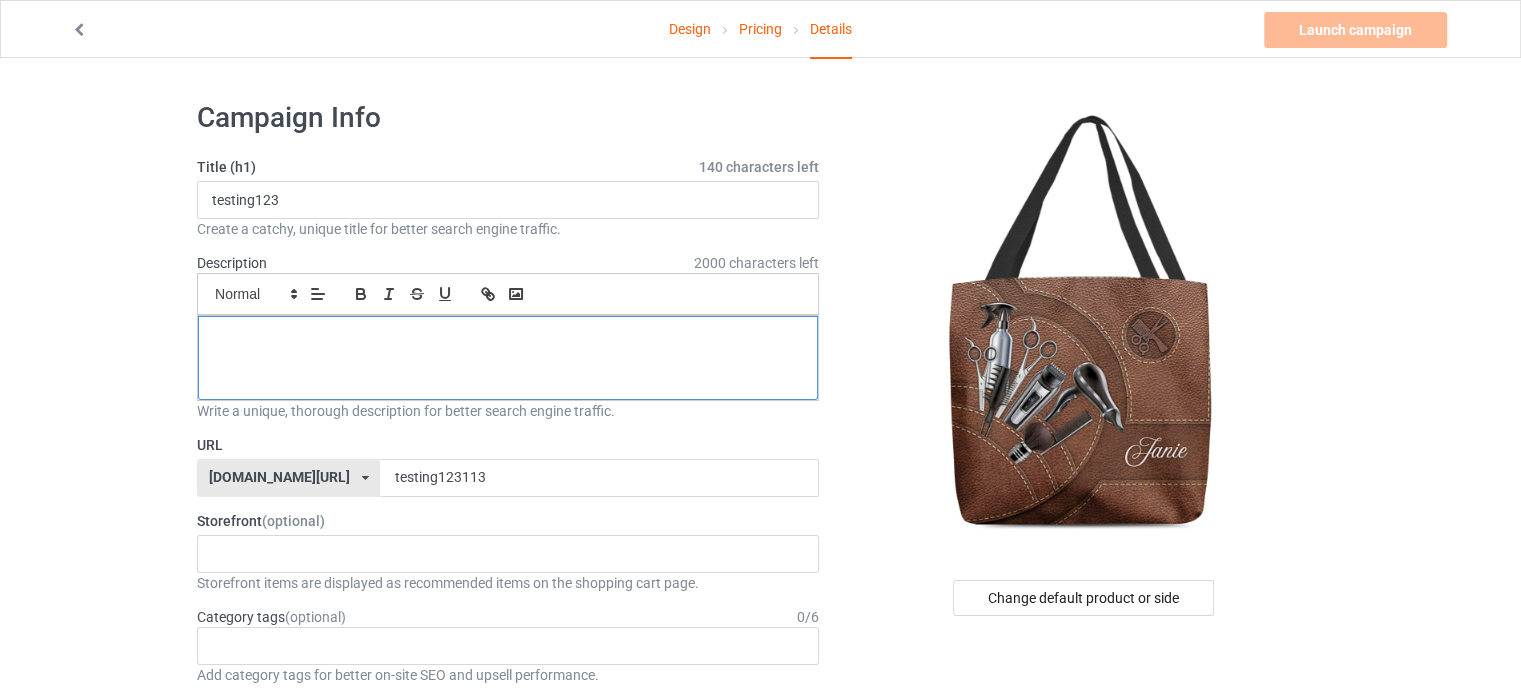 click at bounding box center [508, 358] 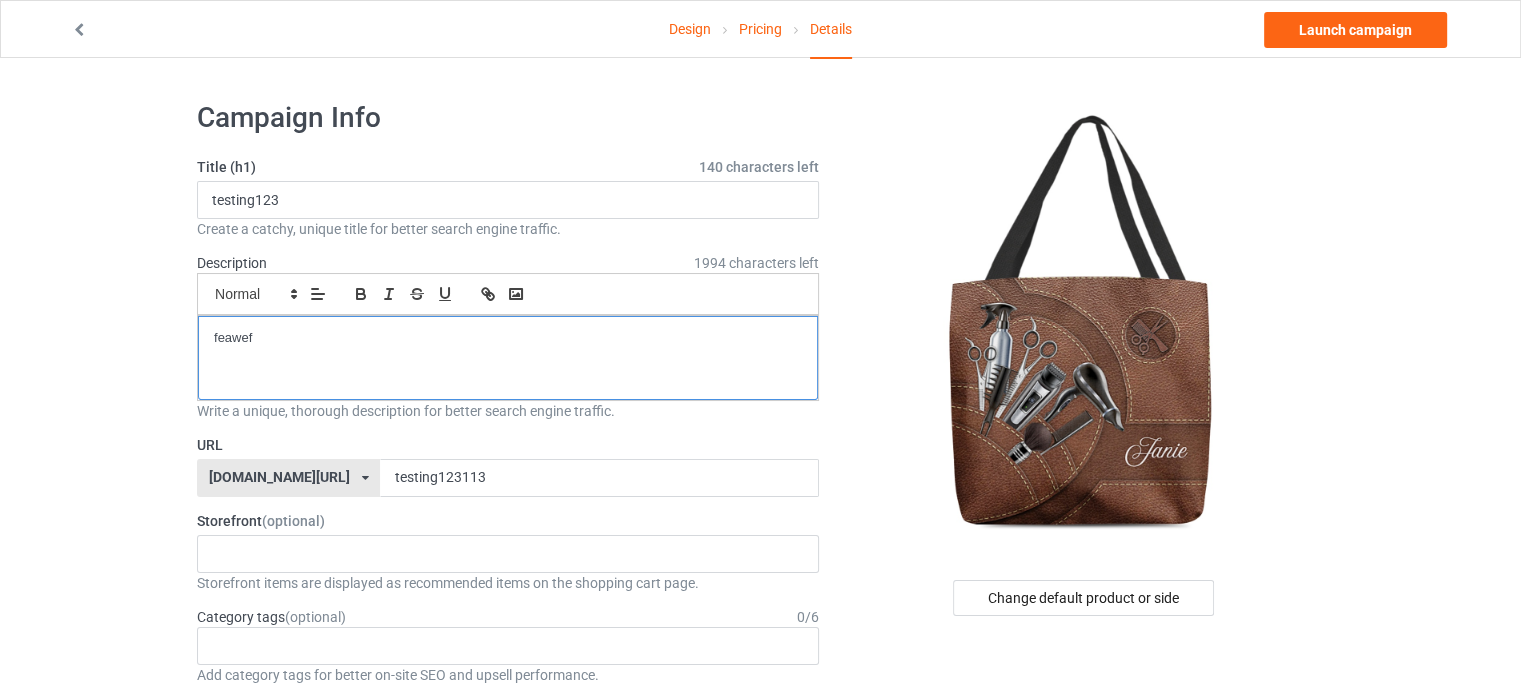 type 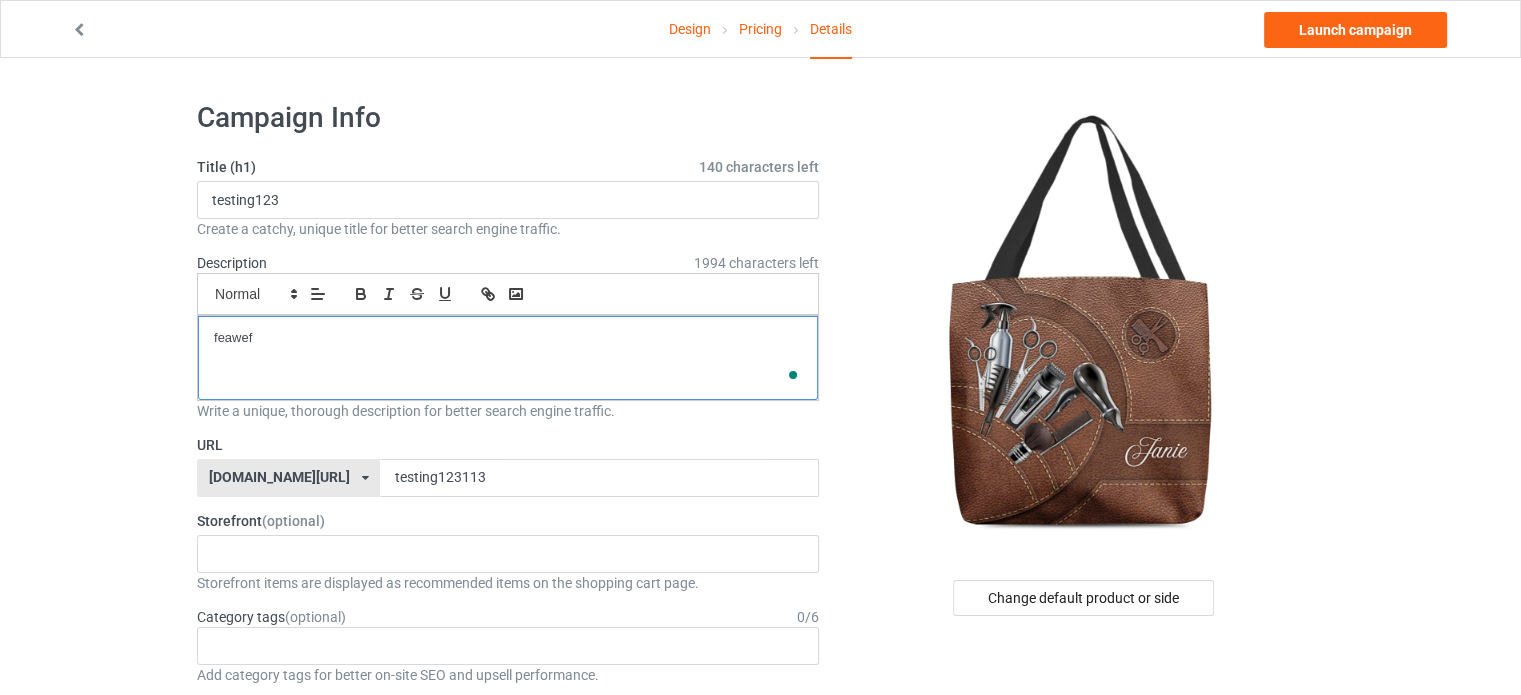 click on "feawef" at bounding box center [508, 358] 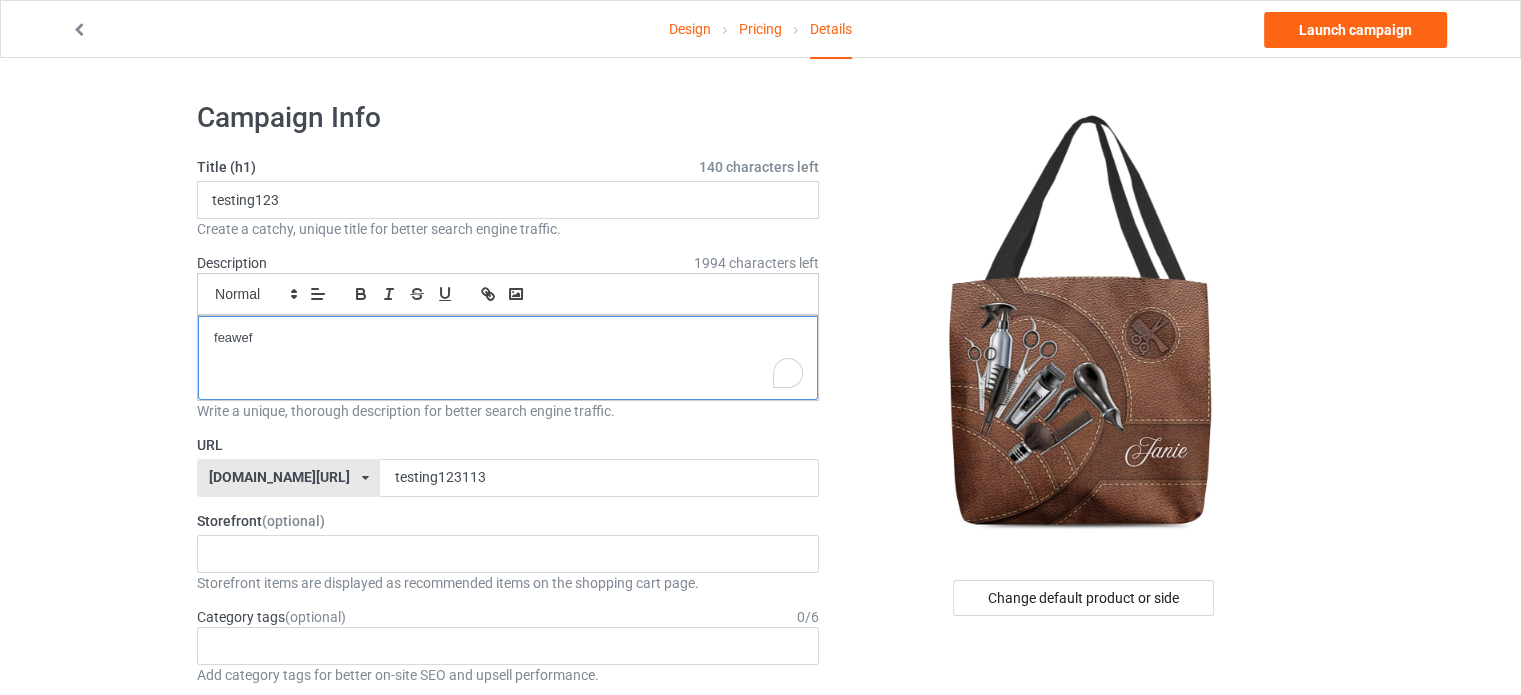click on "feawef" at bounding box center (508, 358) 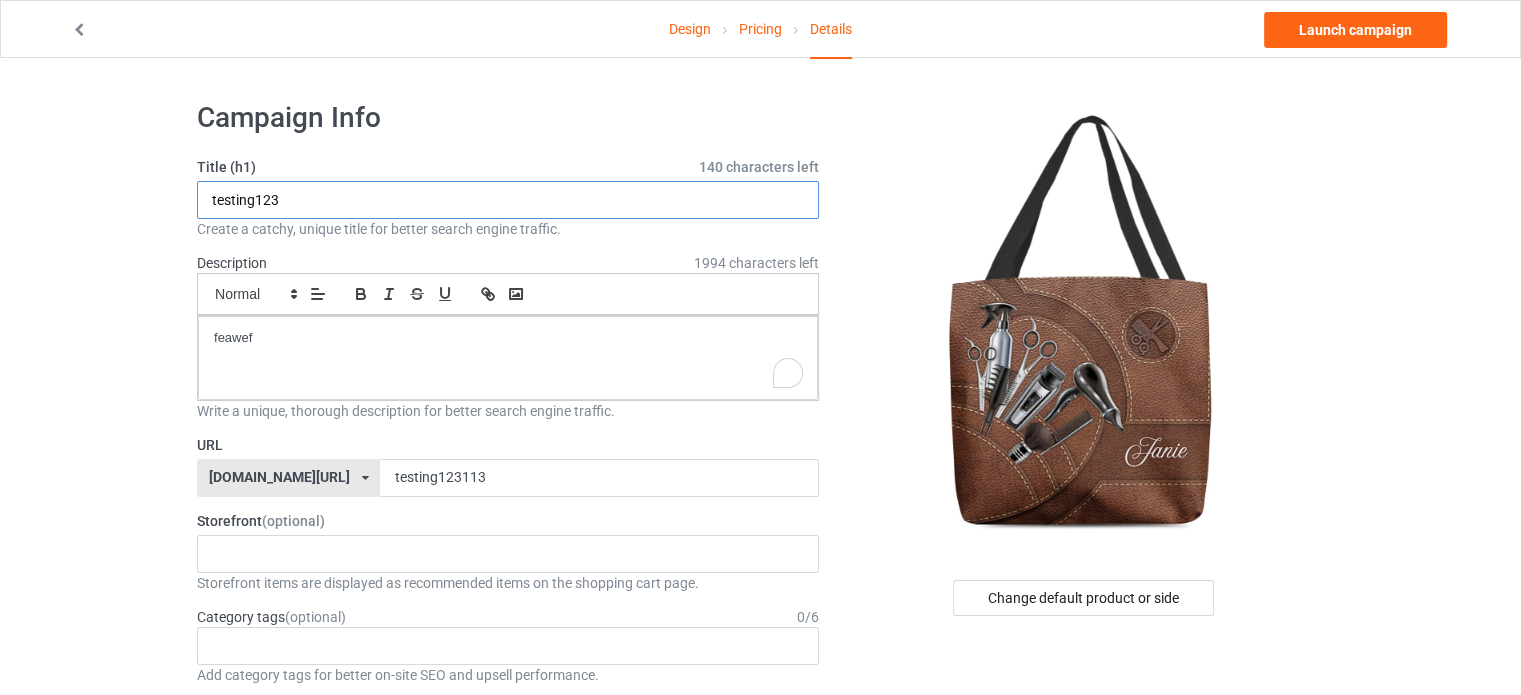 click on "testing123" at bounding box center (508, 200) 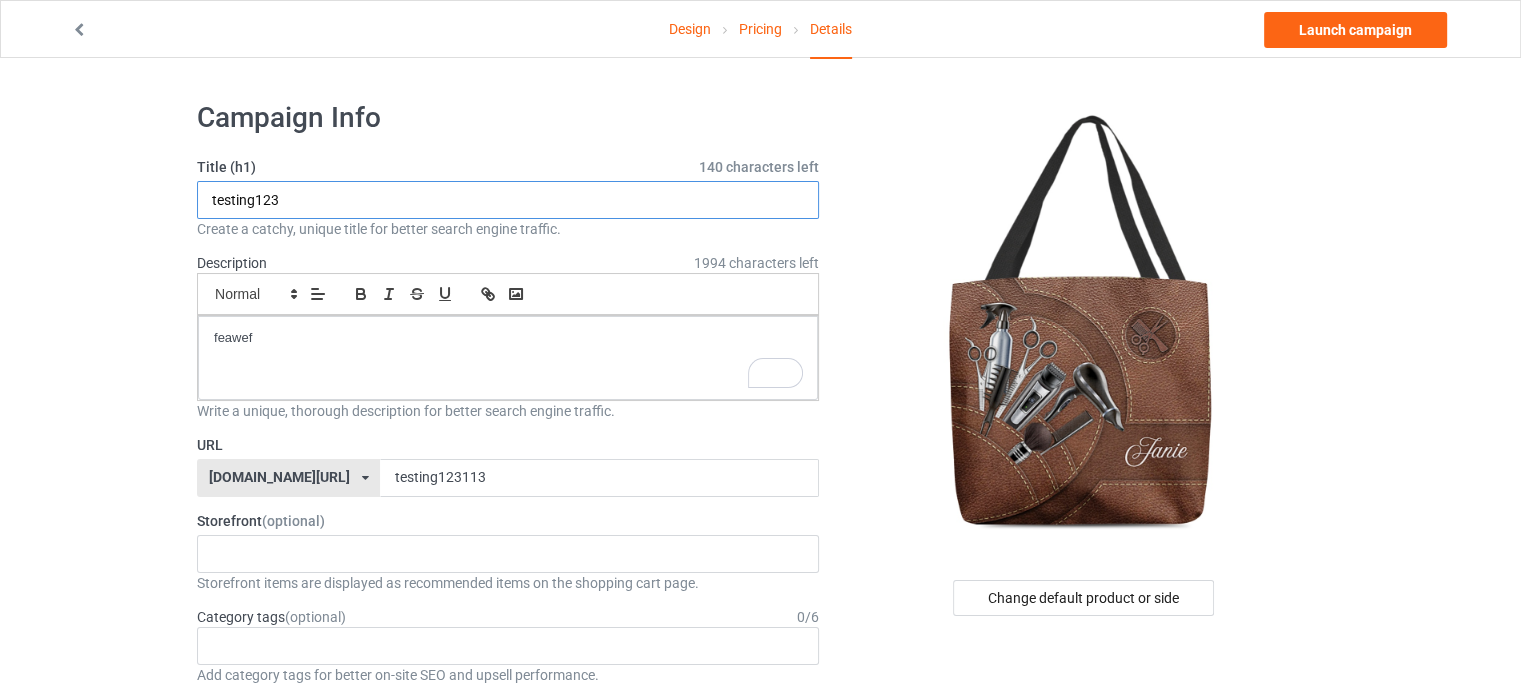 click on "testing123" at bounding box center [508, 200] 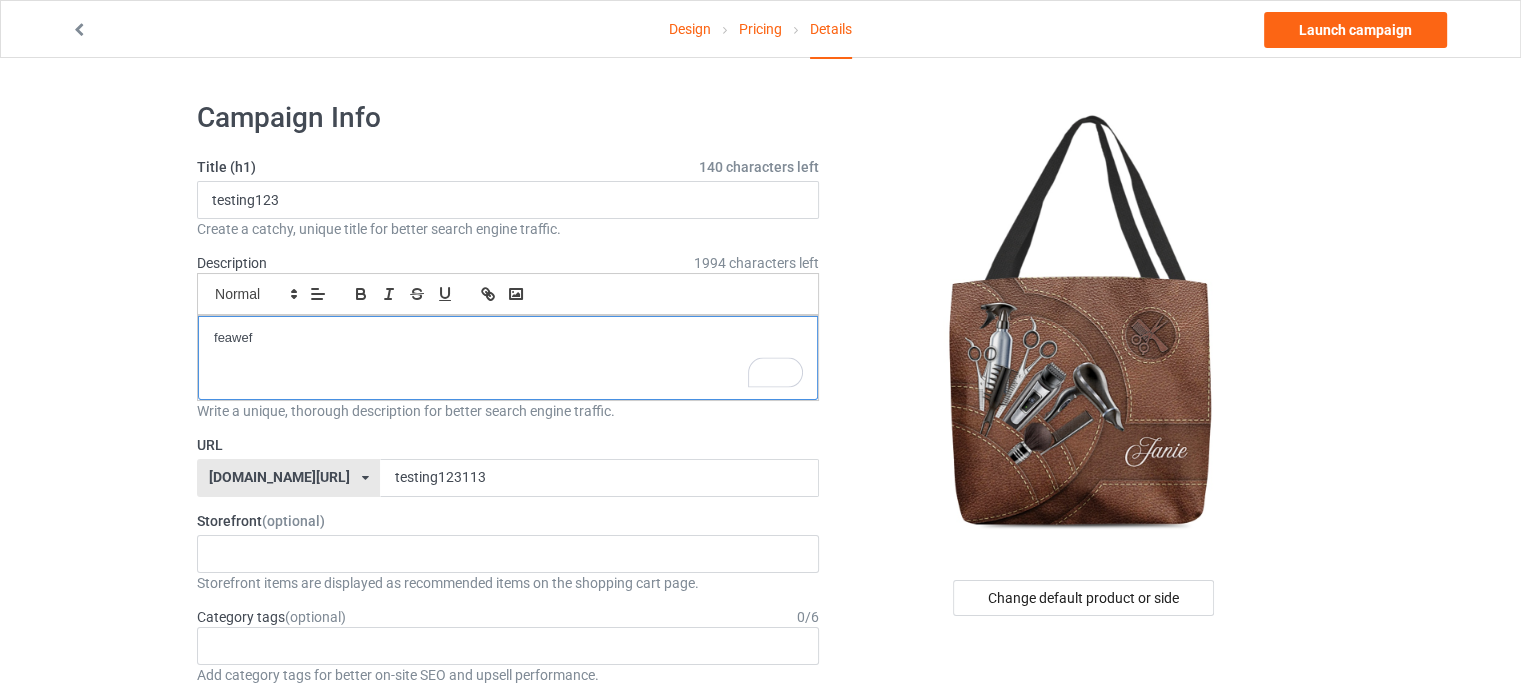 click on "feawef" at bounding box center [508, 358] 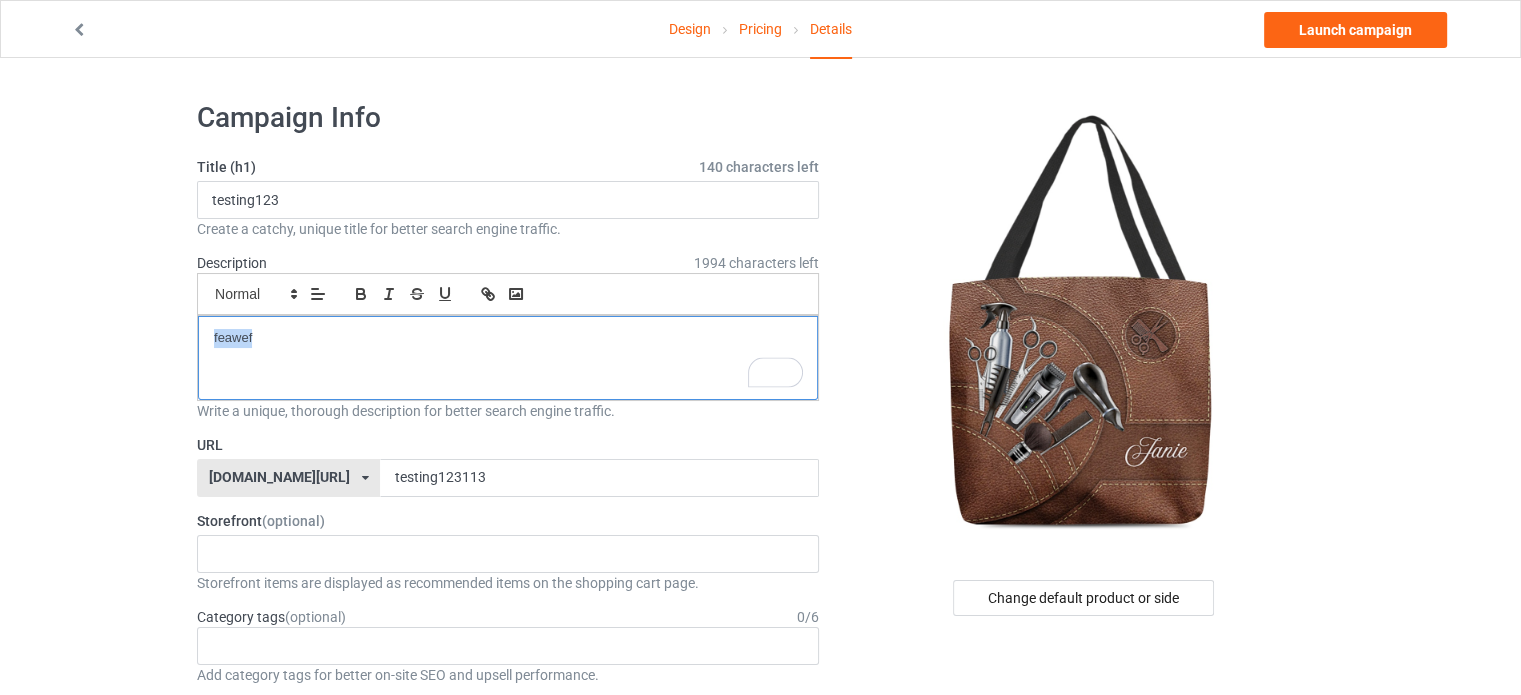 click on "feawef" at bounding box center (508, 358) 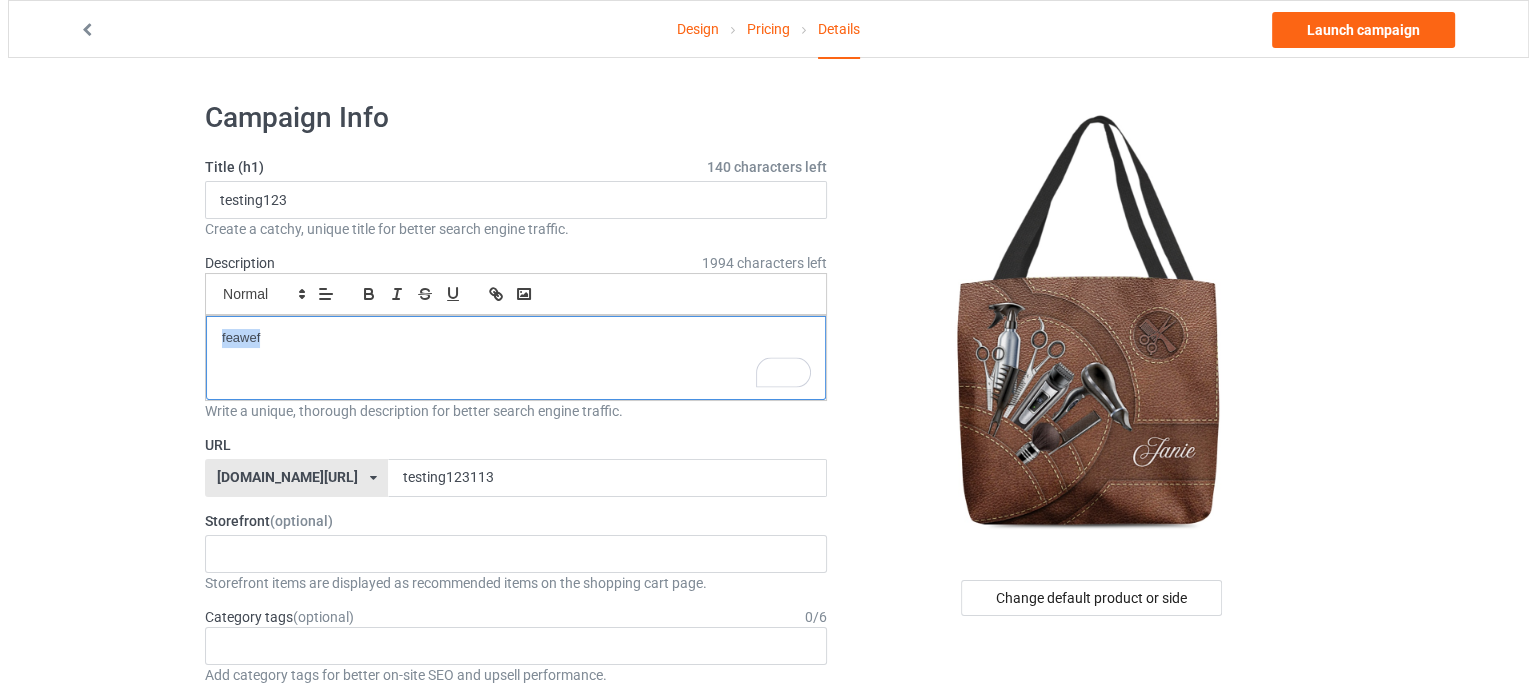 scroll, scrollTop: 0, scrollLeft: 0, axis: both 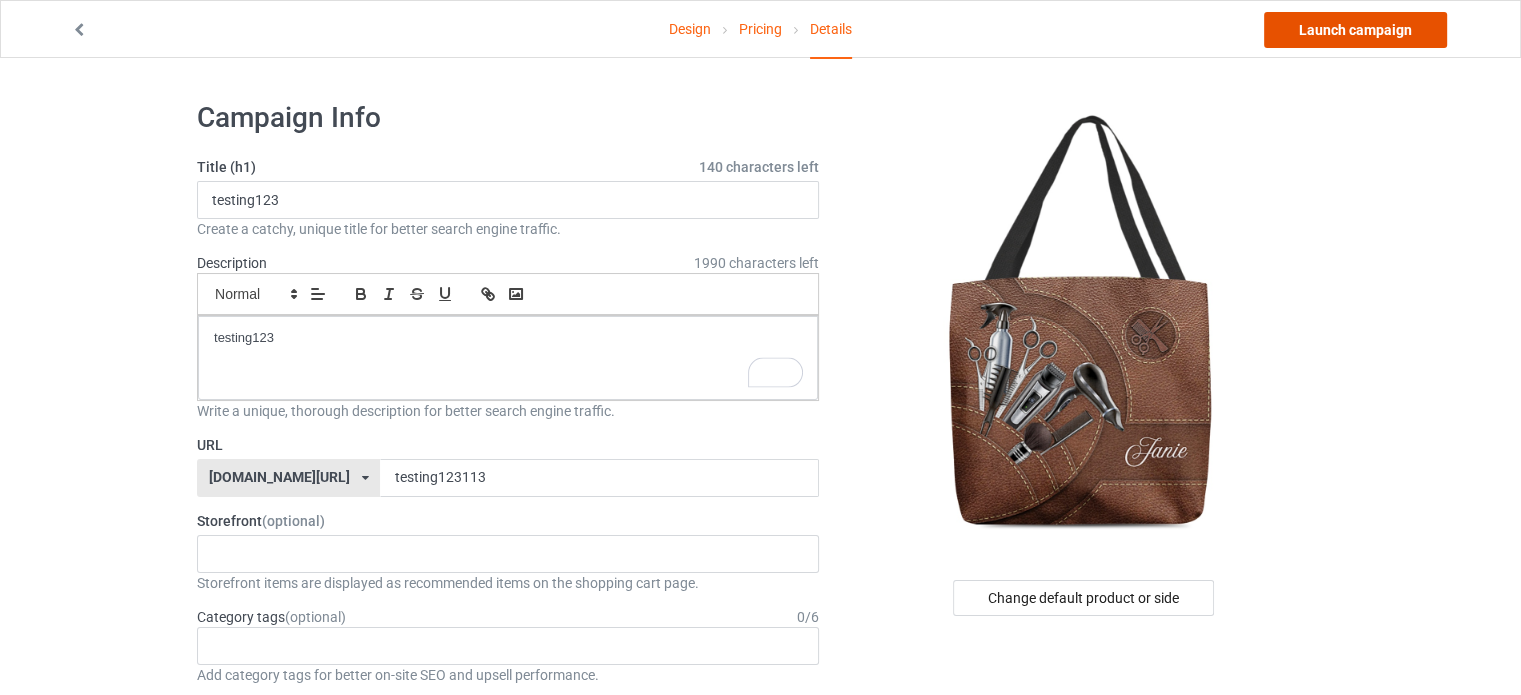 click on "Launch campaign" at bounding box center (1355, 30) 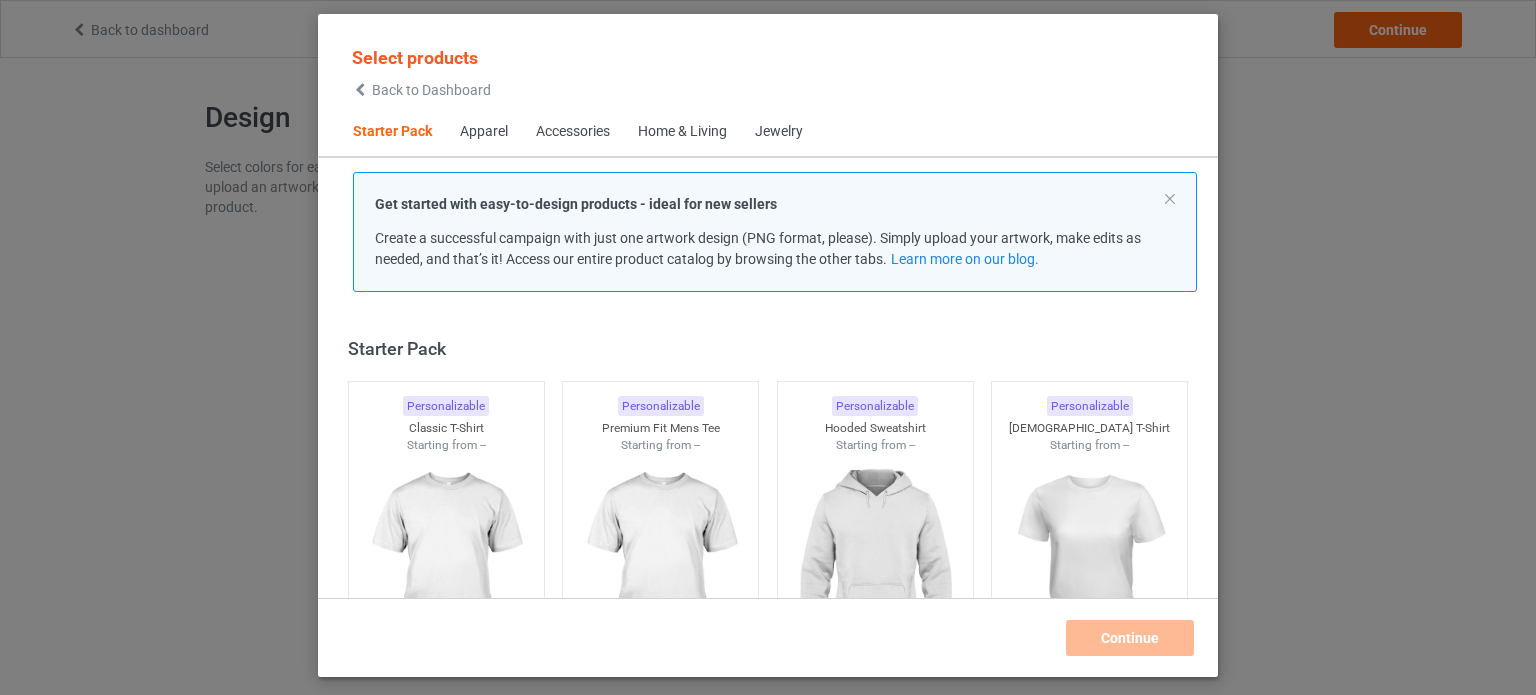 scroll, scrollTop: 0, scrollLeft: 0, axis: both 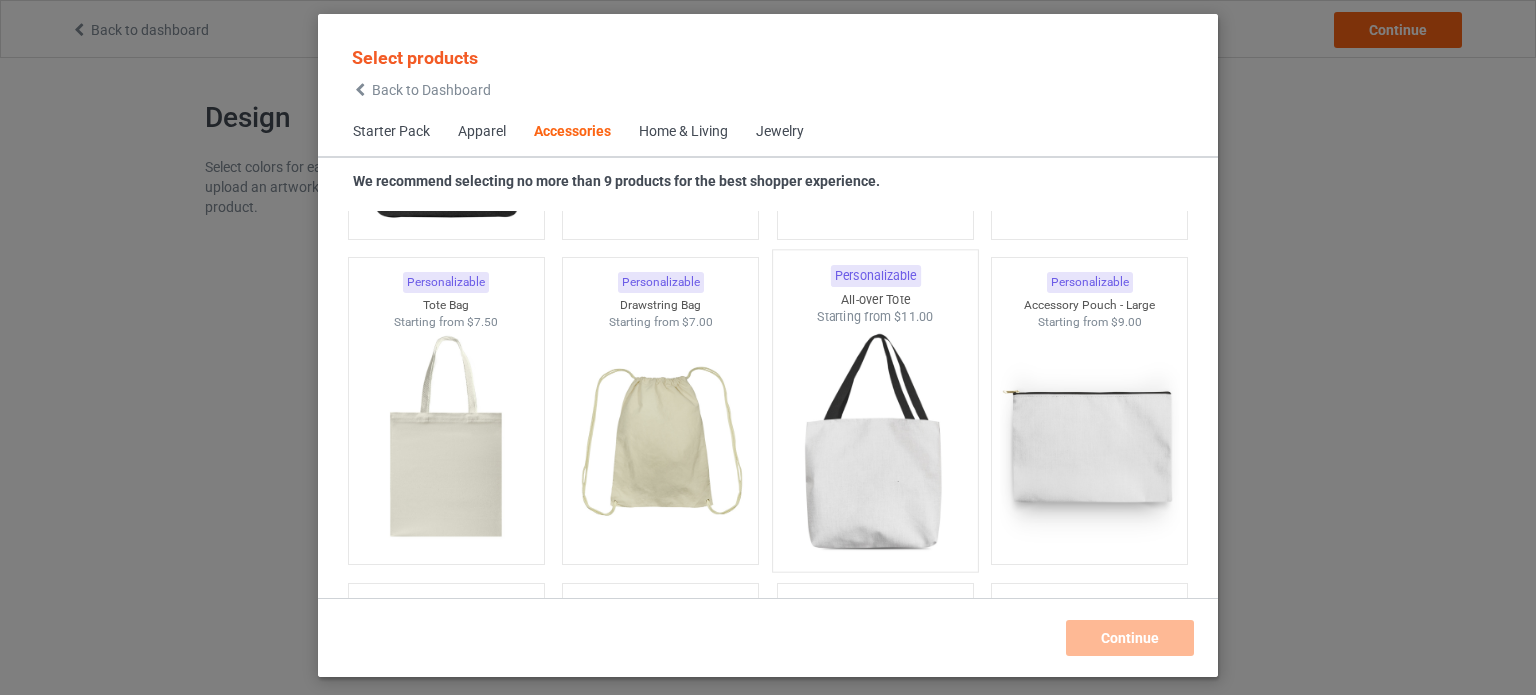 click at bounding box center [875, 443] 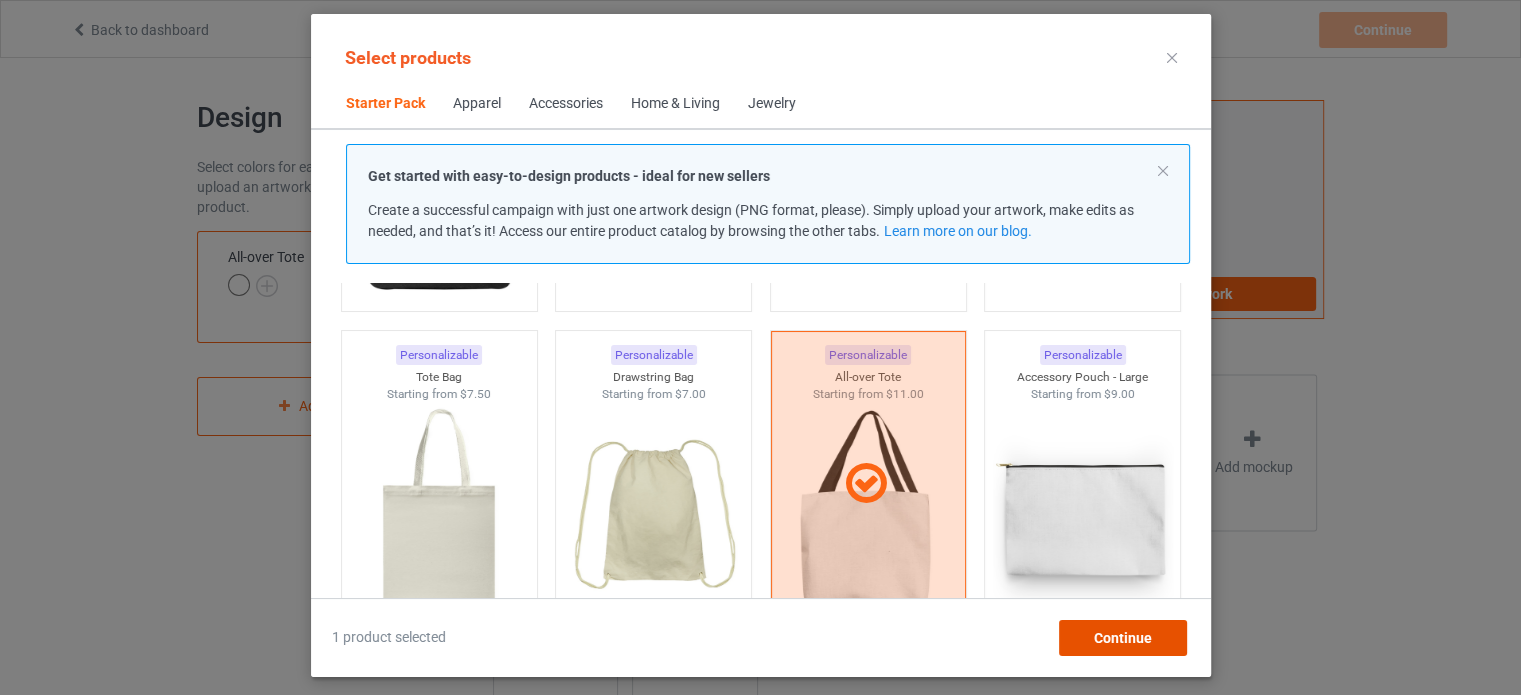 click on "Continue" at bounding box center (1122, 638) 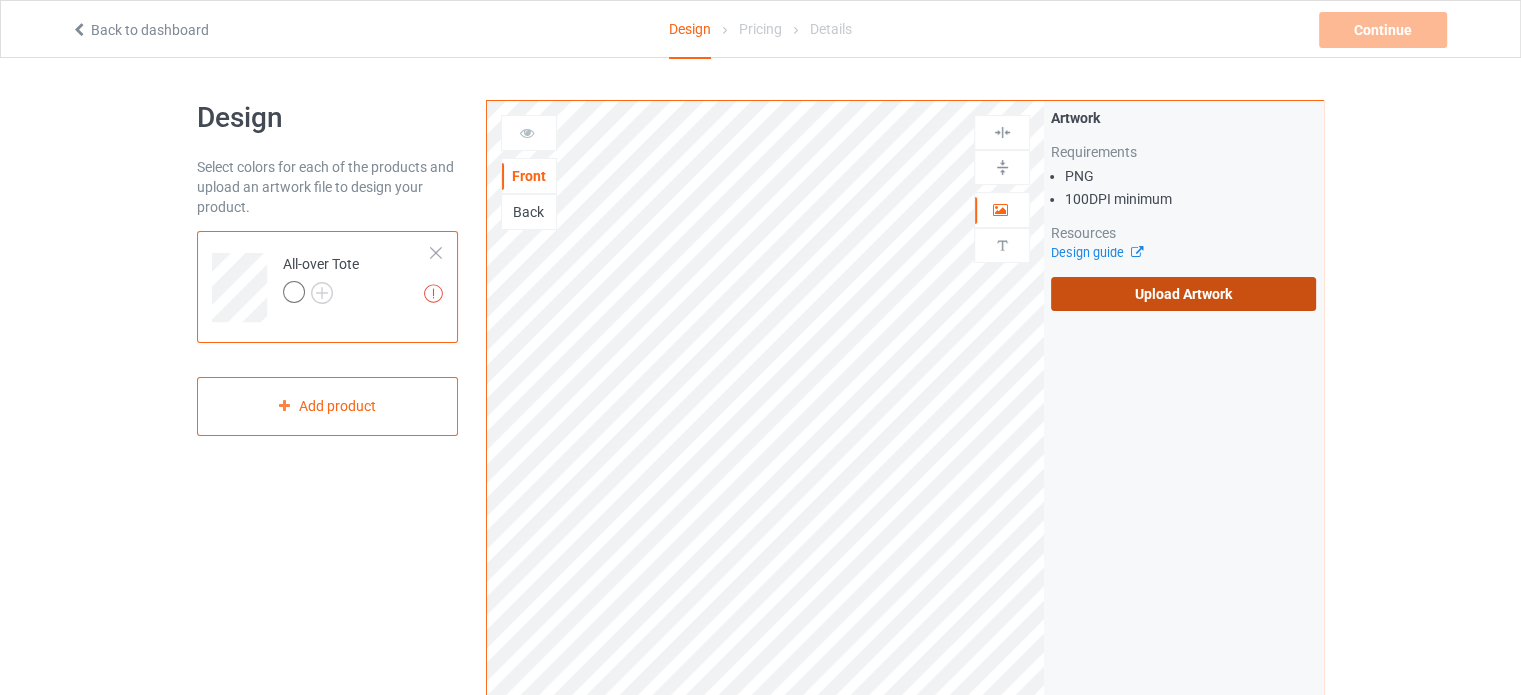 click on "Upload Artwork" at bounding box center (1183, 294) 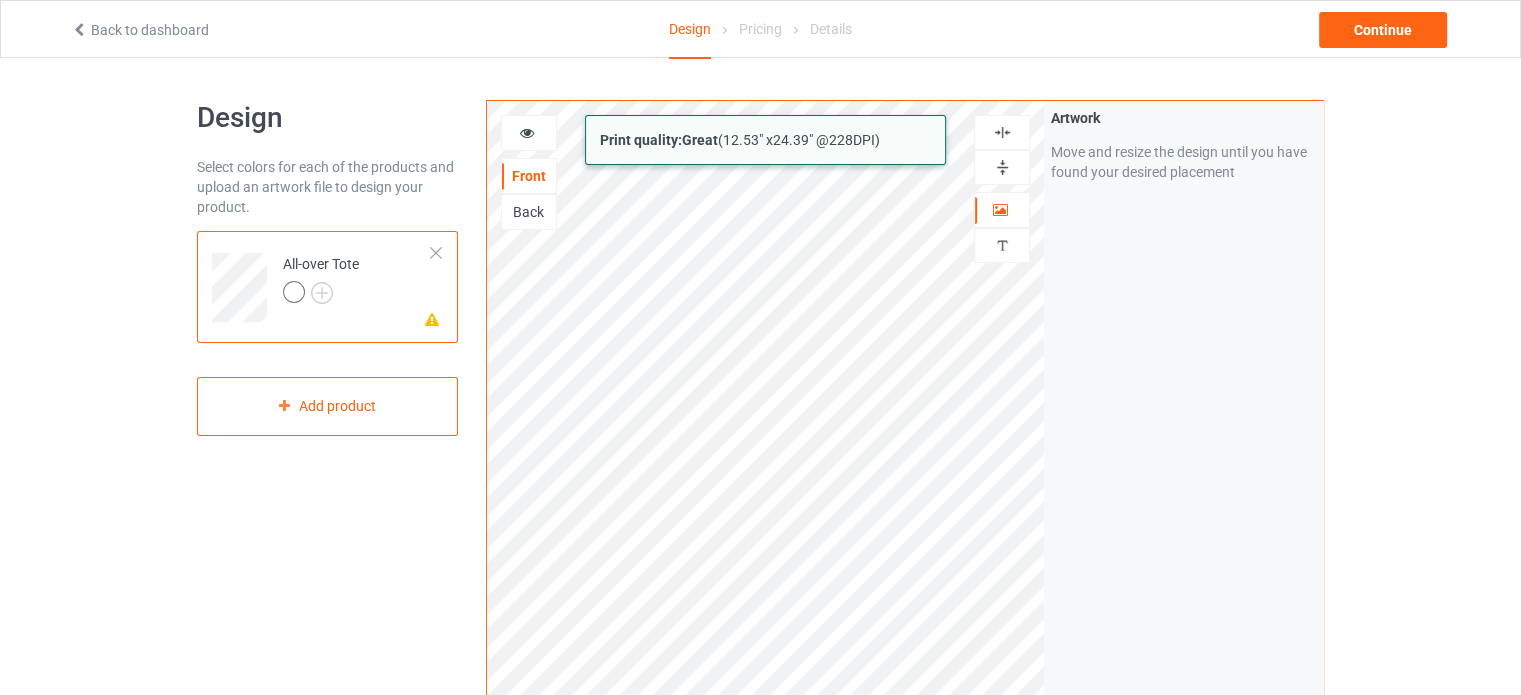 click on "Back to dashboard Design Pricing Details Continue Design Select colors for each of the products and upload an artwork file to design your product. Missing artwork on 1 side(s) All-over Tote Add product Print quality:  Great  (  12.53 " x  24.39 " @ 228 DPI) Front Back Artwork Personalized text Print Guidelines Artwork Move and resize the design until you have found your desired placement Product Mockups Add mockup Add mockup Add mockup Add mockup Add mockup Add mockup" at bounding box center (760, 347) 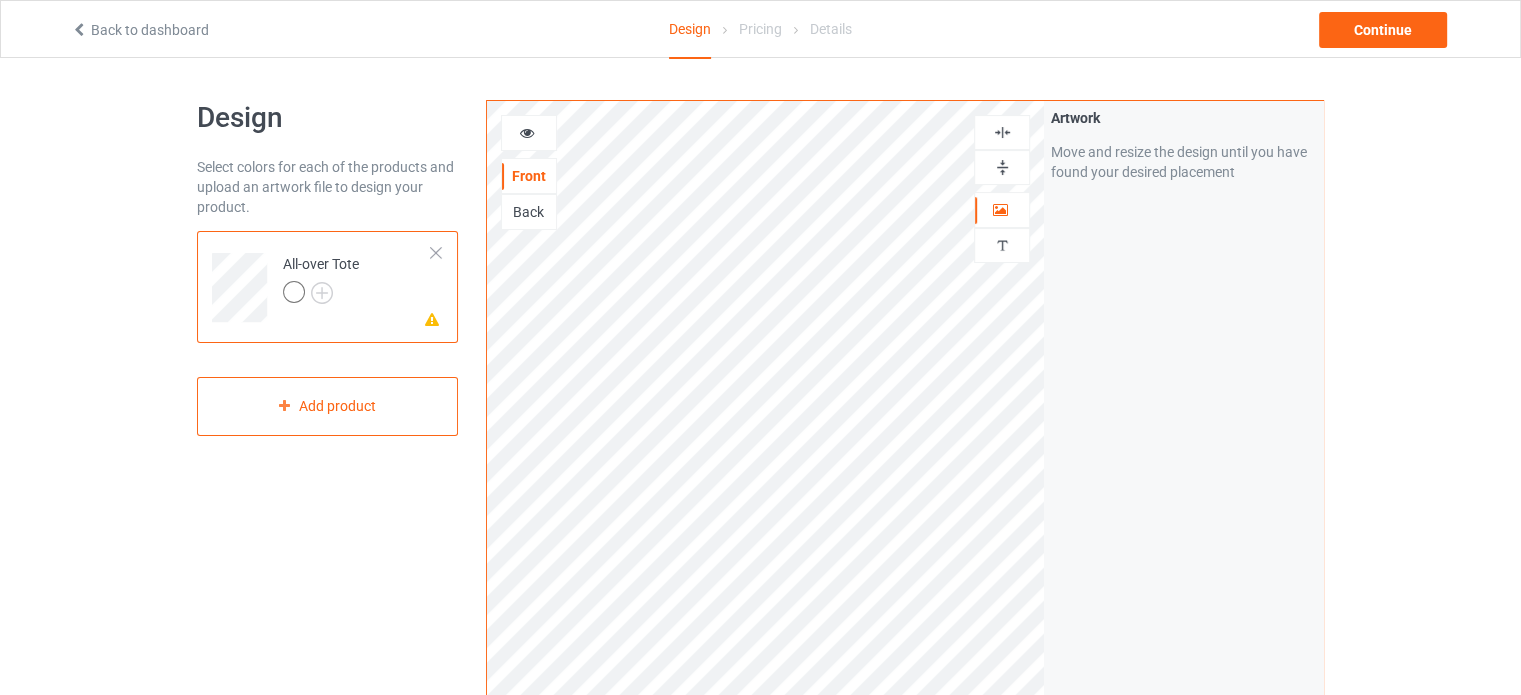 click at bounding box center [1002, 167] 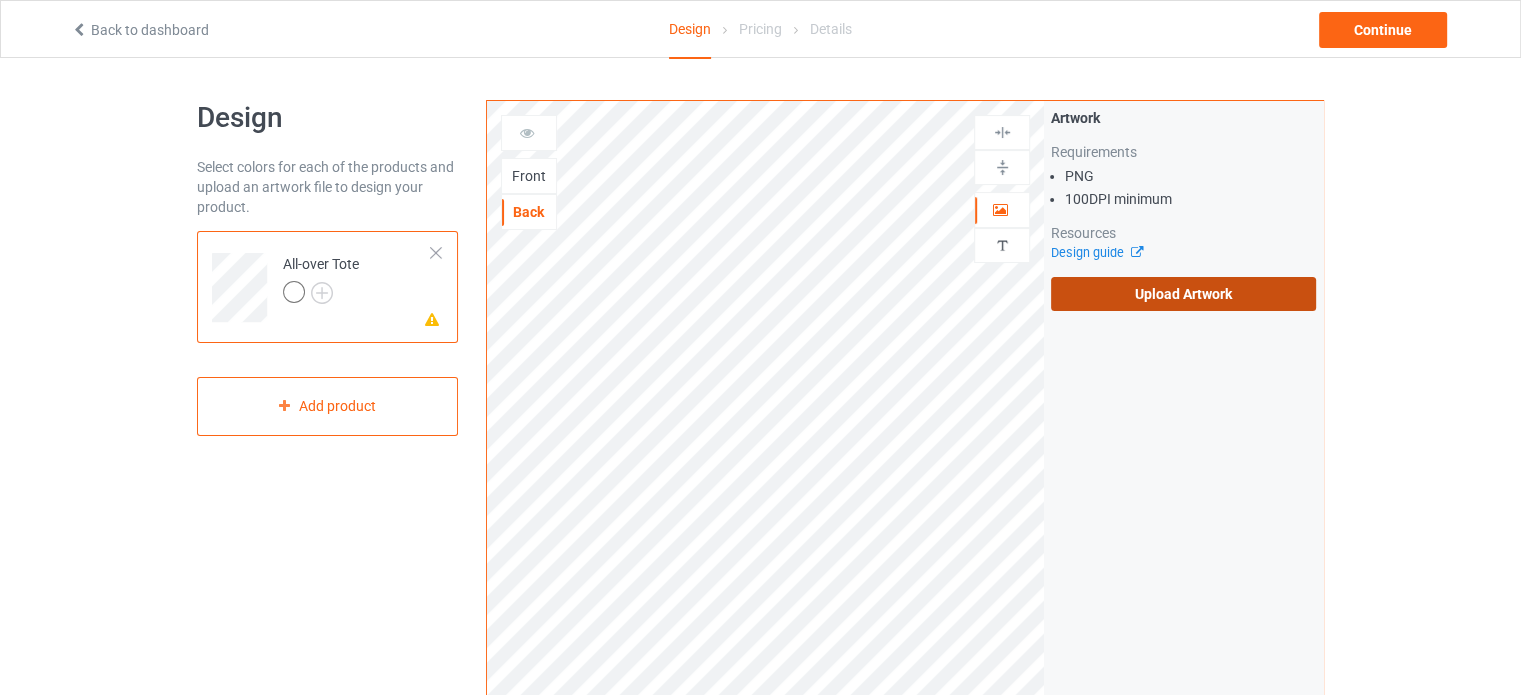 click on "Upload Artwork" at bounding box center [1183, 294] 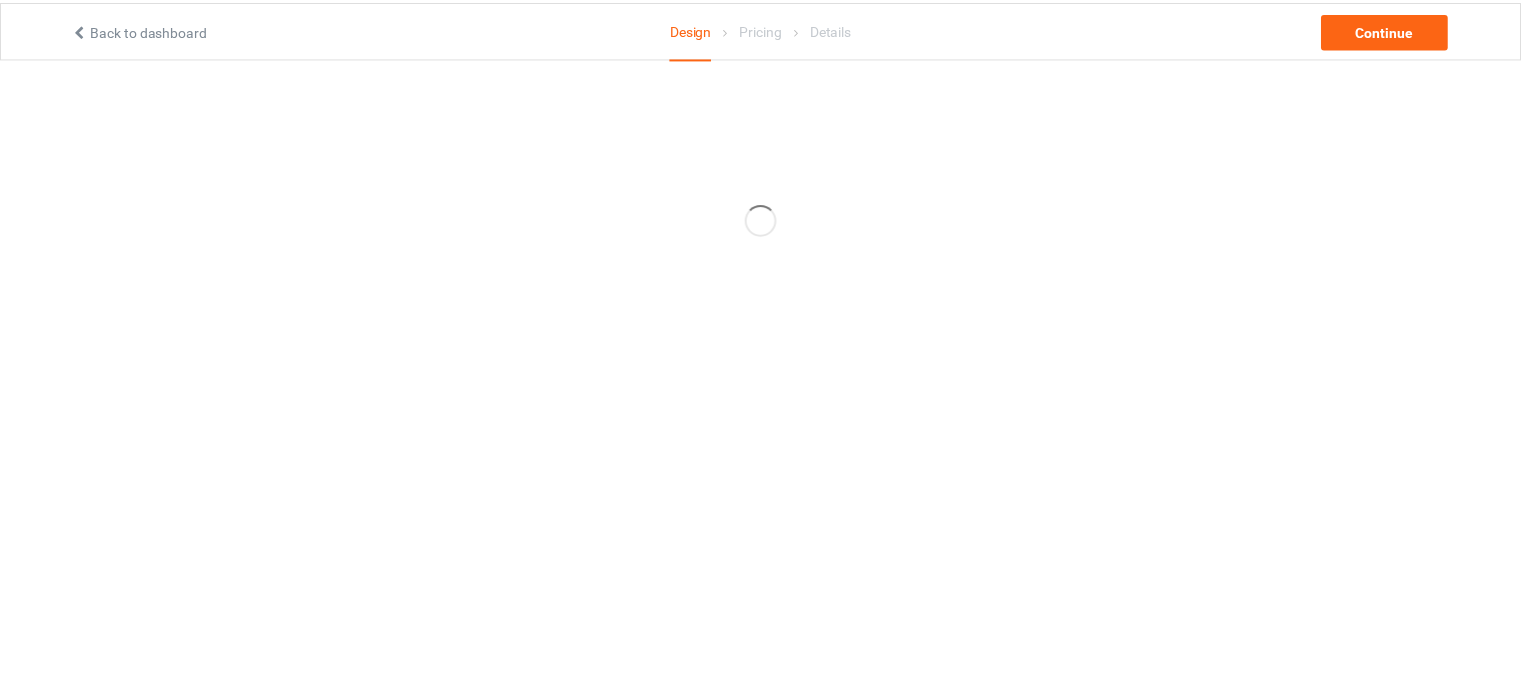 scroll, scrollTop: 0, scrollLeft: 0, axis: both 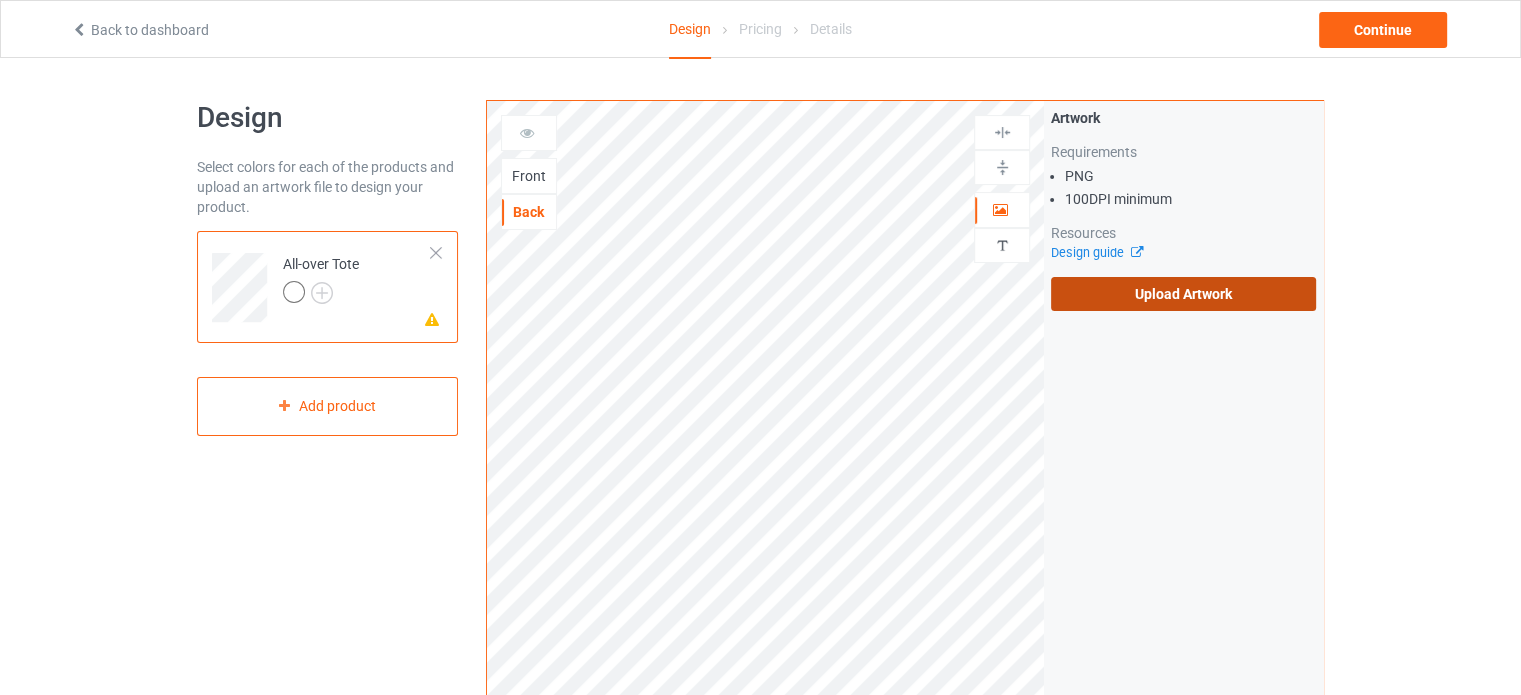 click on "Upload Artwork" at bounding box center (1183, 294) 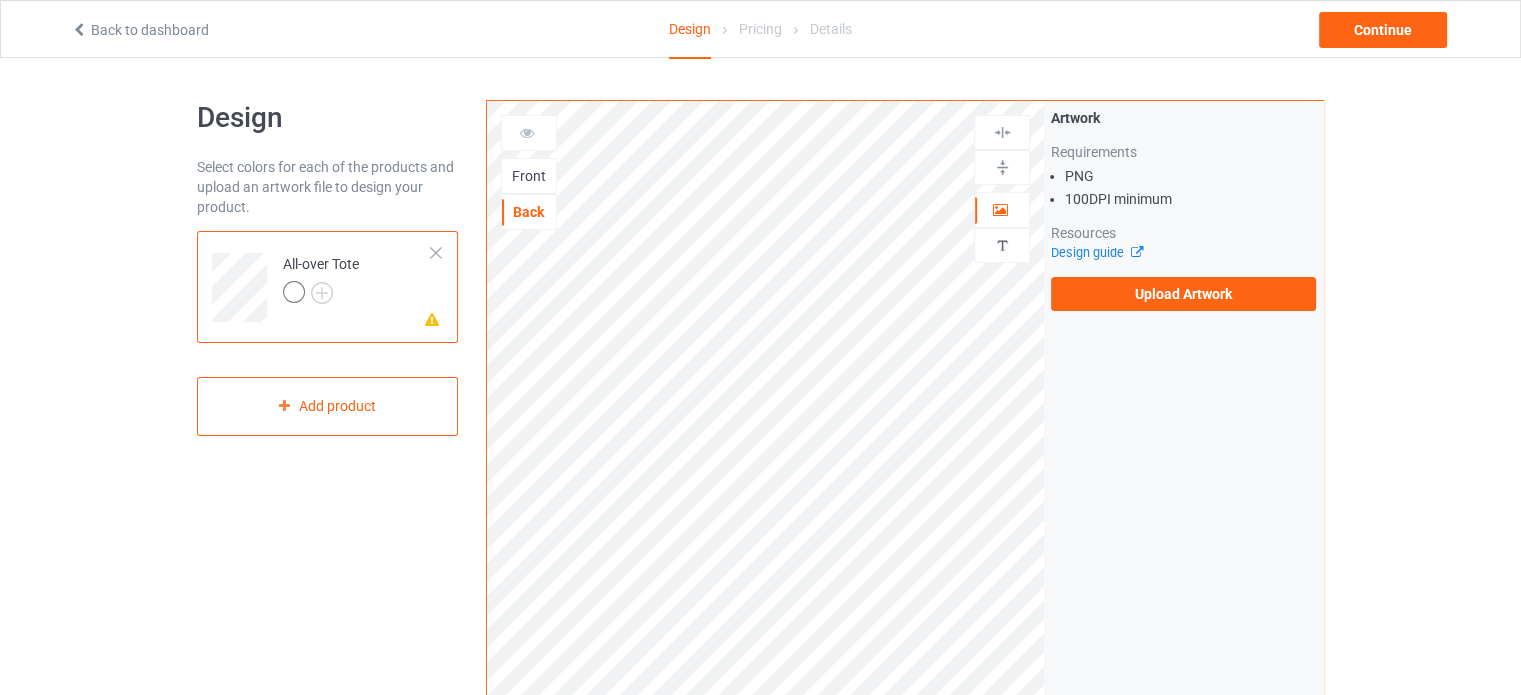 click on "Front" at bounding box center [529, 176] 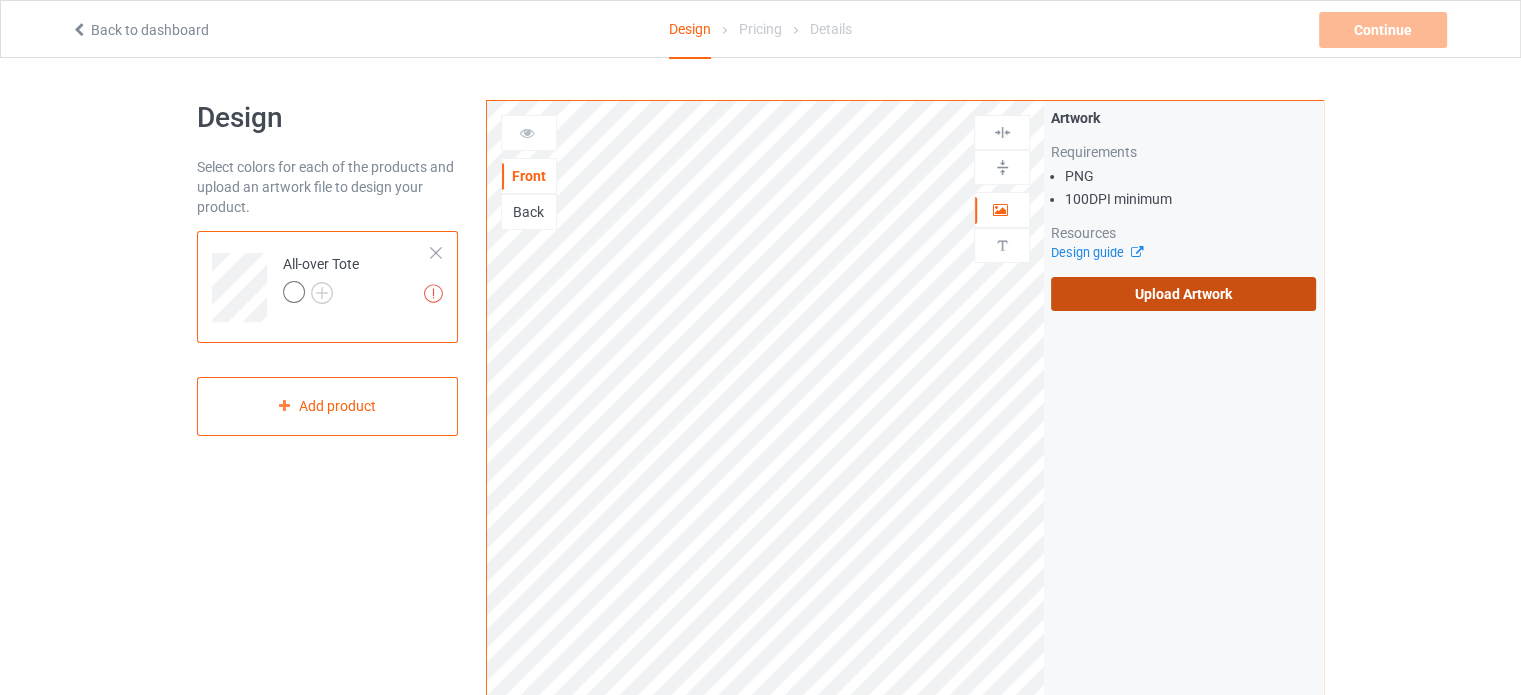 click on "Upload Artwork" at bounding box center (1183, 294) 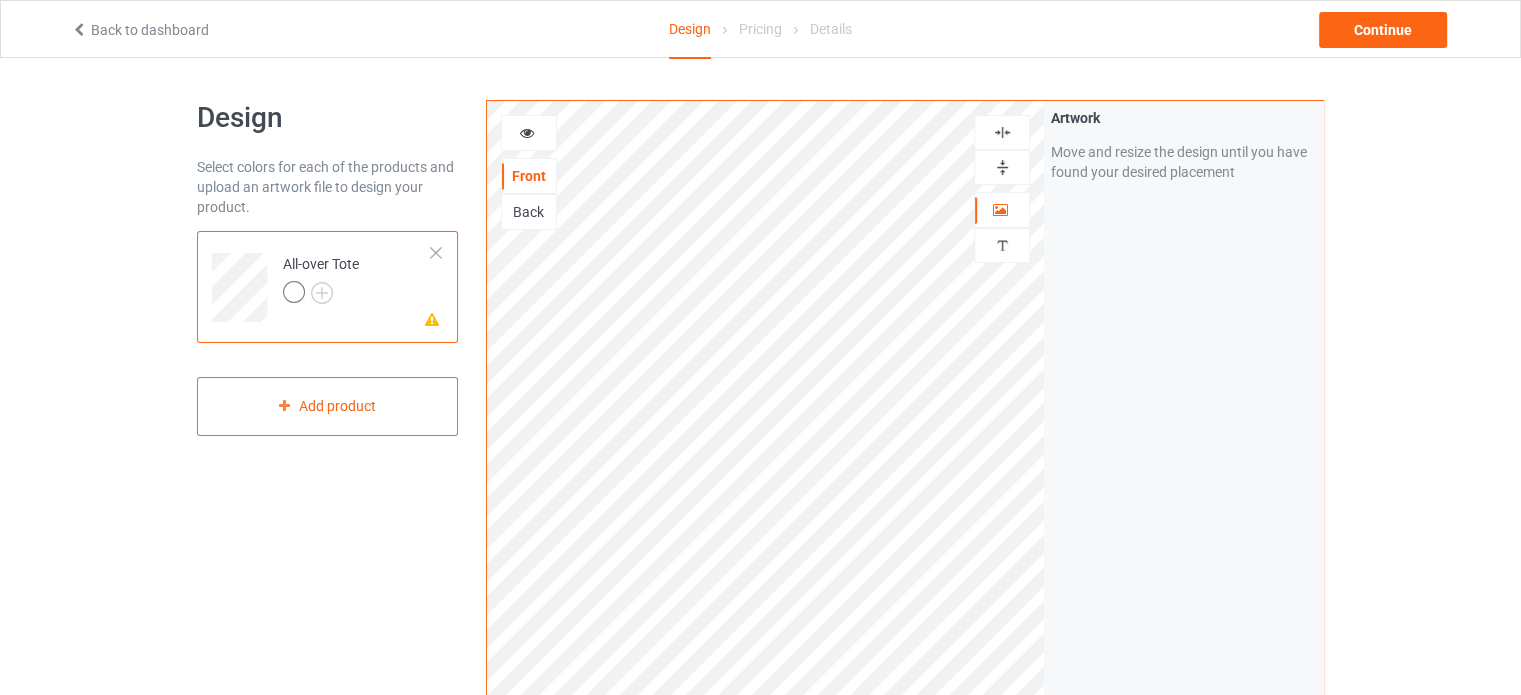 click at bounding box center [1002, 167] 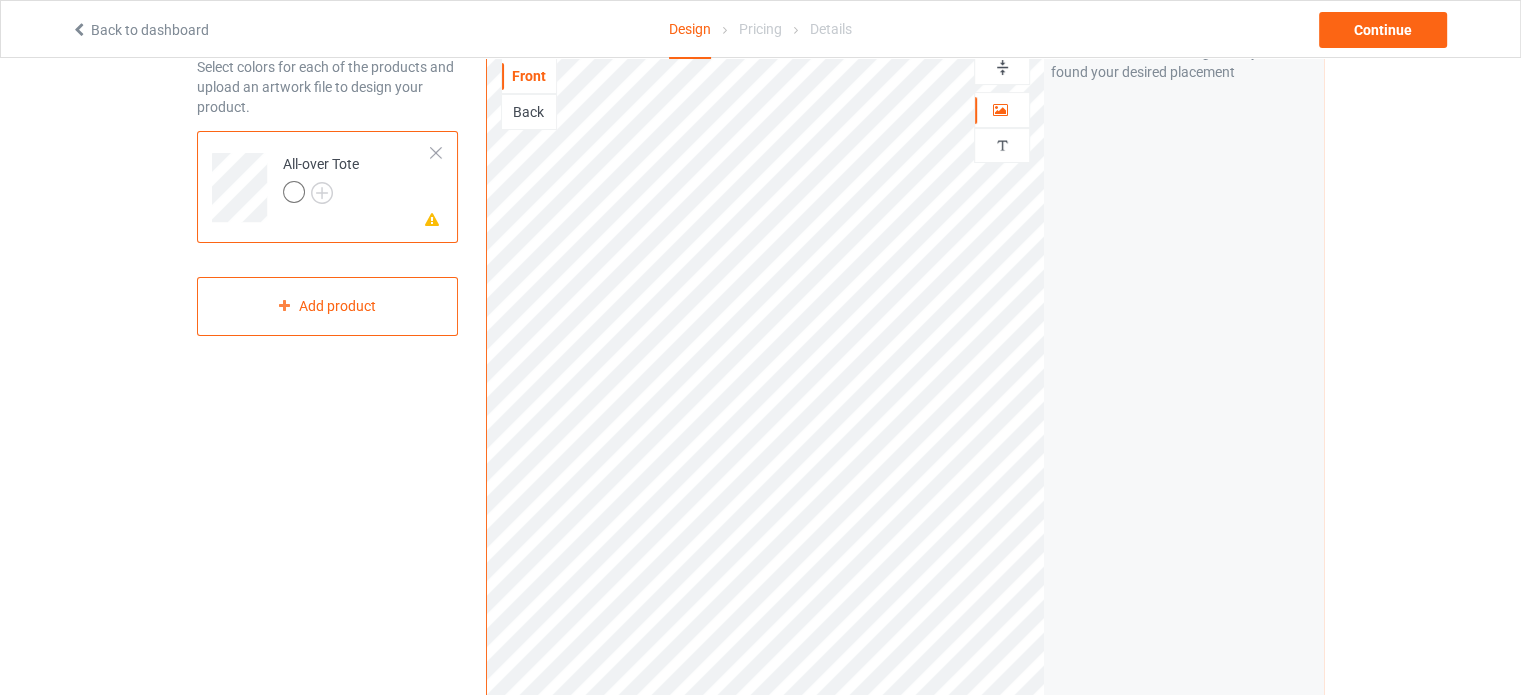 scroll, scrollTop: 0, scrollLeft: 0, axis: both 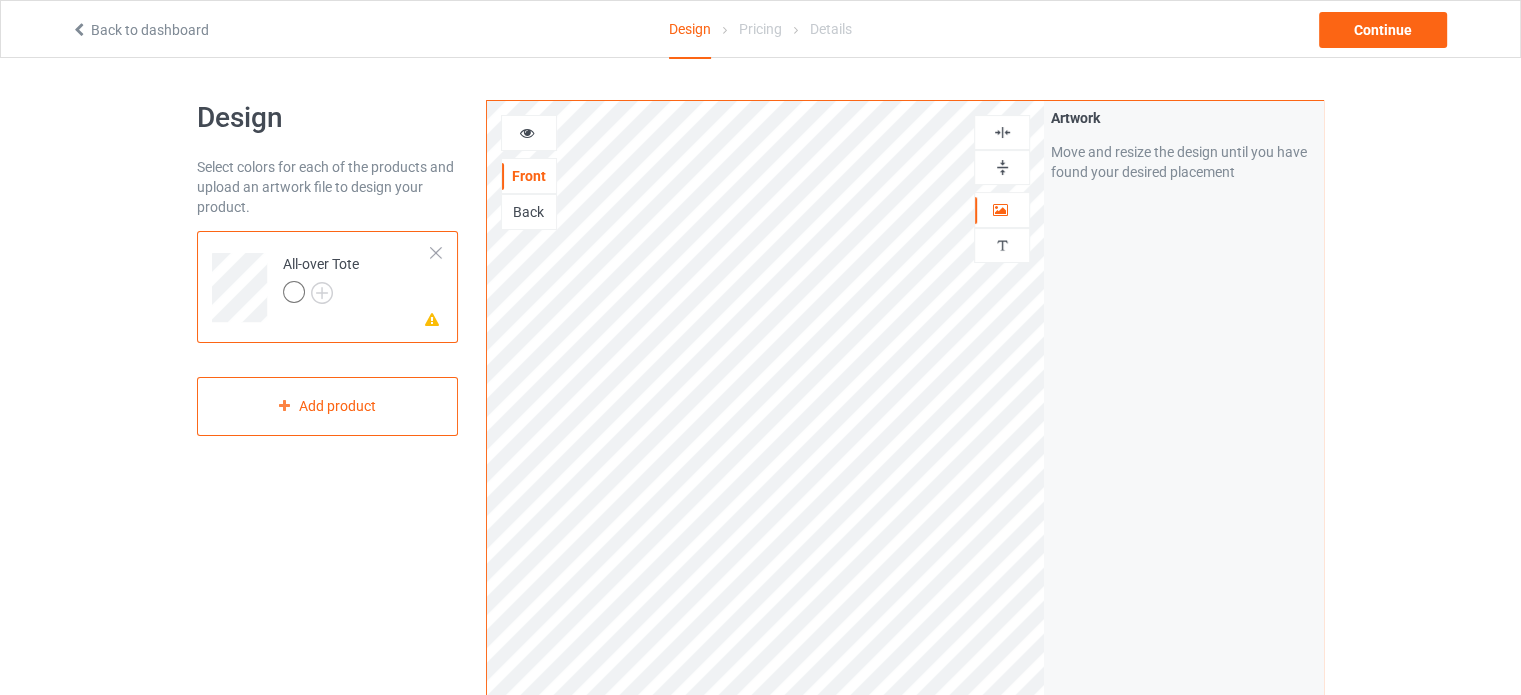 click at bounding box center [1002, 132] 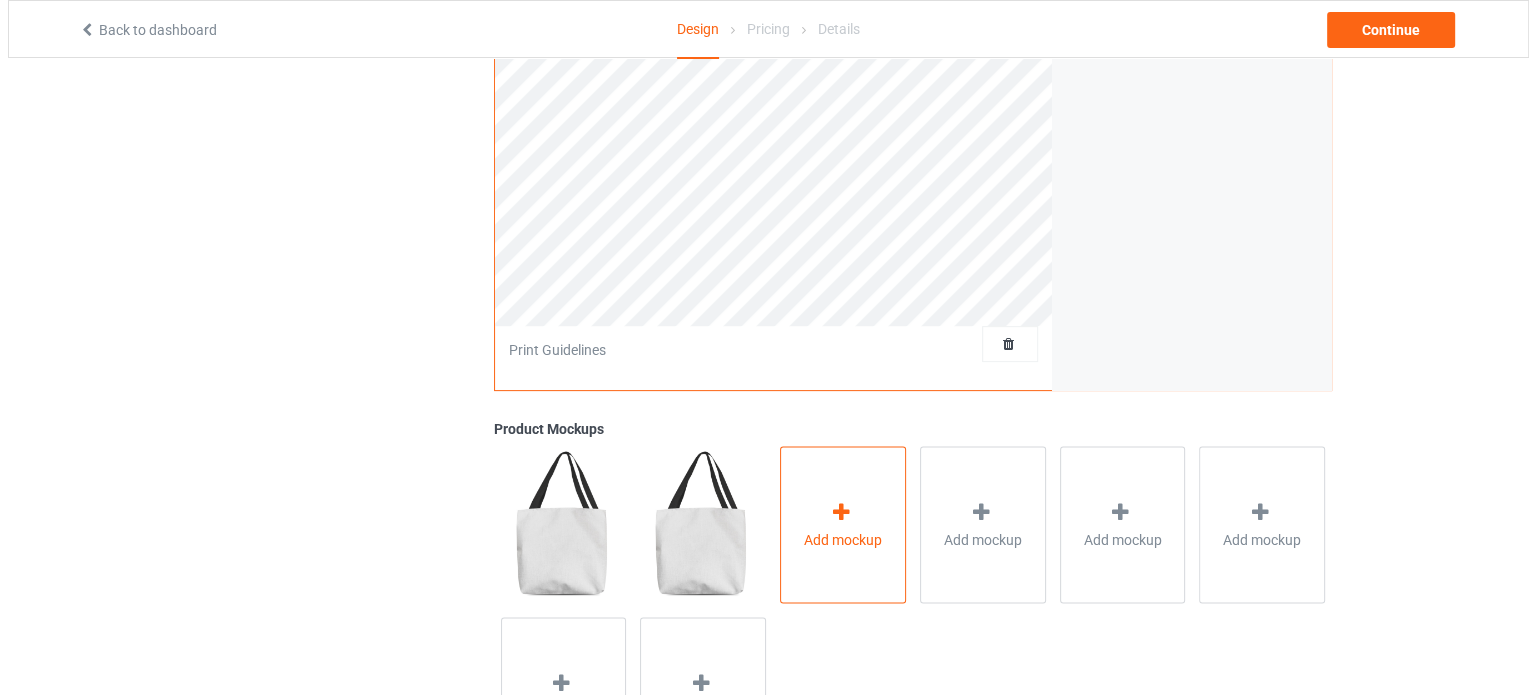 scroll, scrollTop: 598, scrollLeft: 0, axis: vertical 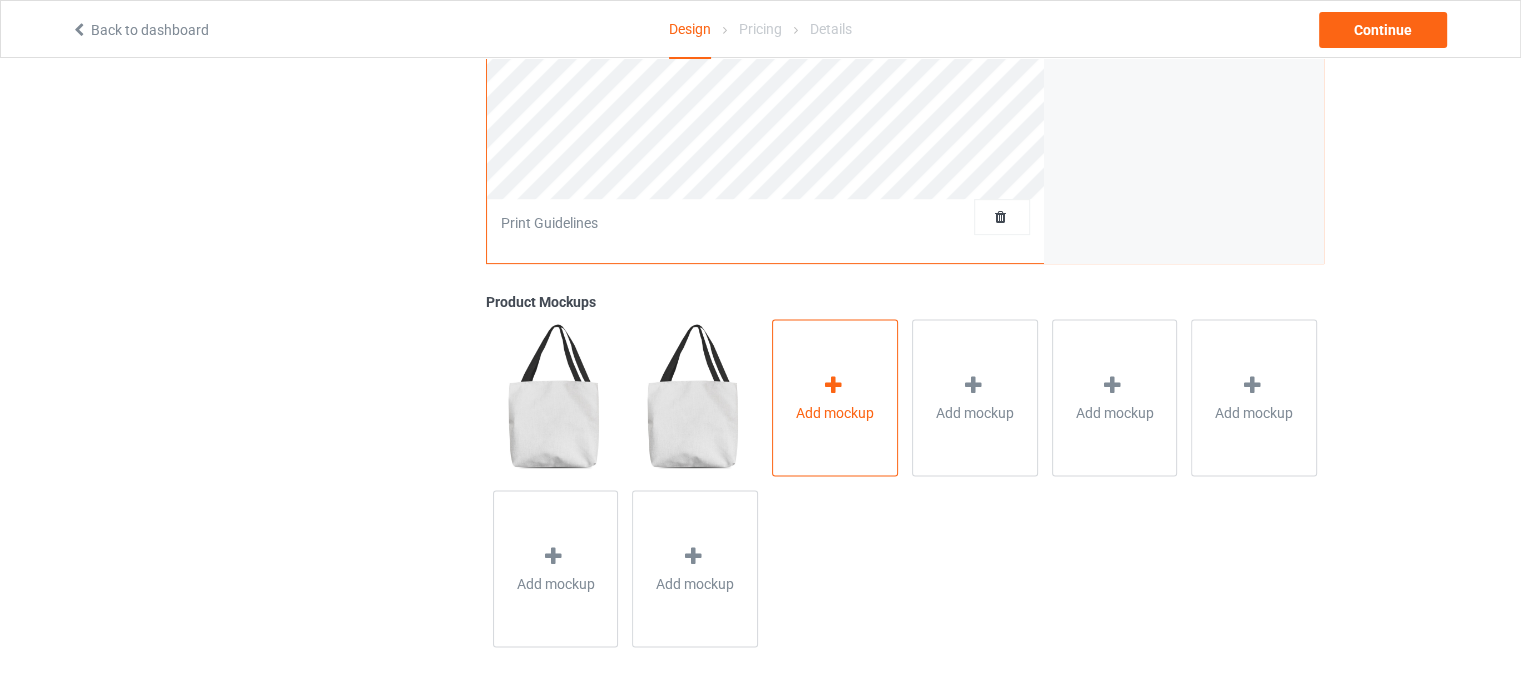 click on "Add mockup" at bounding box center [835, 412] 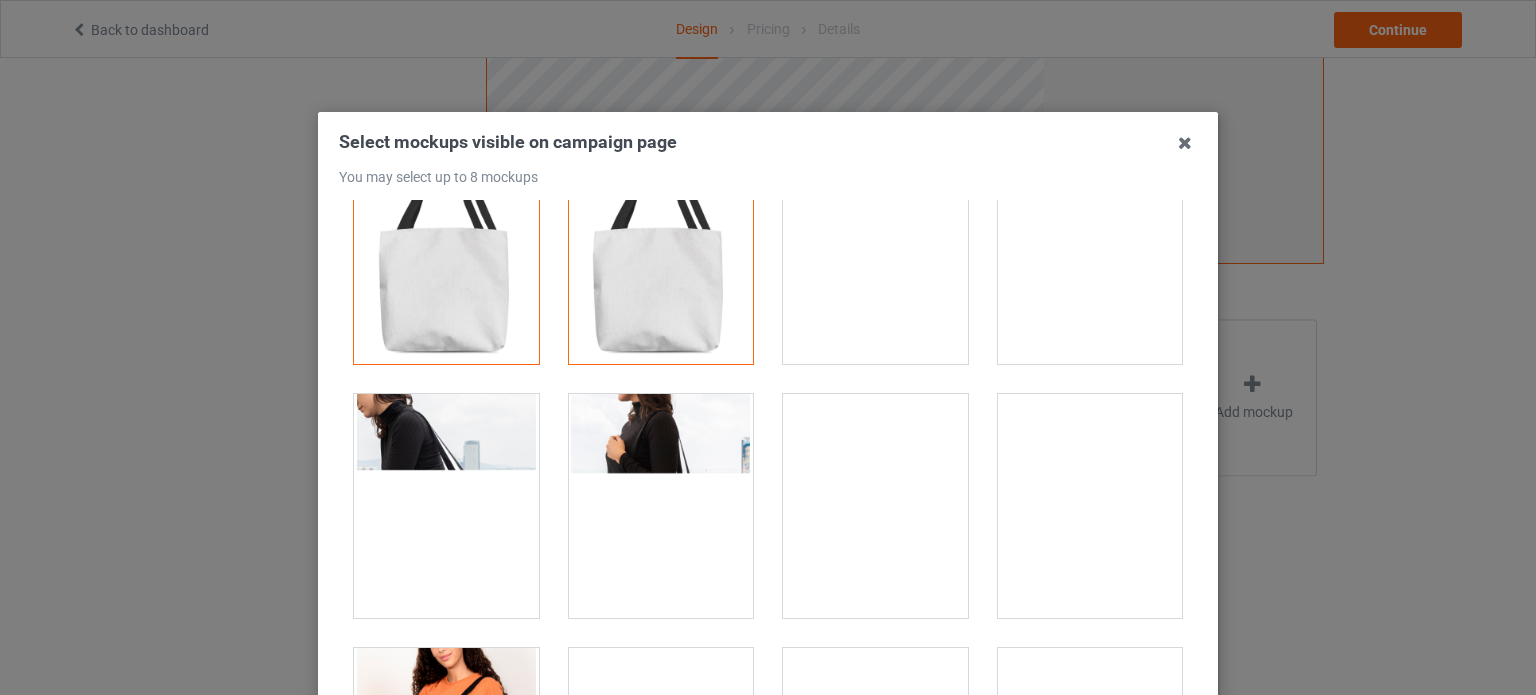 scroll, scrollTop: 200, scrollLeft: 0, axis: vertical 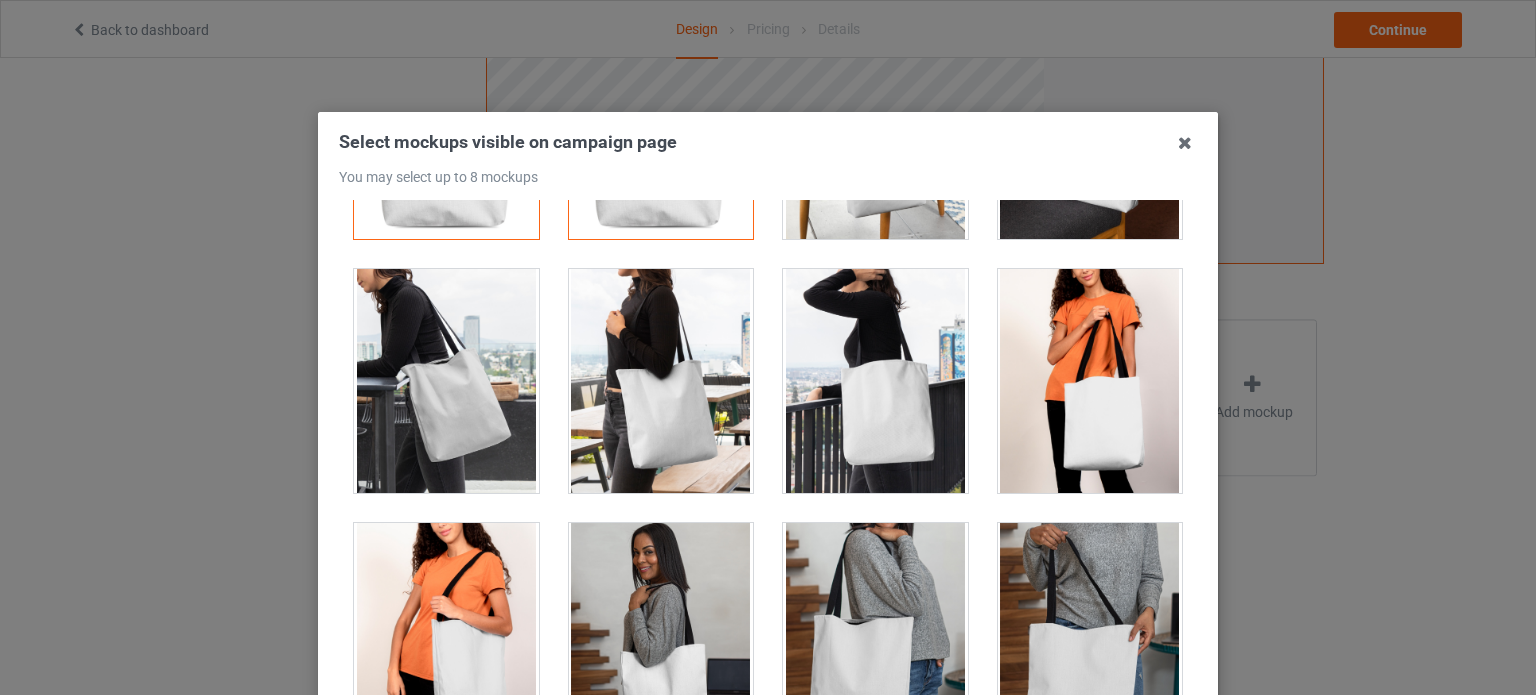 click at bounding box center [446, 381] 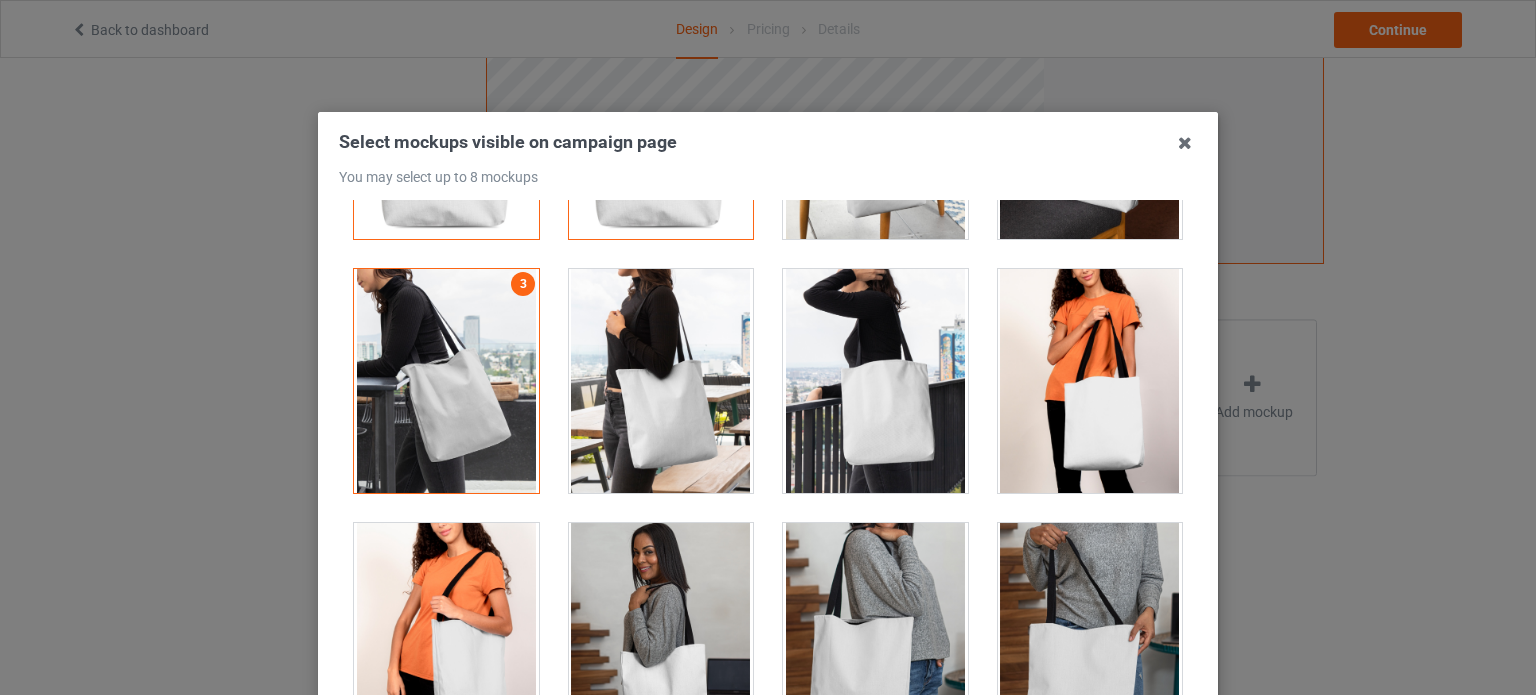 click at bounding box center [661, 381] 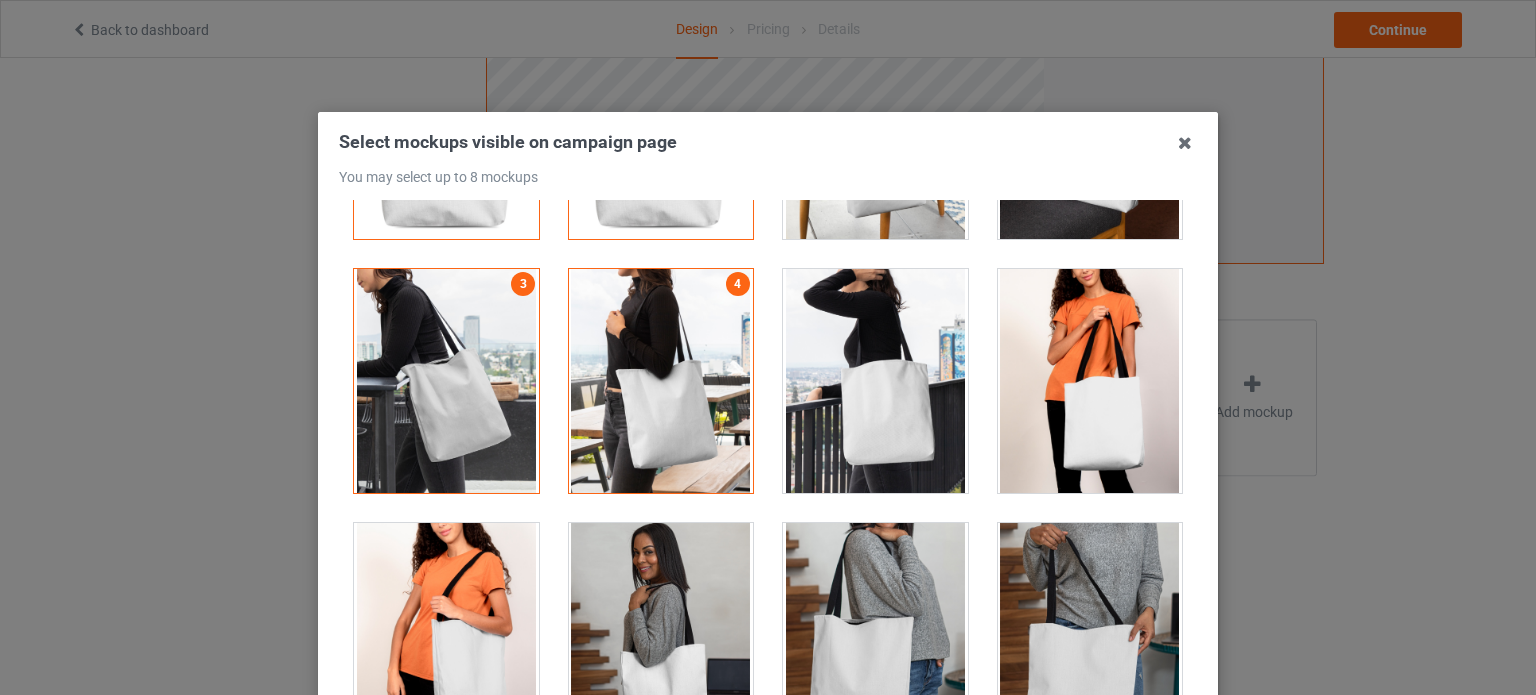click at bounding box center (875, 381) 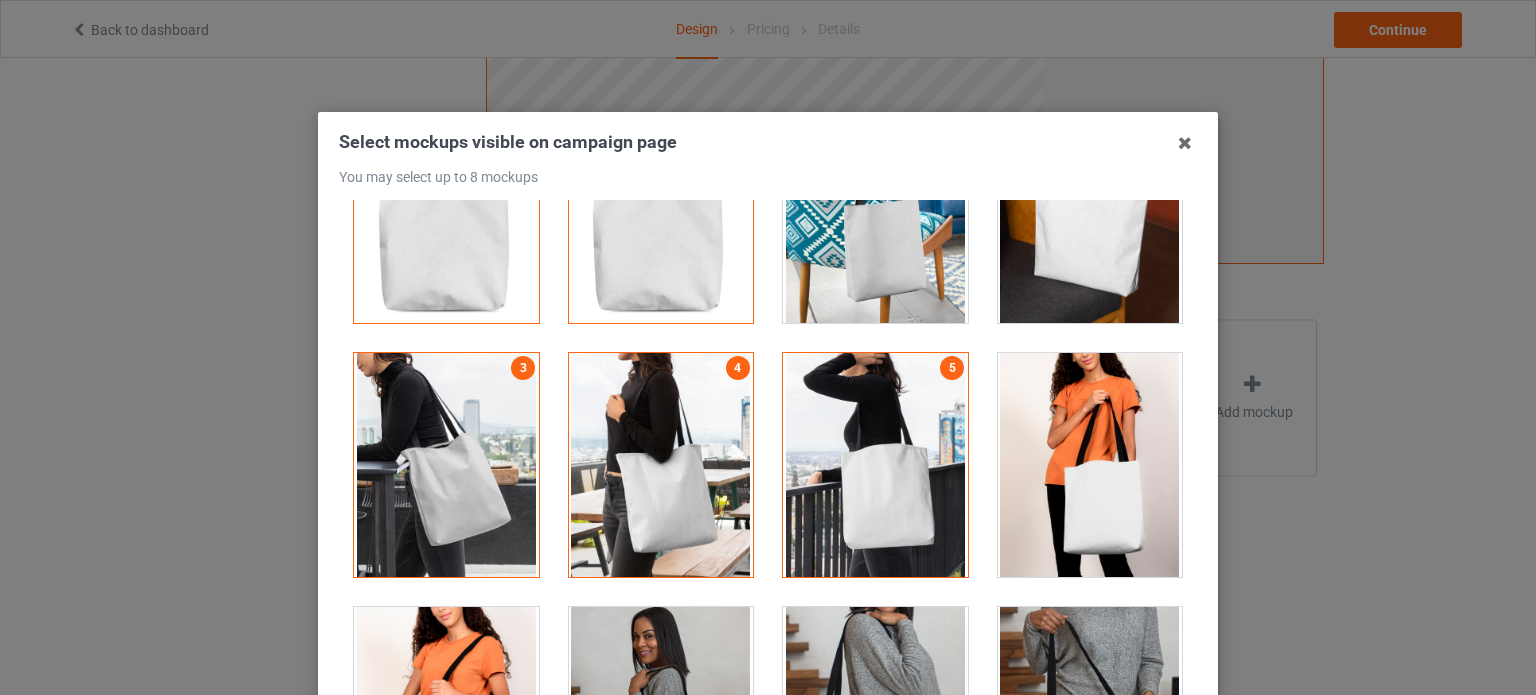 scroll, scrollTop: 0, scrollLeft: 0, axis: both 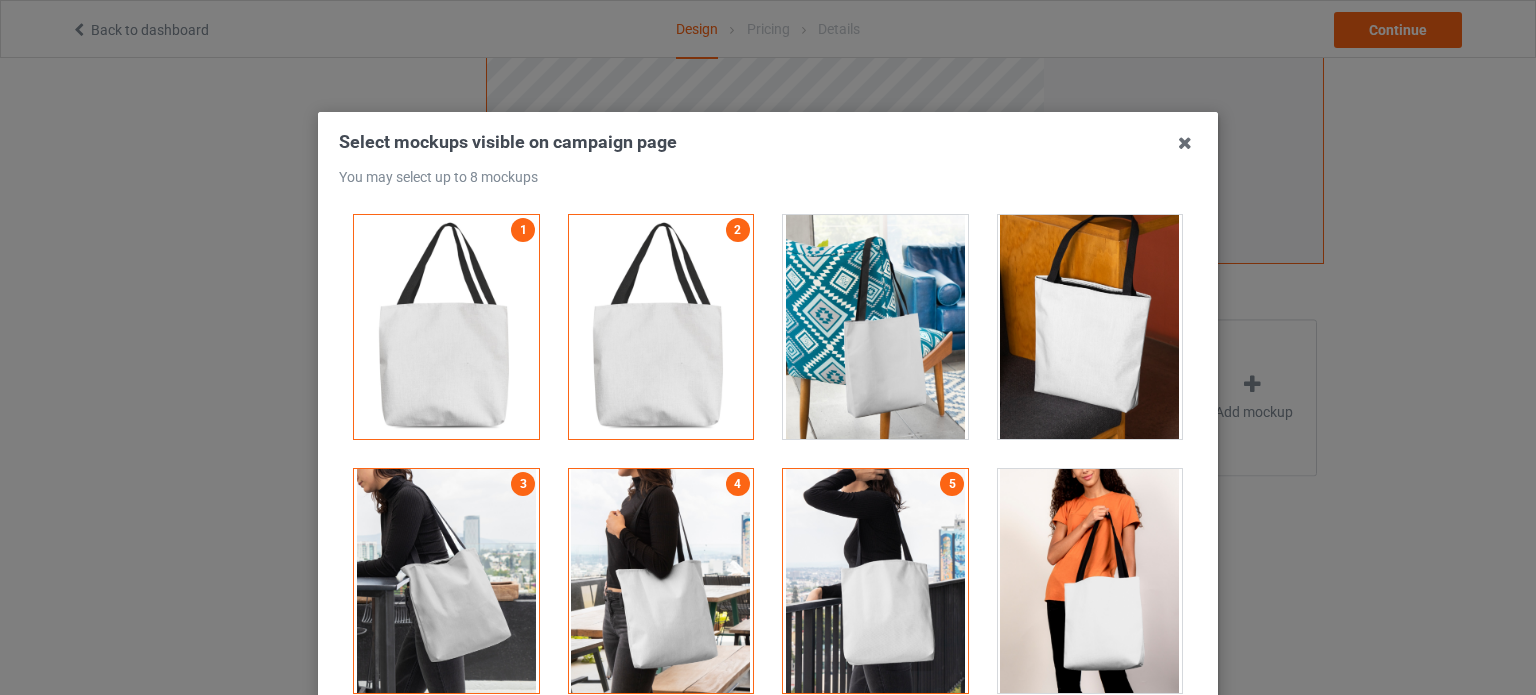 click at bounding box center (661, 327) 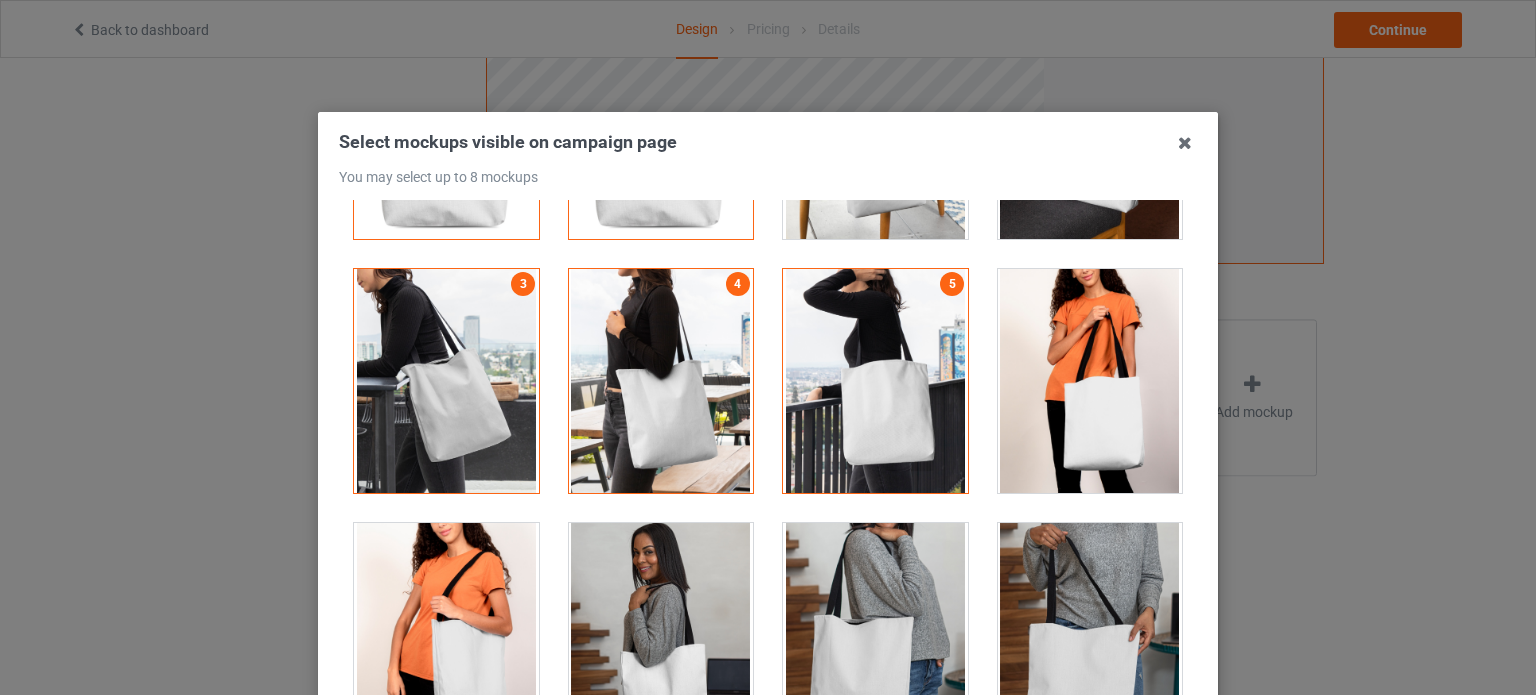 scroll, scrollTop: 400, scrollLeft: 0, axis: vertical 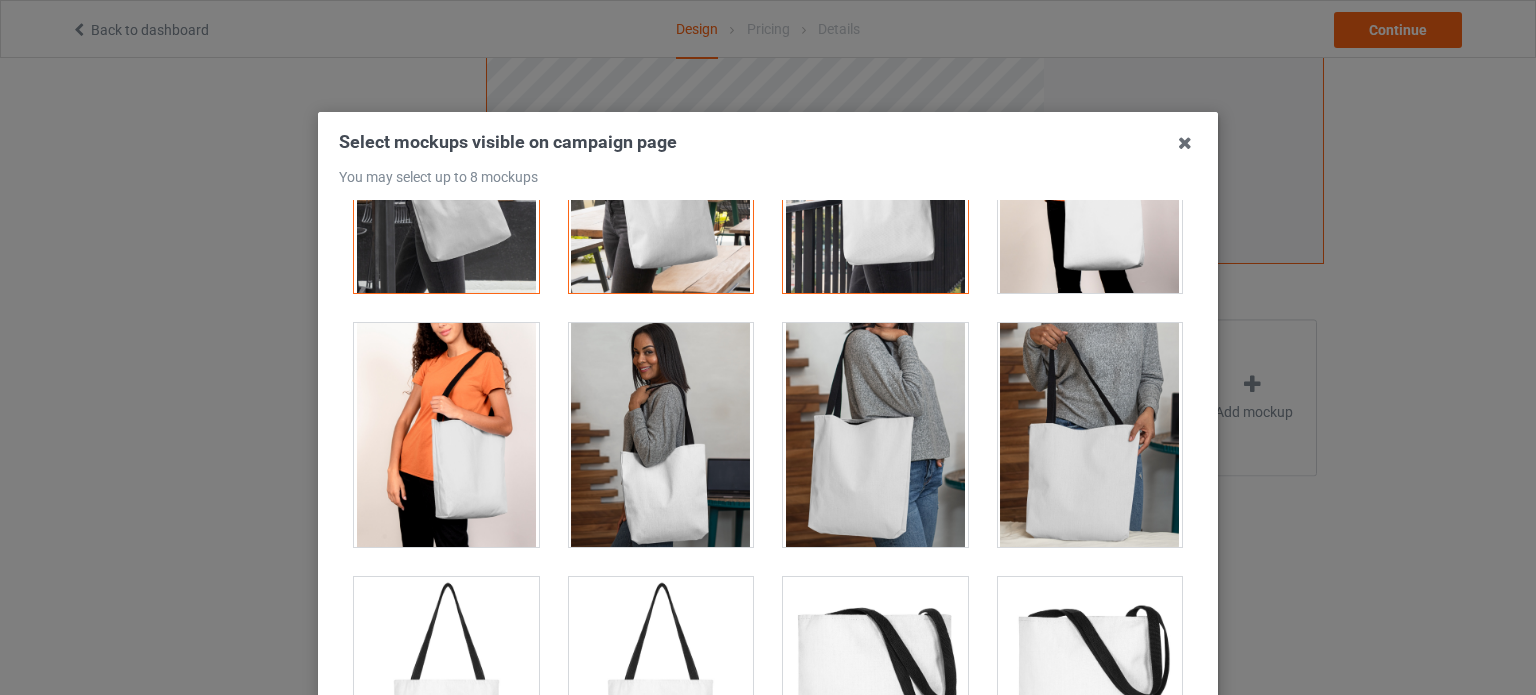 click at bounding box center (661, 435) 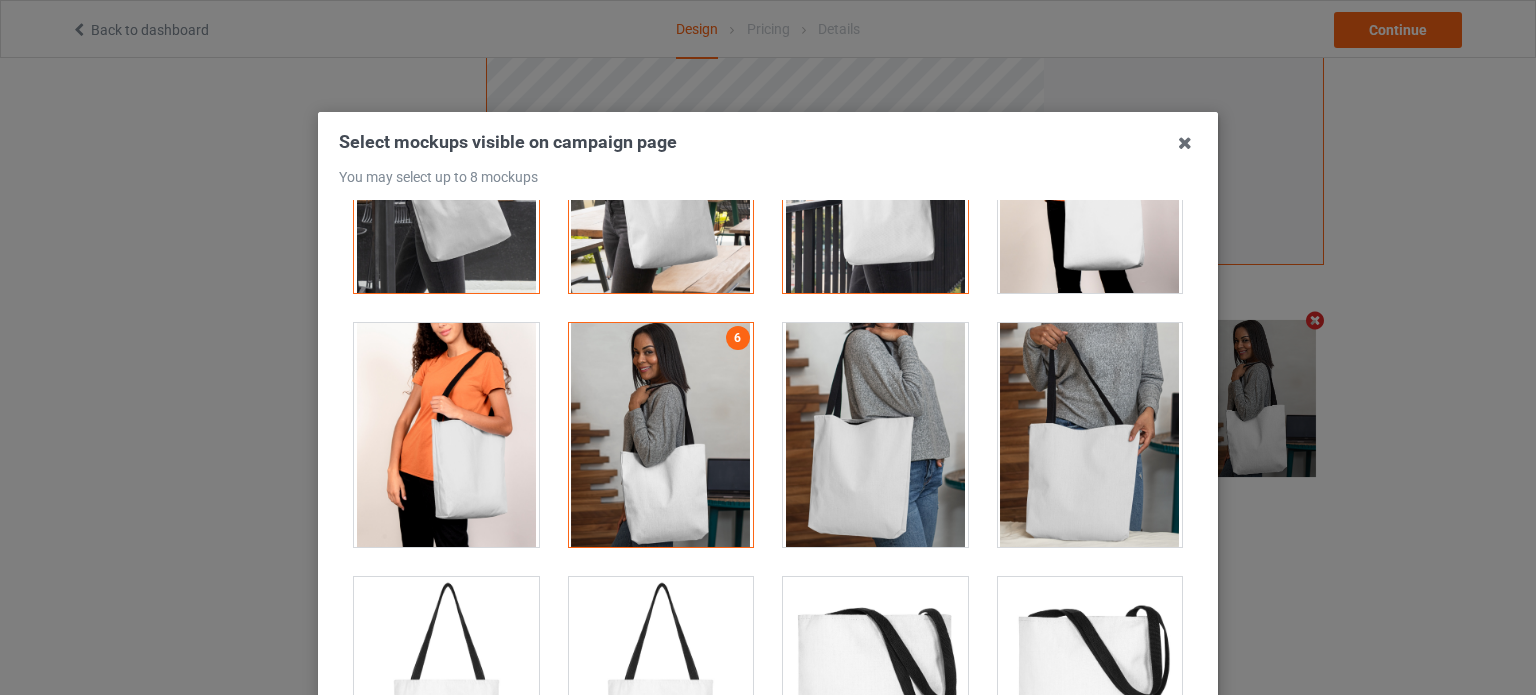 click at bounding box center [1090, 435] 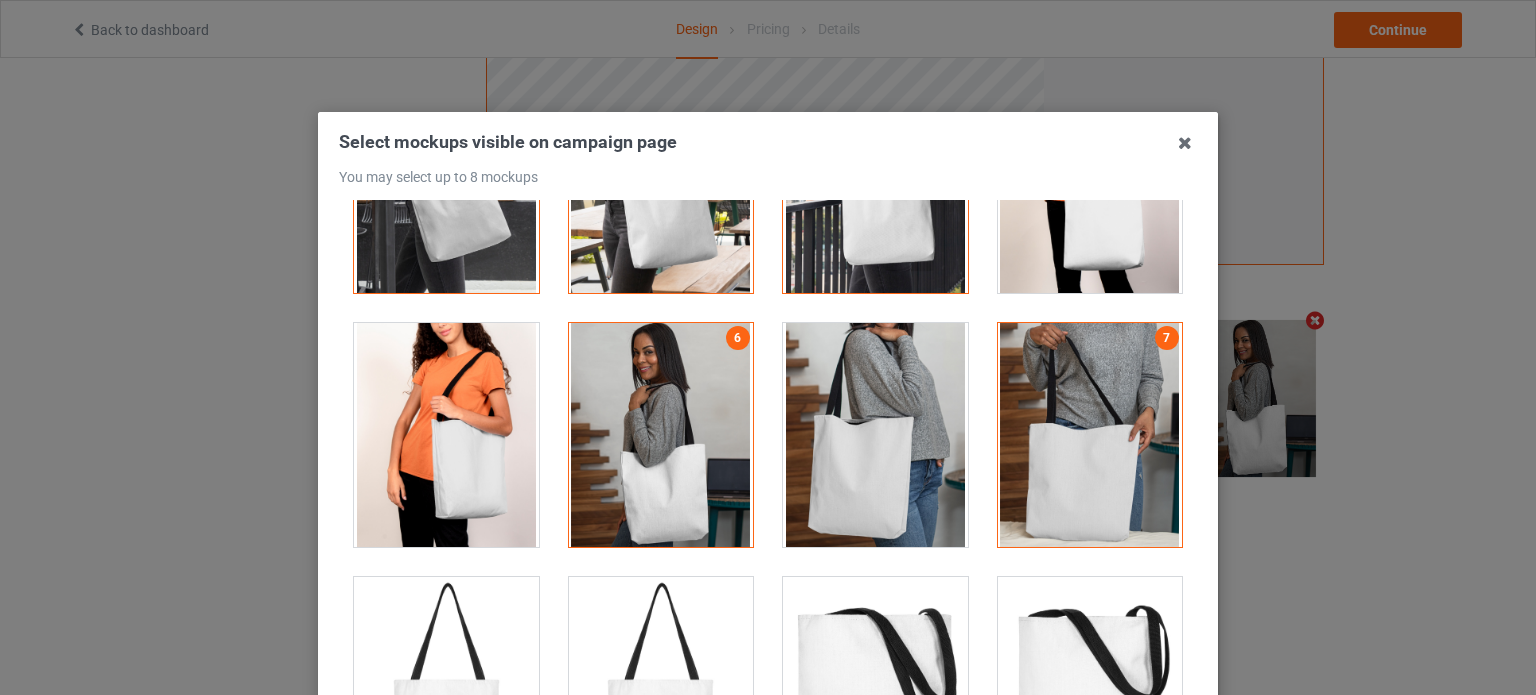 click at bounding box center (875, 435) 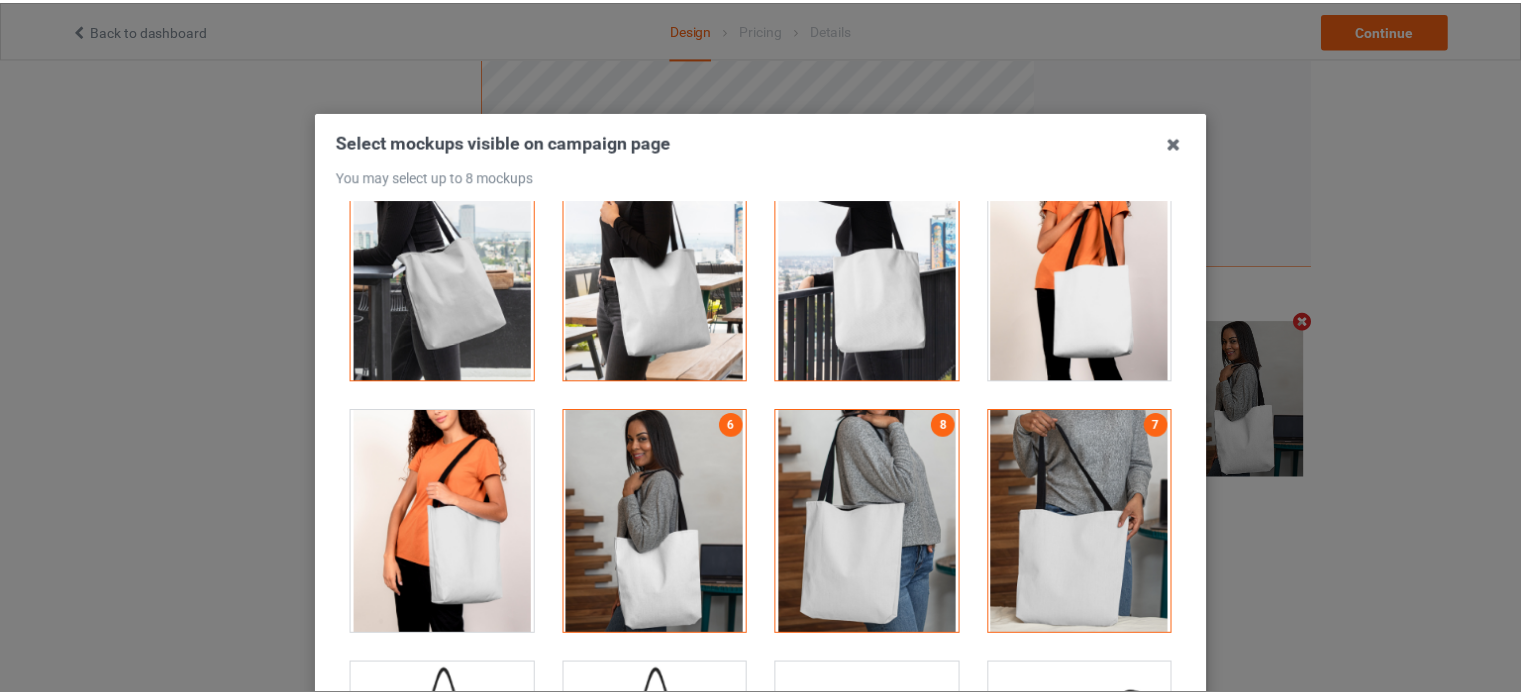 scroll, scrollTop: 0, scrollLeft: 0, axis: both 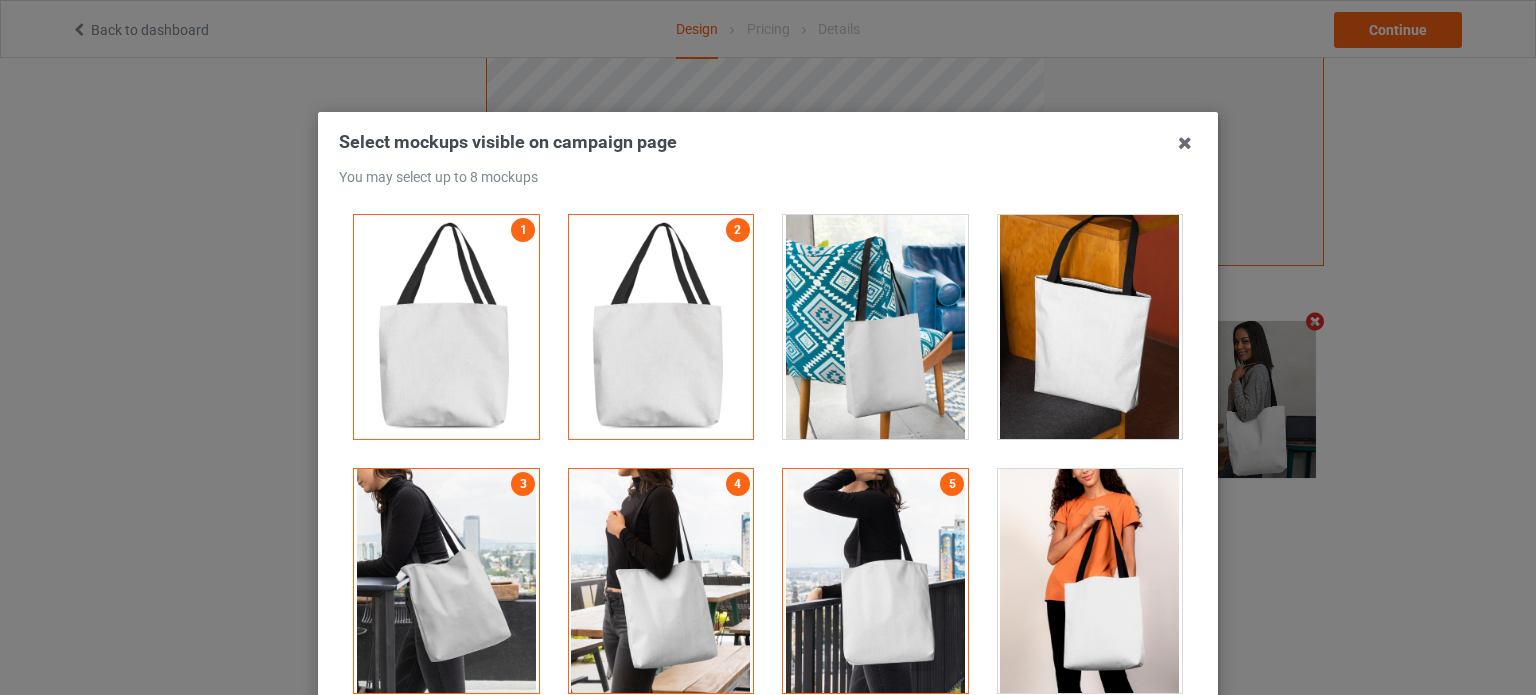 click at bounding box center [1185, 143] 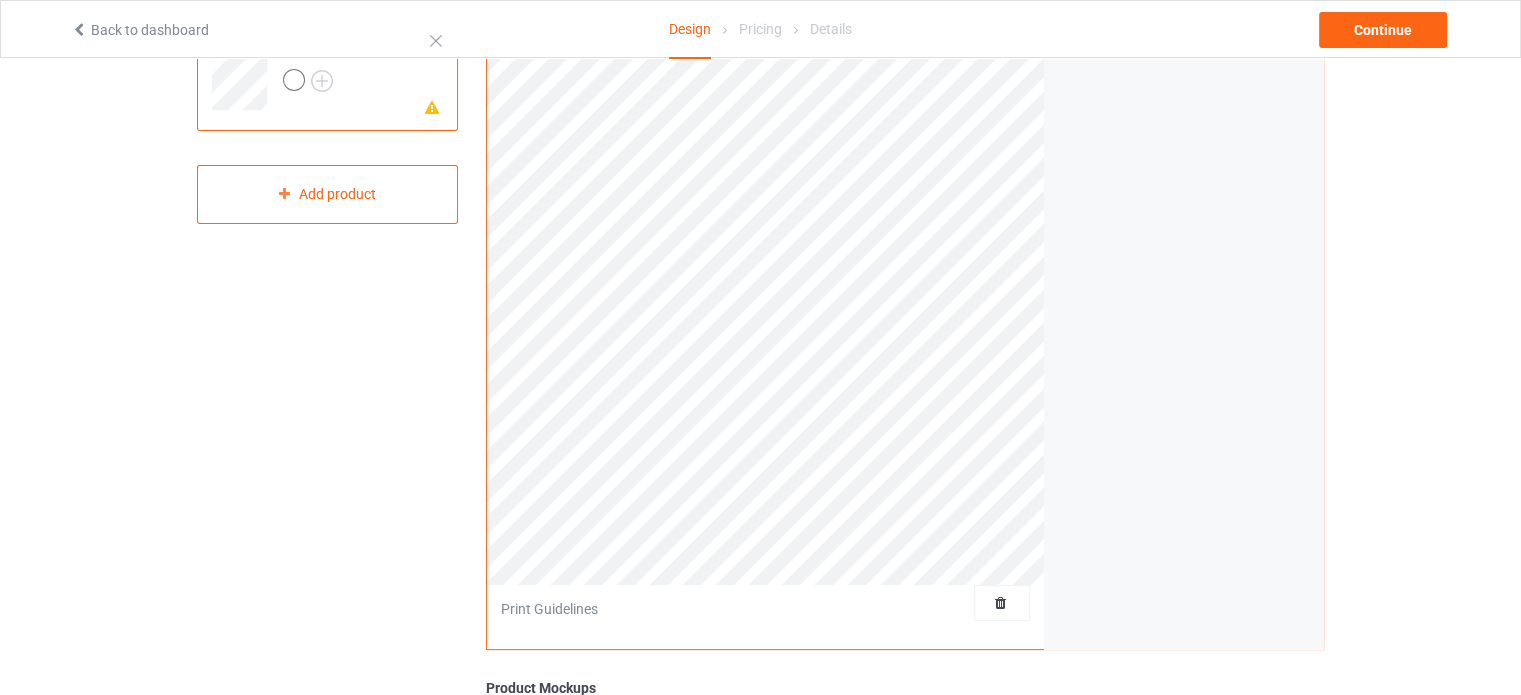 scroll, scrollTop: 0, scrollLeft: 0, axis: both 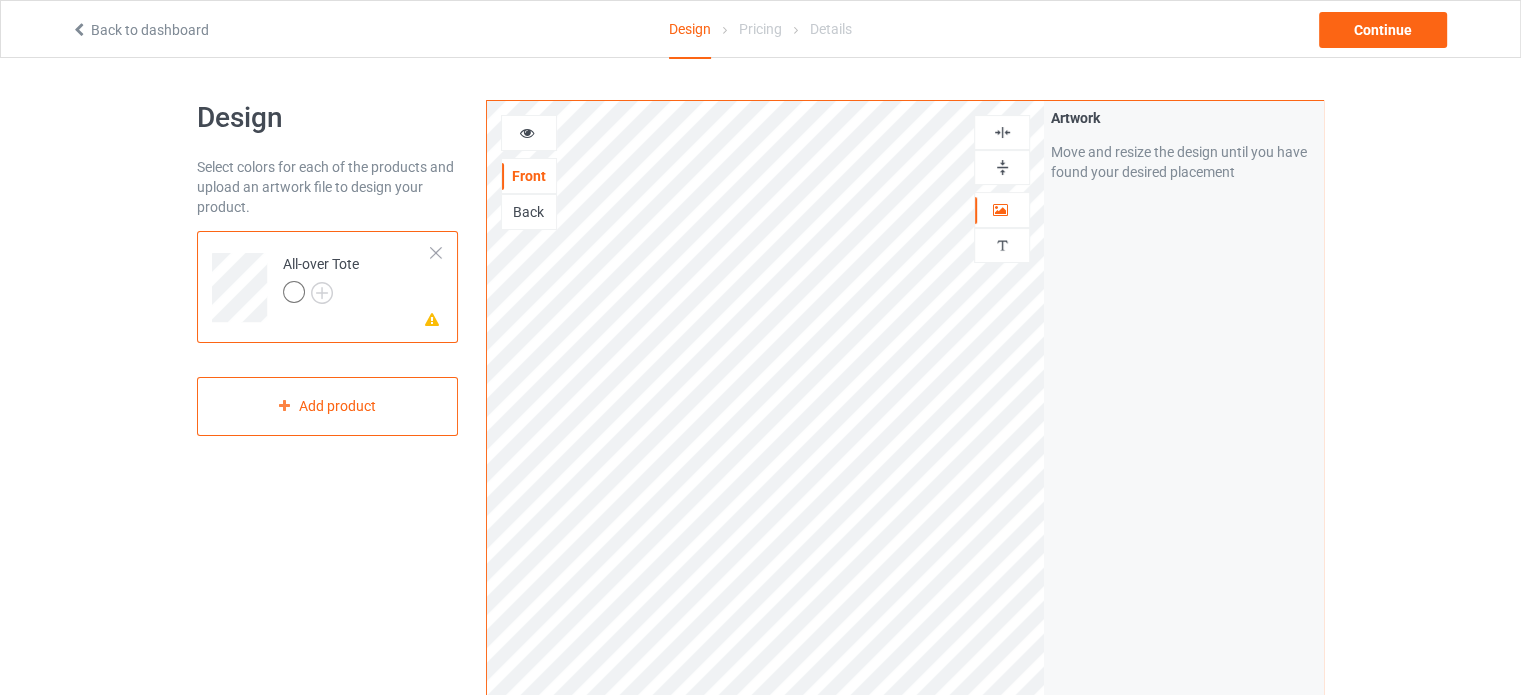 click on "Back" at bounding box center [529, 212] 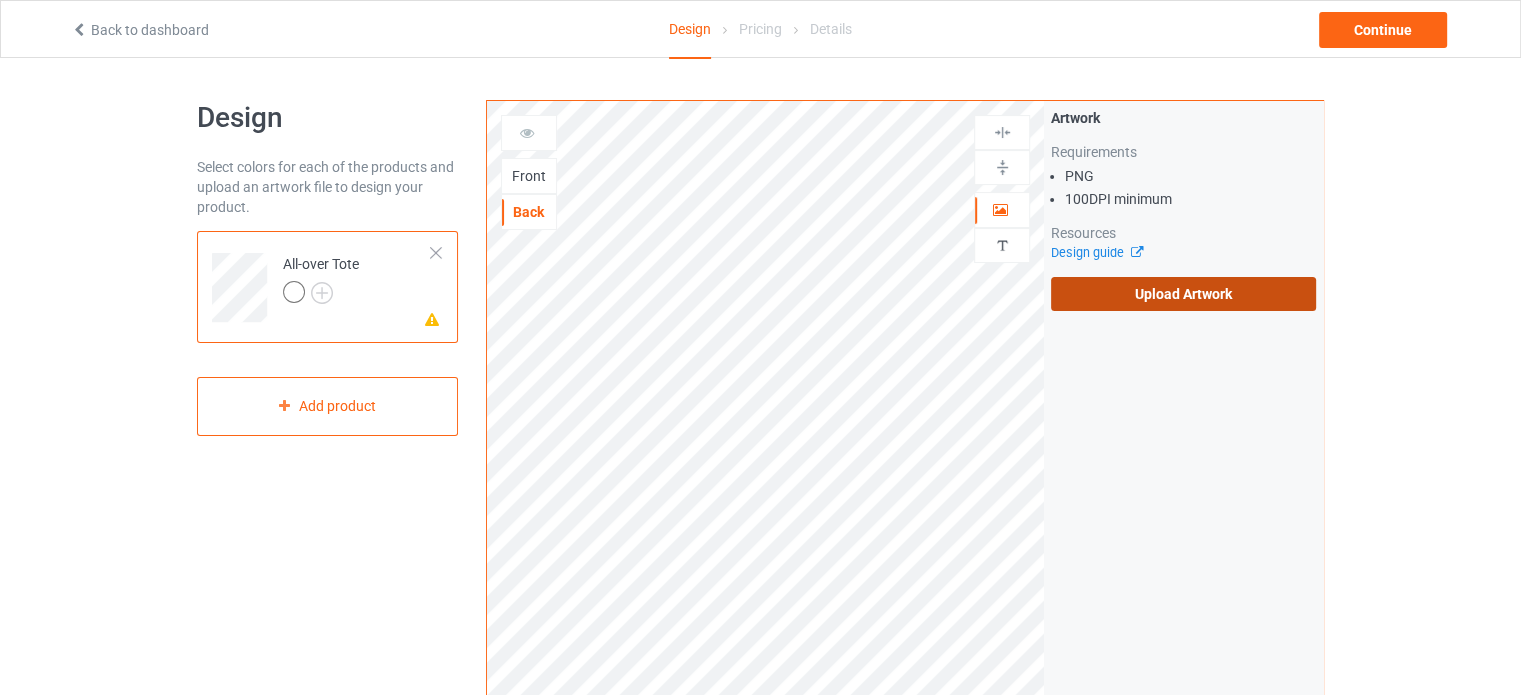 click on "Upload Artwork" at bounding box center [1183, 294] 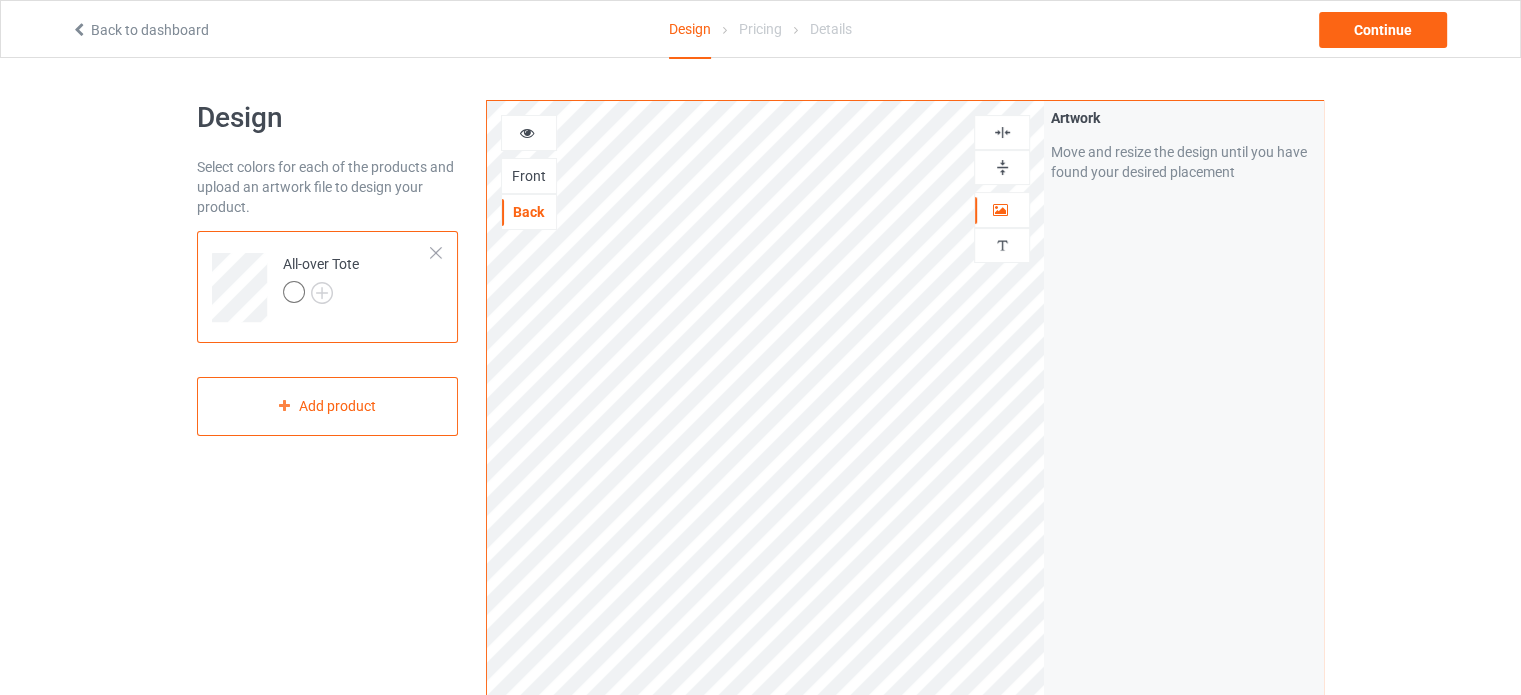 click at bounding box center [1002, 167] 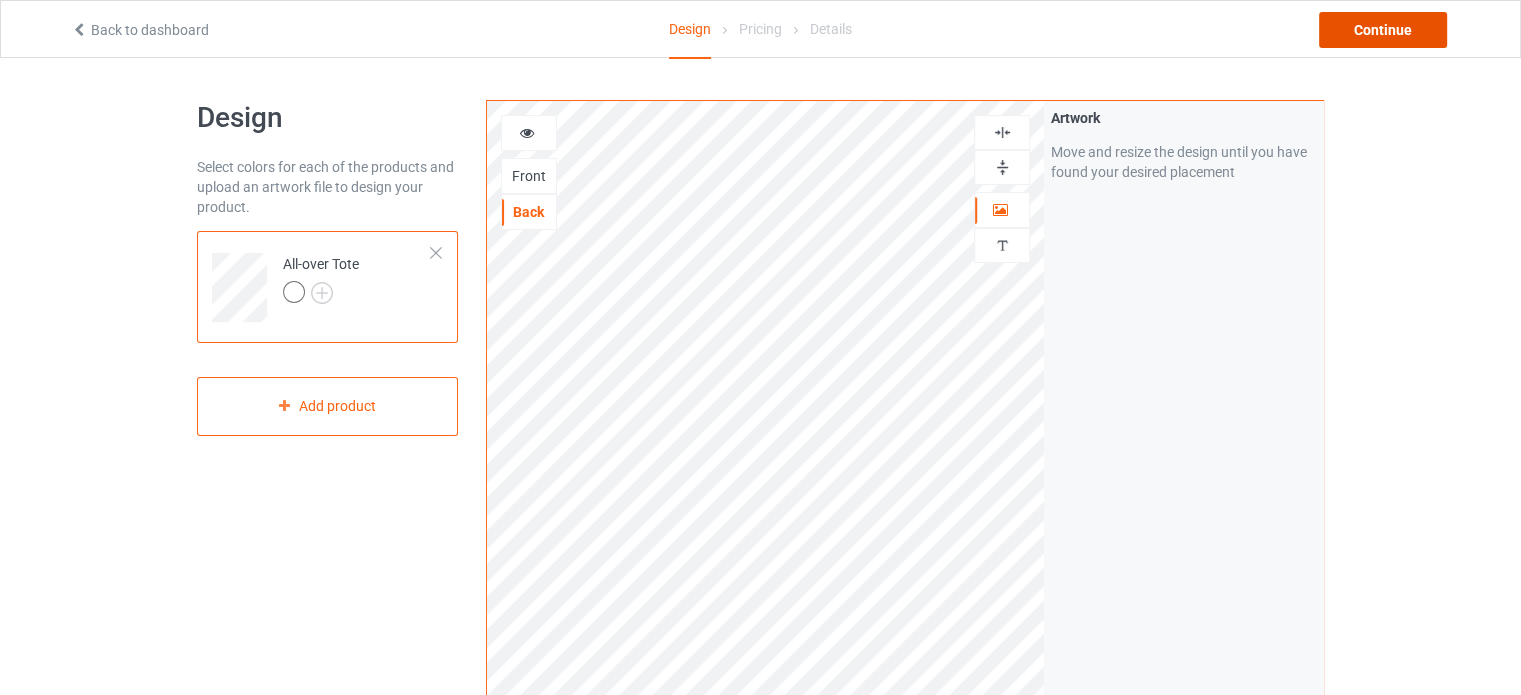 click on "Continue" at bounding box center (1383, 30) 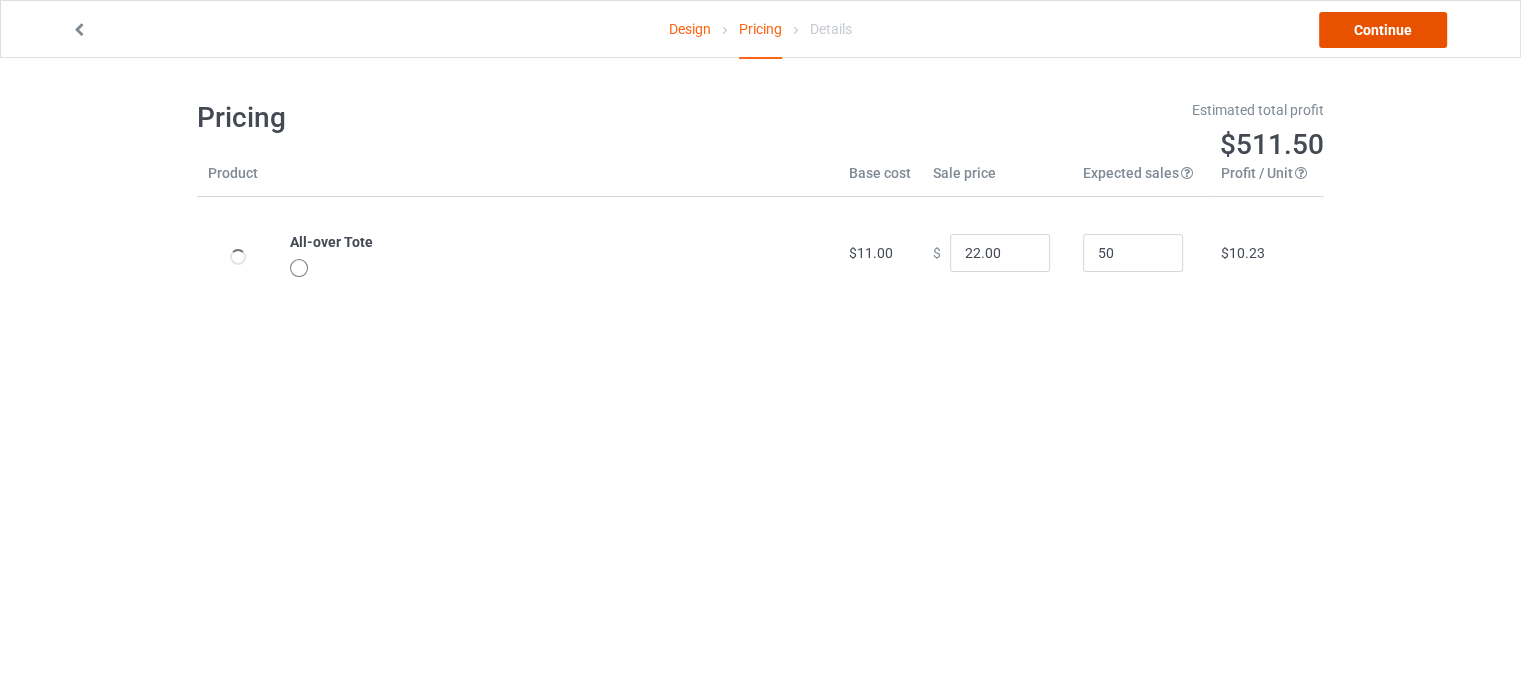 click on "Continue" at bounding box center (1383, 30) 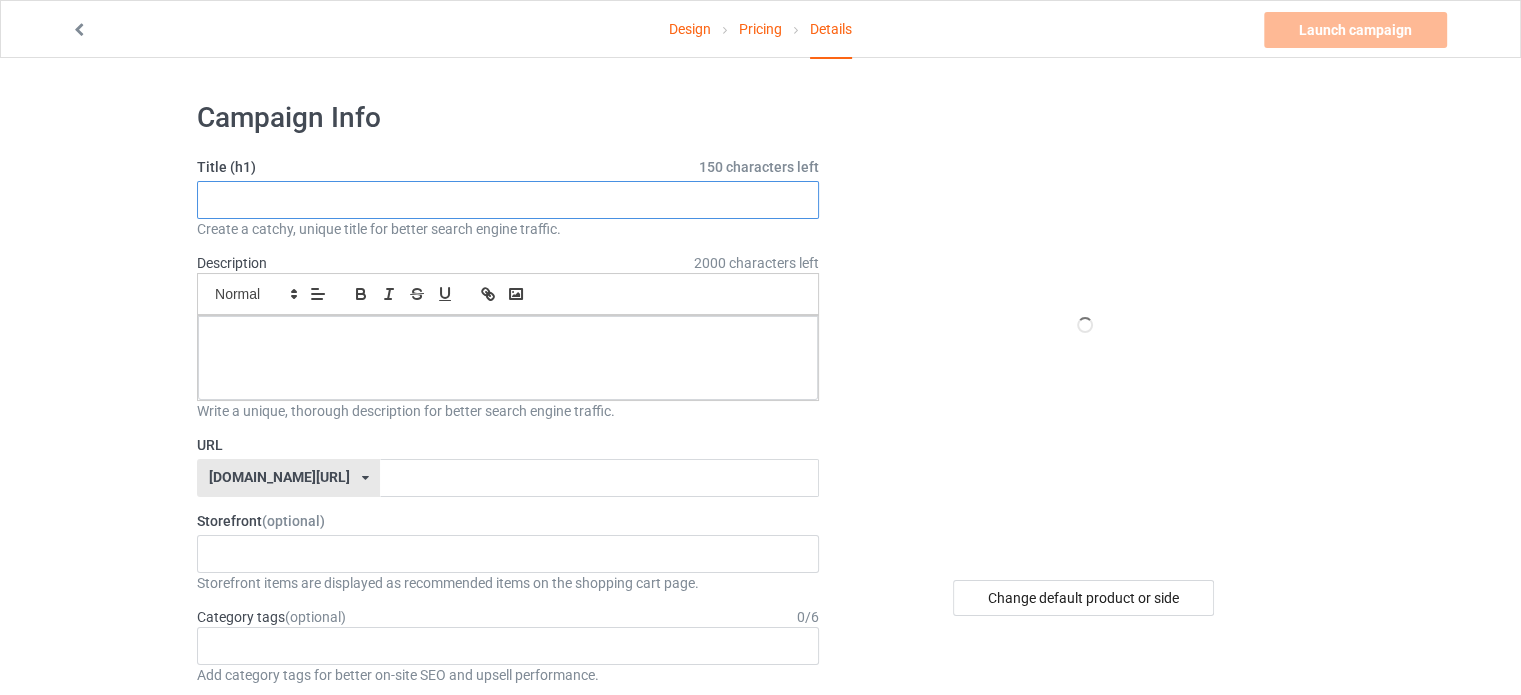 drag, startPoint x: 226, startPoint y: 209, endPoint x: 252, endPoint y: 177, distance: 41.231056 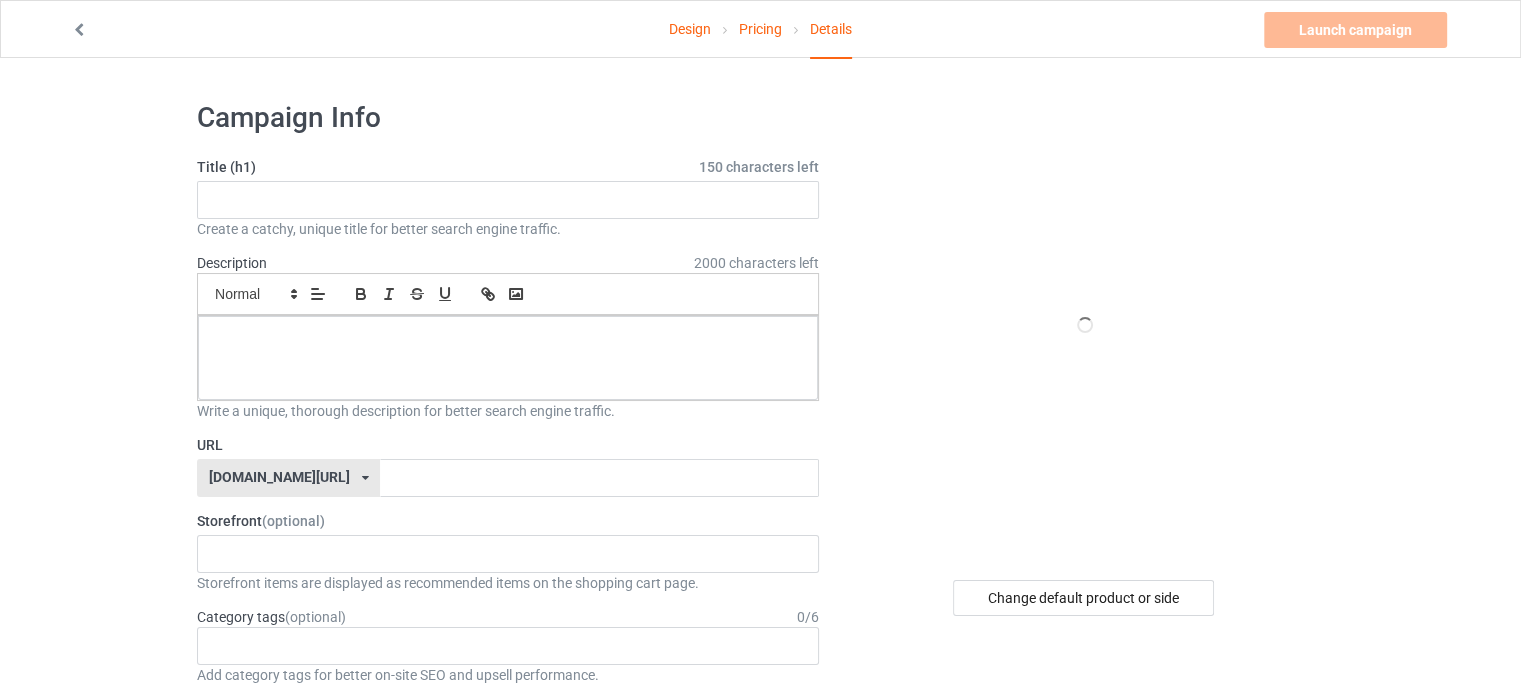 click on "Title (h1) 150   characters left Create a catchy, unique title for better search engine traffic." at bounding box center [508, 198] 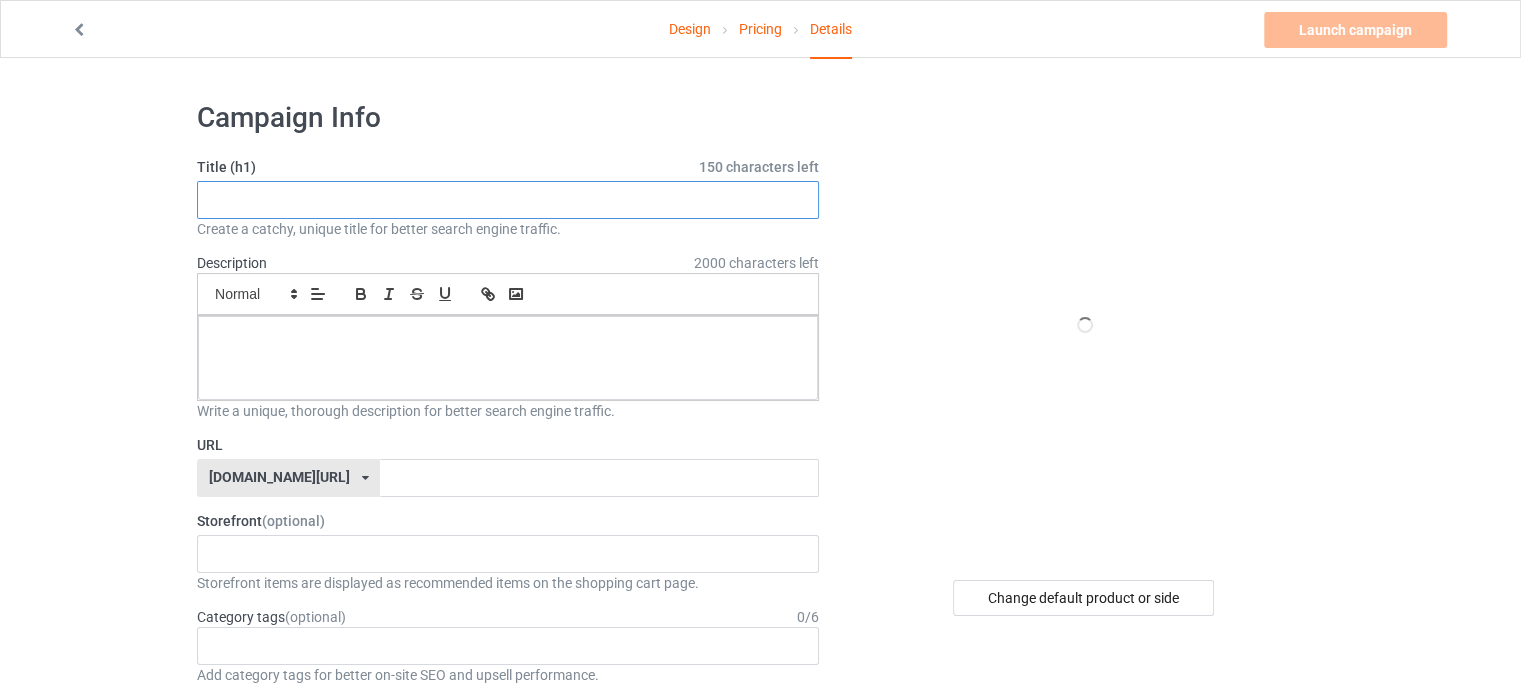 click at bounding box center (508, 200) 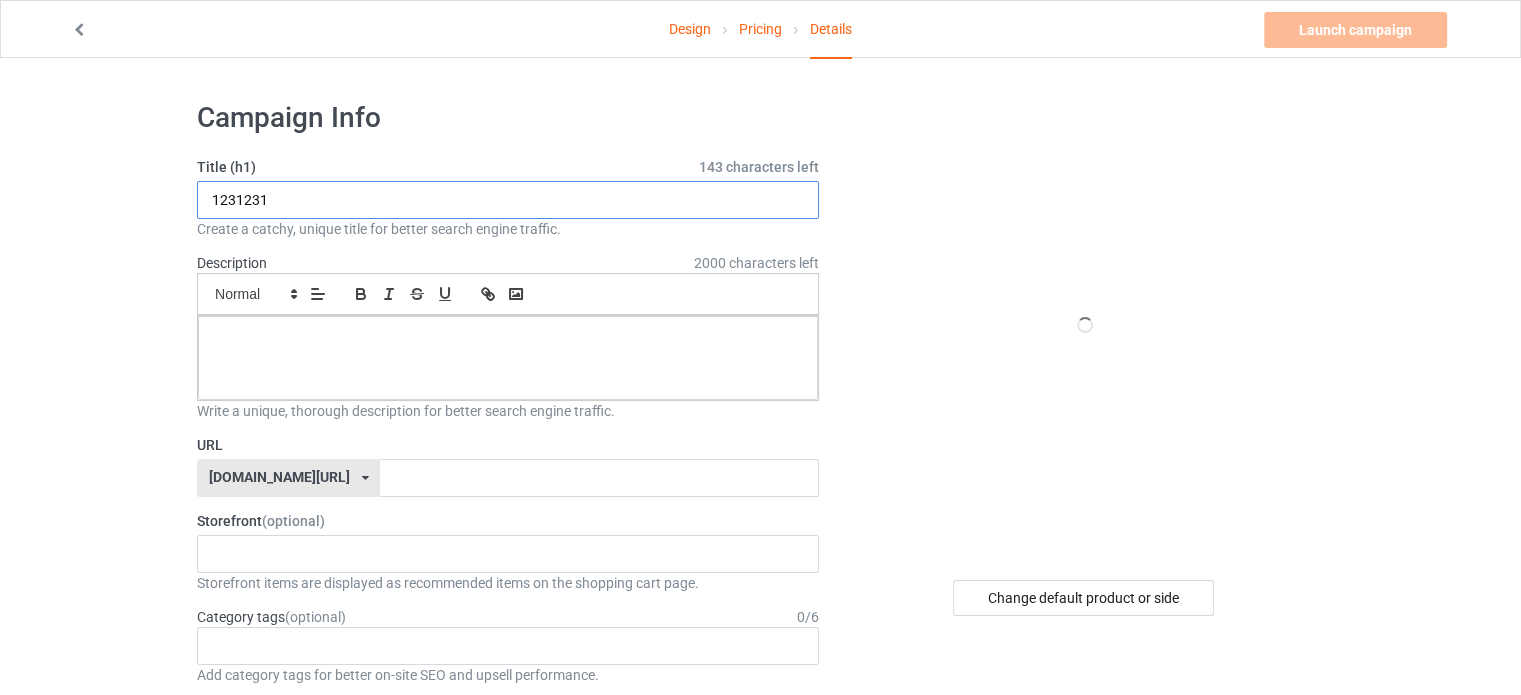 type on "1231231" 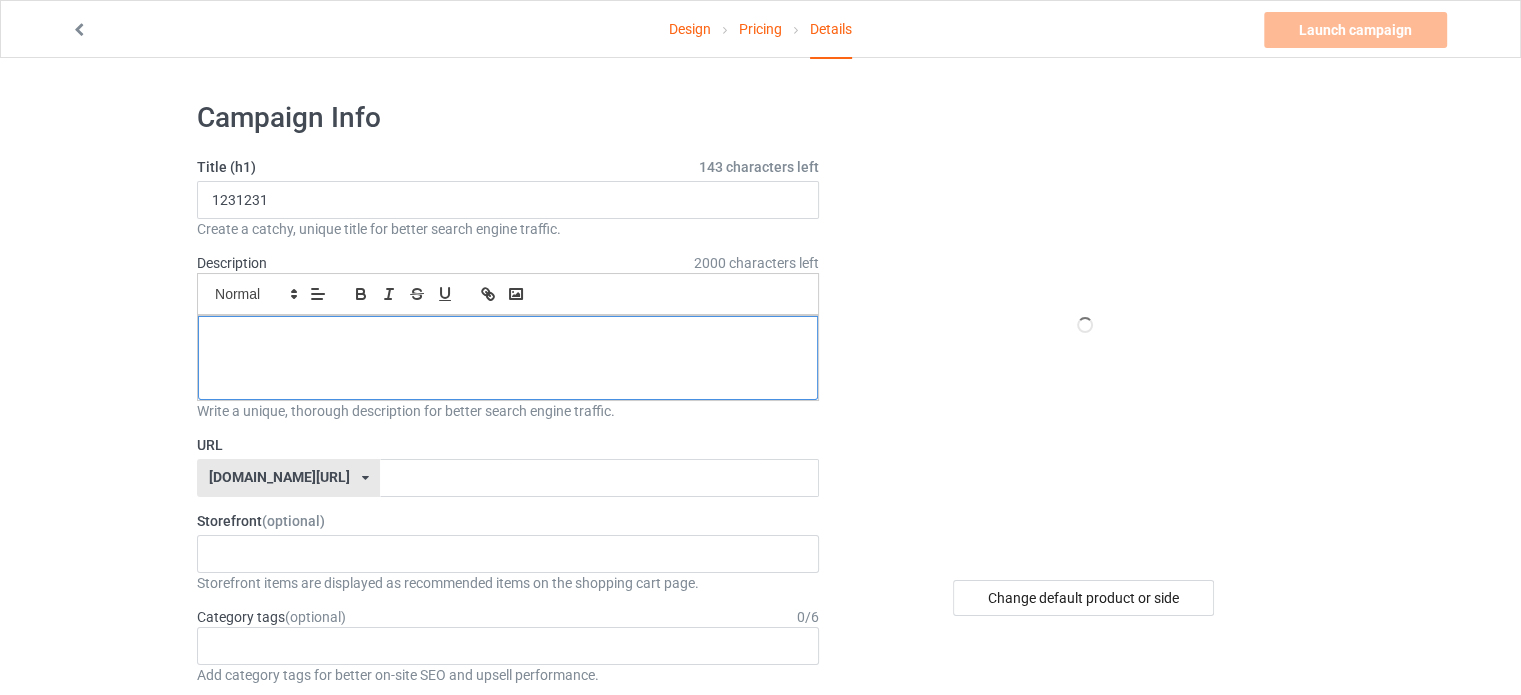 click at bounding box center [508, 338] 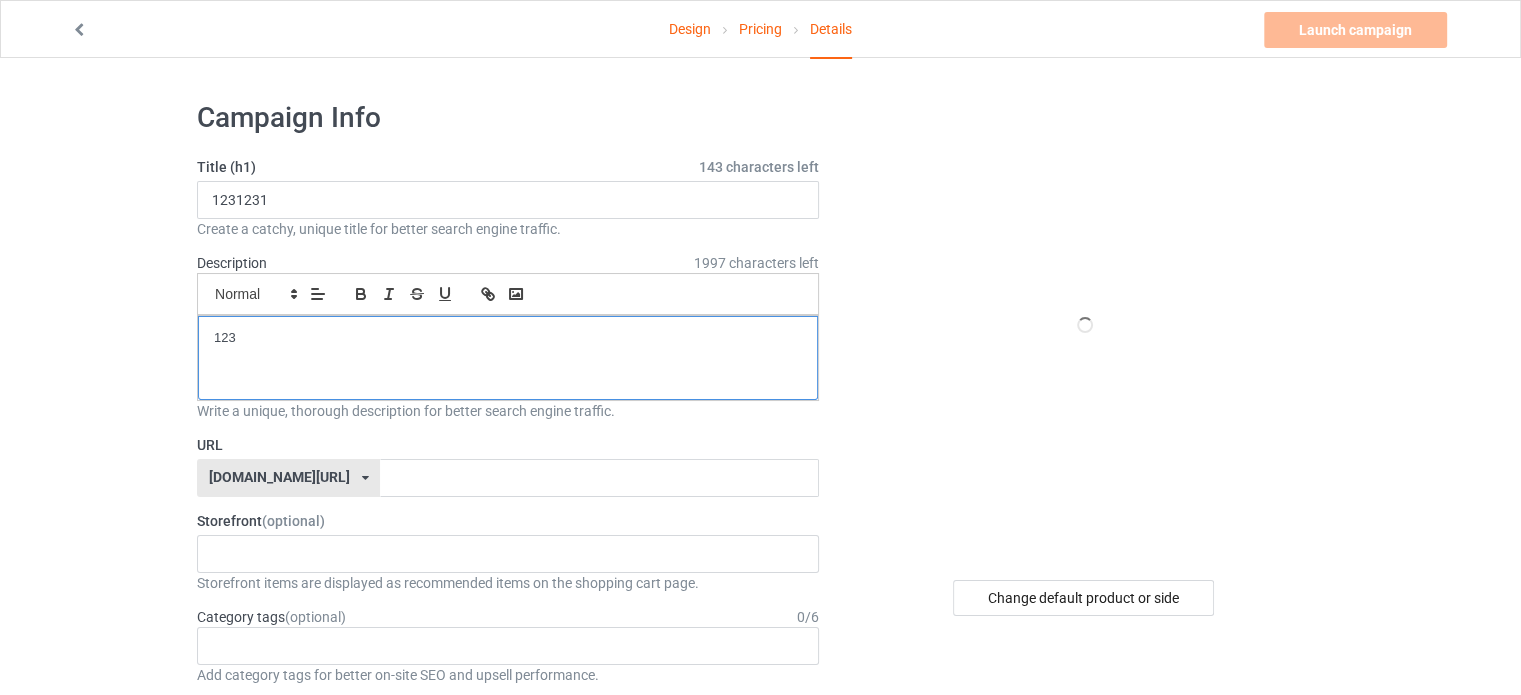 type 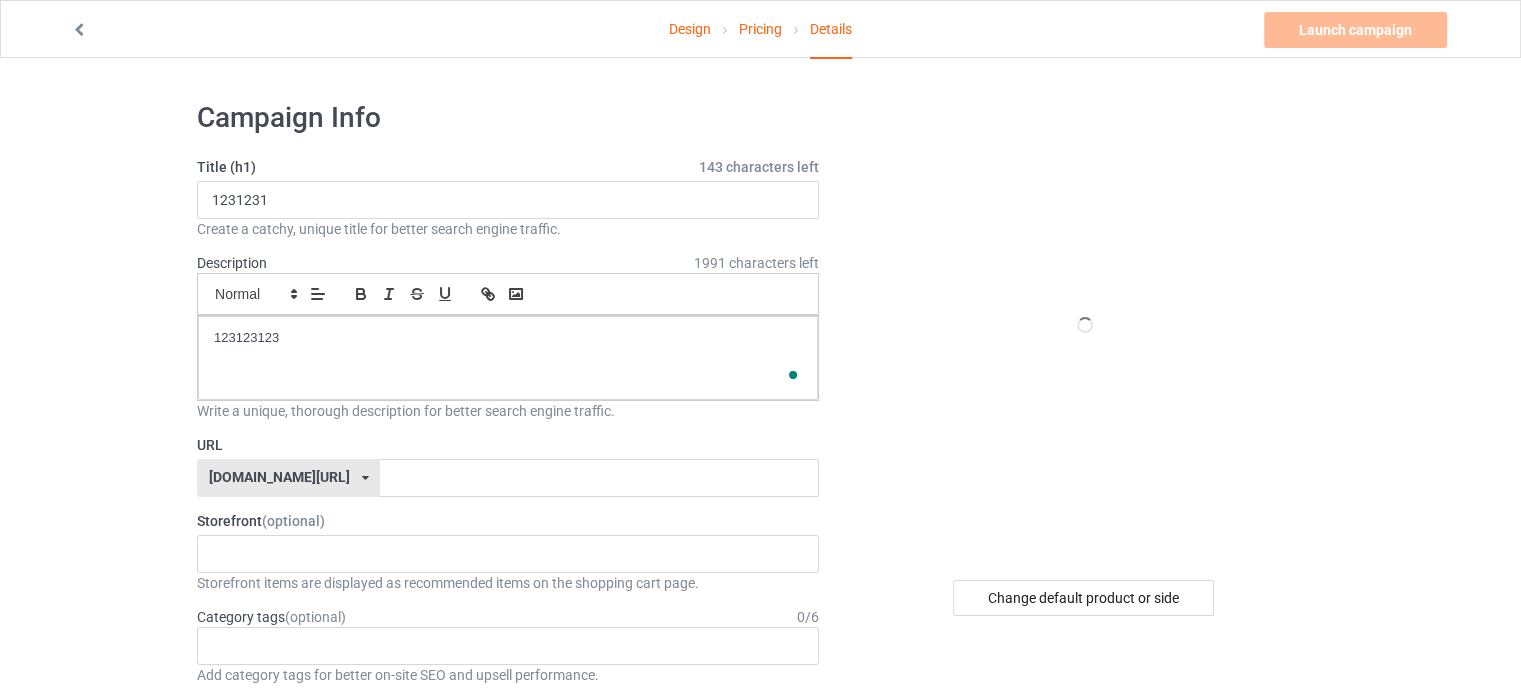 click on "[DOMAIN_NAME][URL] [DOMAIN_NAME][URL] [DOMAIN_NAME][URL] [DOMAIN_NAME][URL] [DOMAIN_NAME][URL] 608cf7ac20710e51f7aebf4b 60780adbc6f07b2864ccb70e 5eda13bc9318b3046620cab5 587d0d41cee36fd012c64a69" at bounding box center [288, 478] 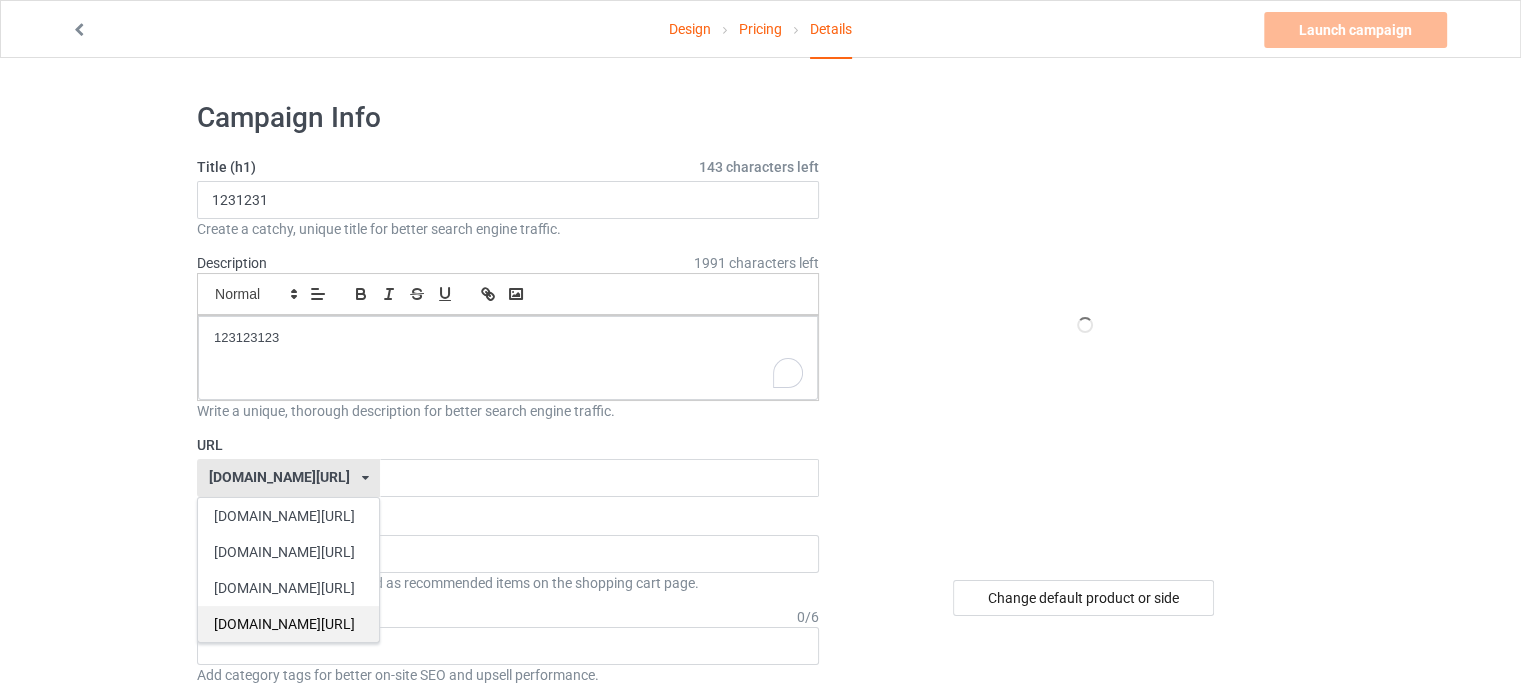click on "[DOMAIN_NAME][URL]" at bounding box center (288, 624) 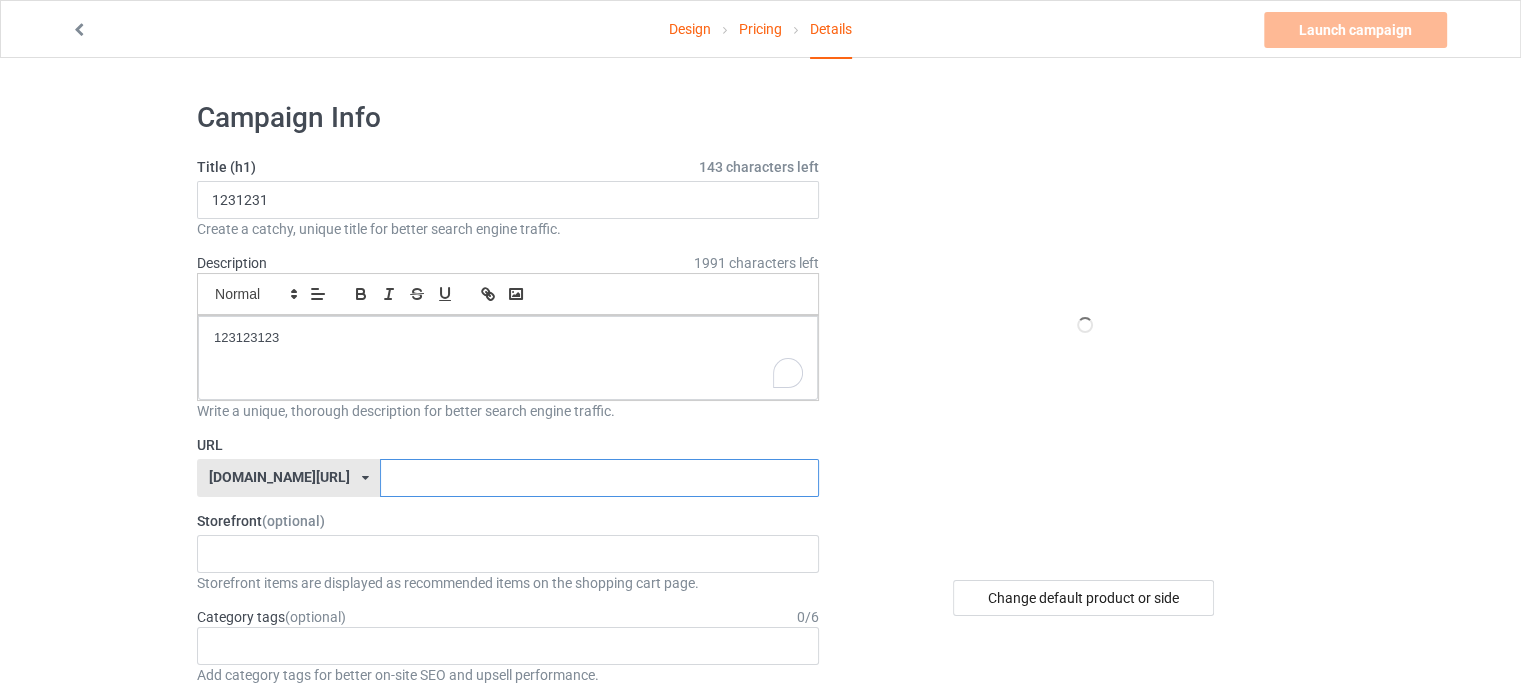 click at bounding box center (599, 478) 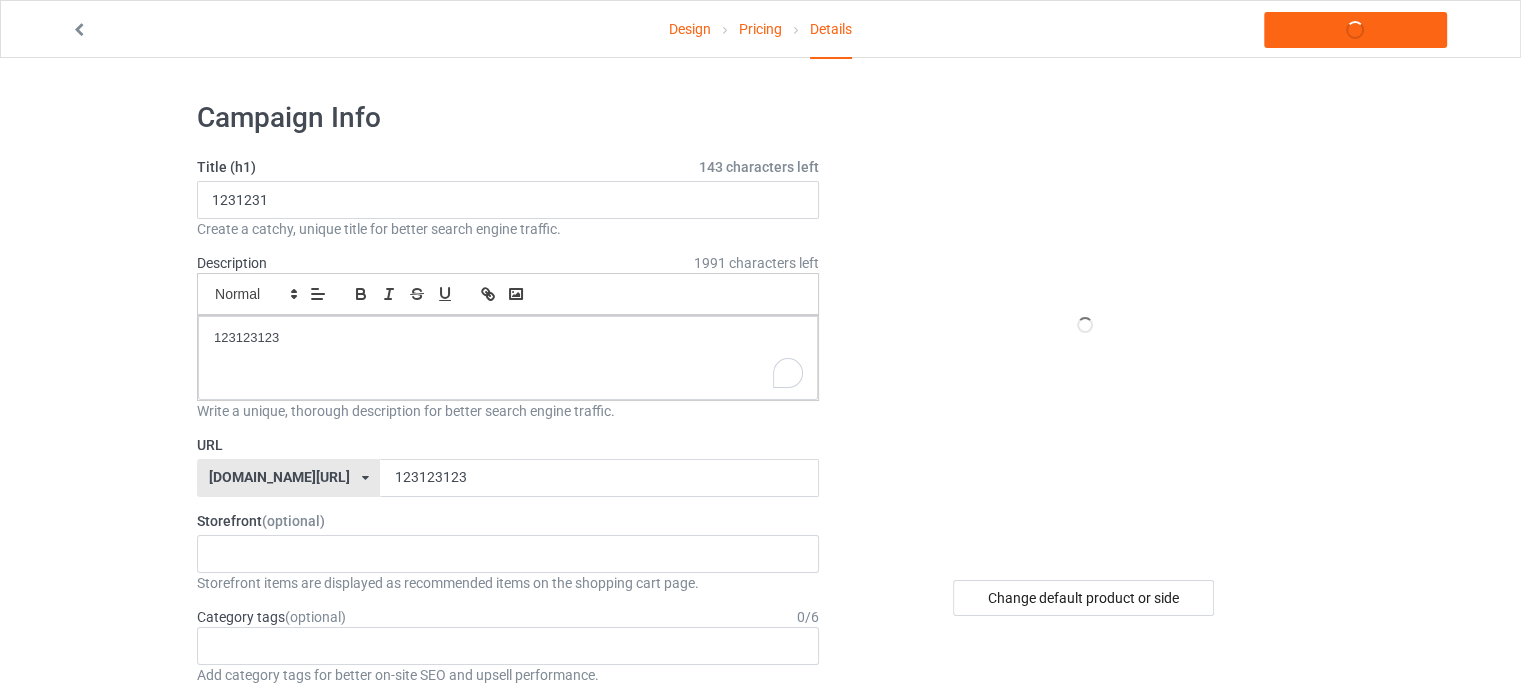 click on "URL" at bounding box center [508, 445] 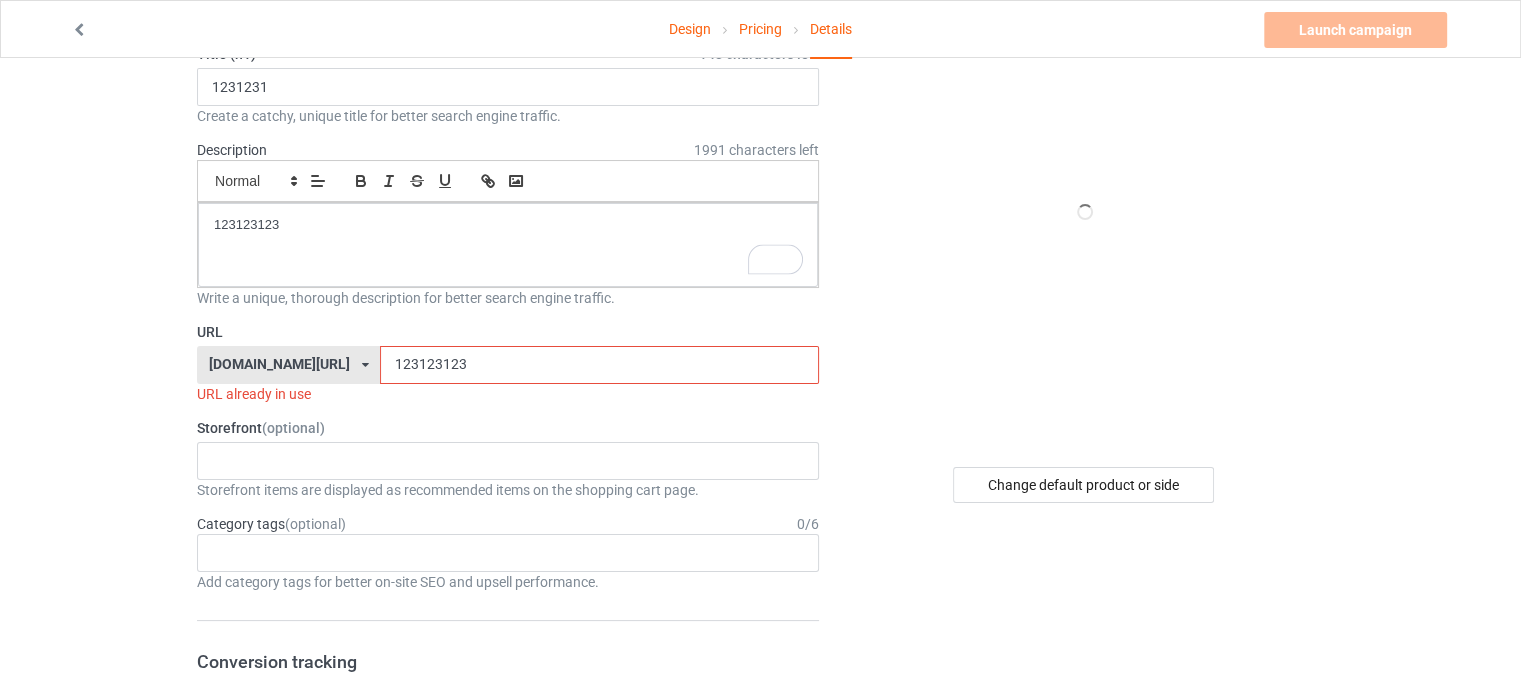 scroll, scrollTop: 200, scrollLeft: 0, axis: vertical 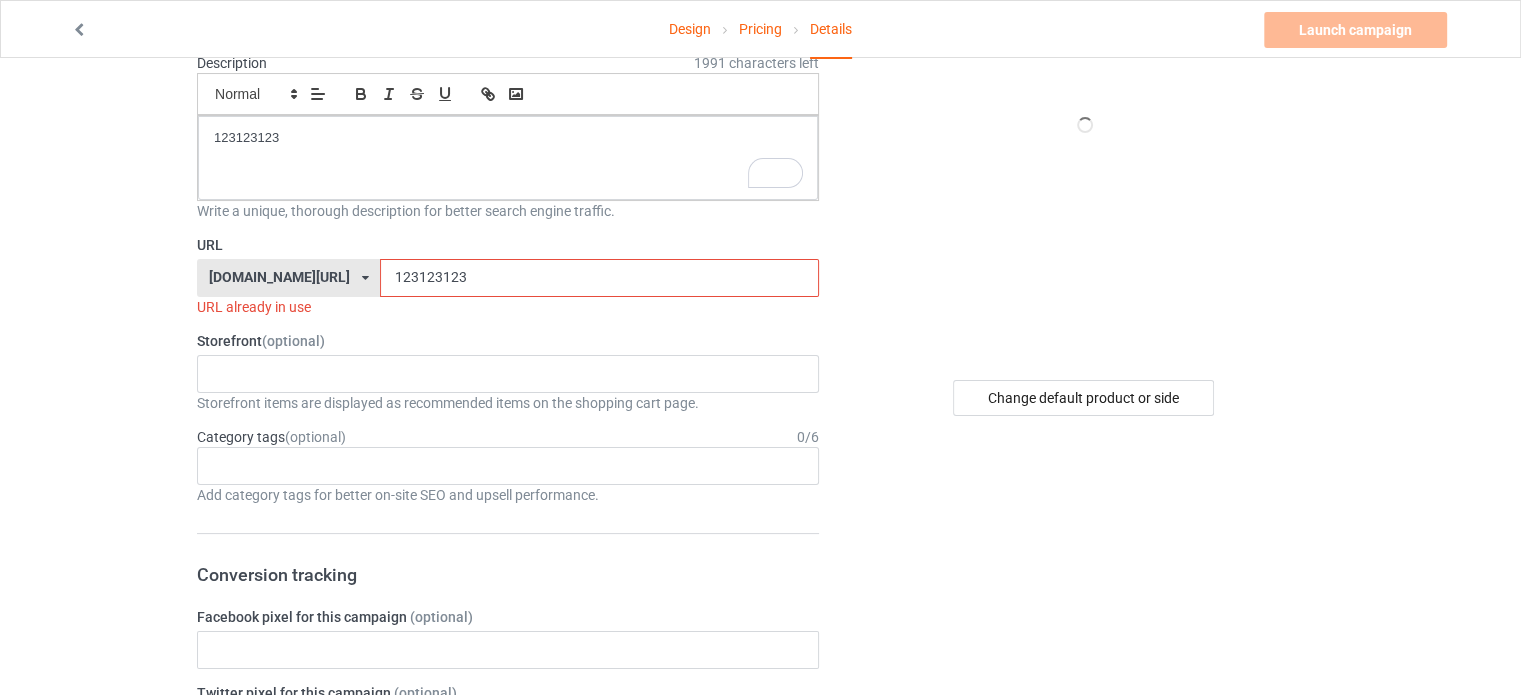 click on "123123123" at bounding box center (599, 278) 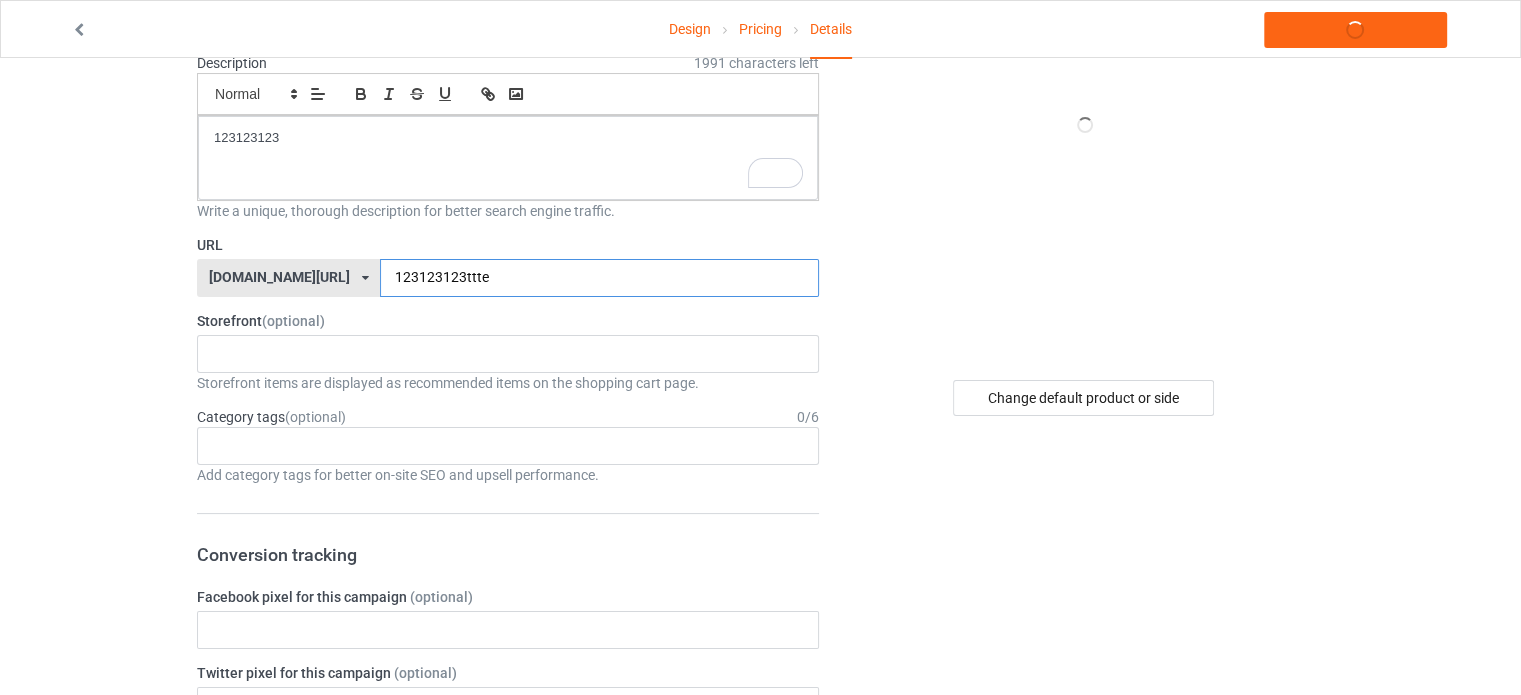 type on "123123123ttte" 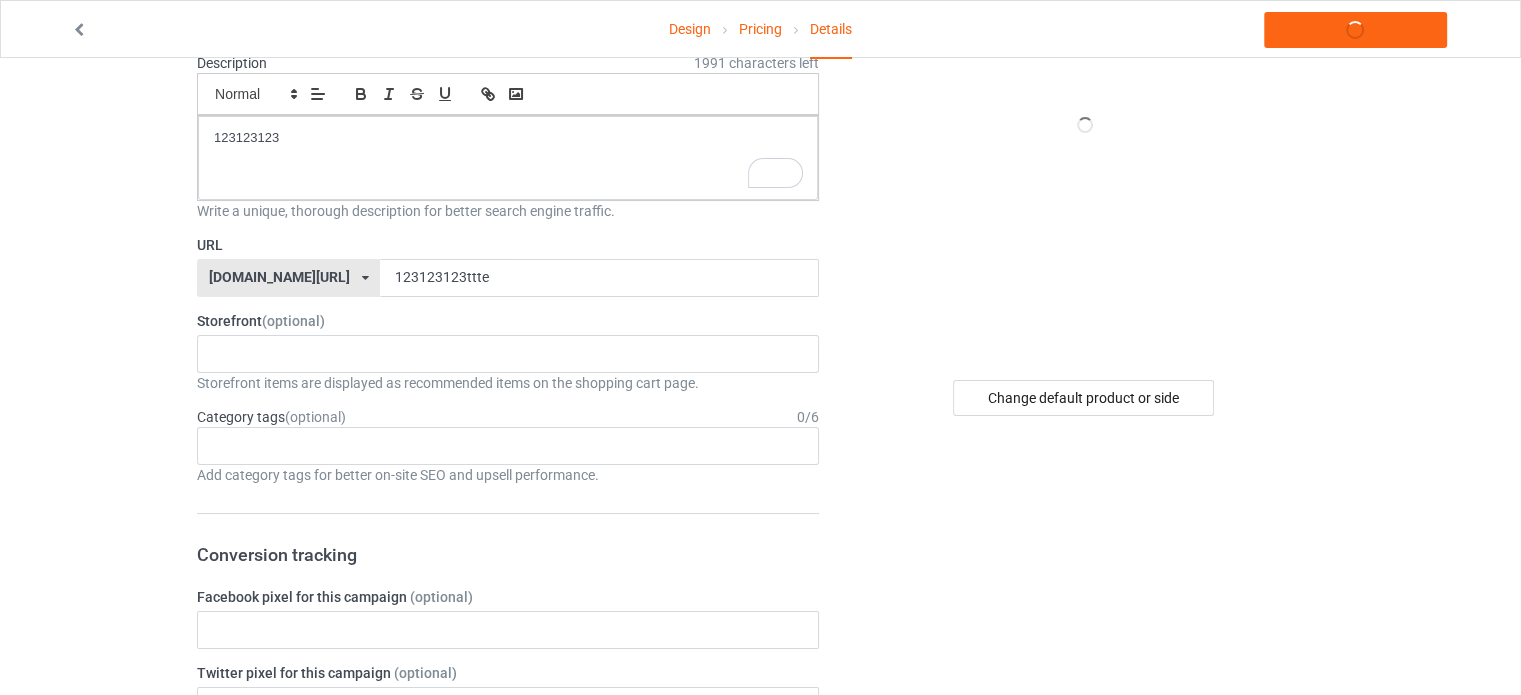 click on "Storefront (optional)" at bounding box center [508, 321] 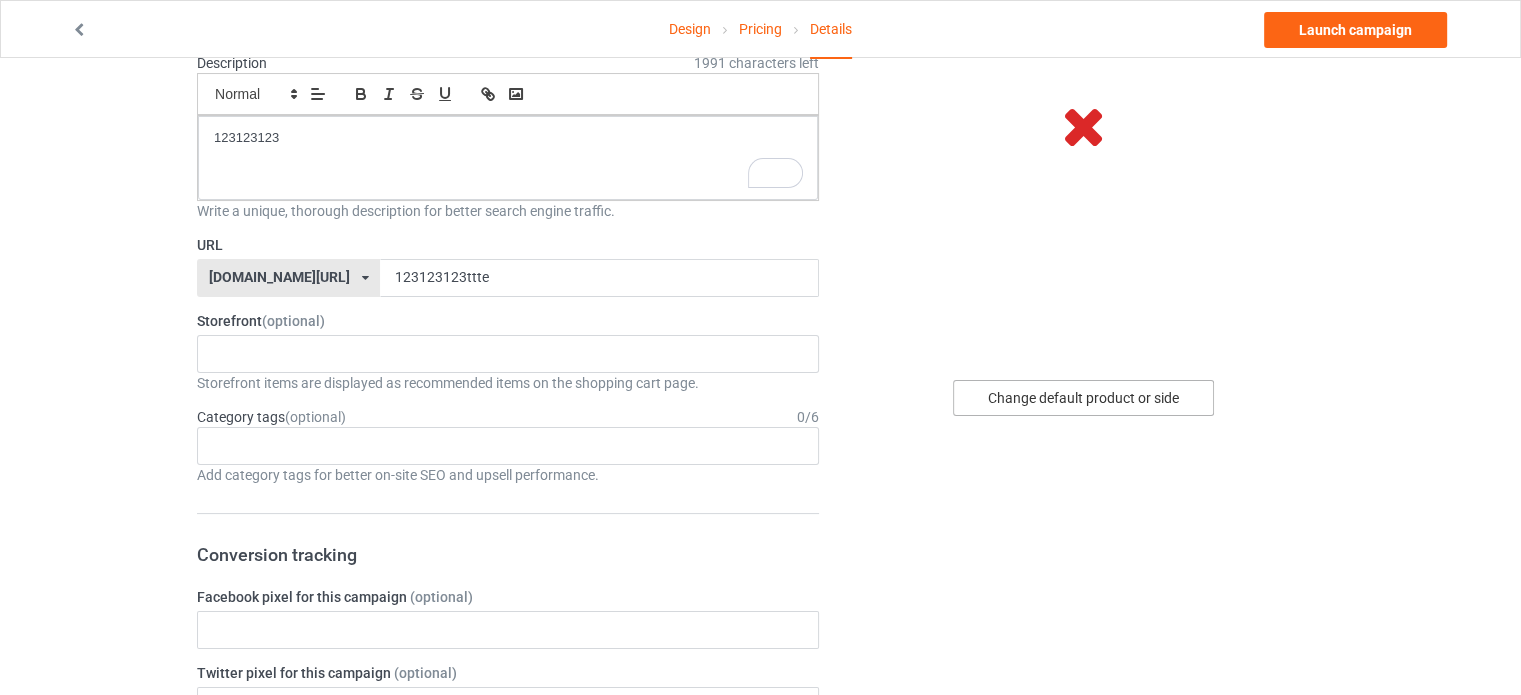 click on "Change default product or side" at bounding box center (1083, 398) 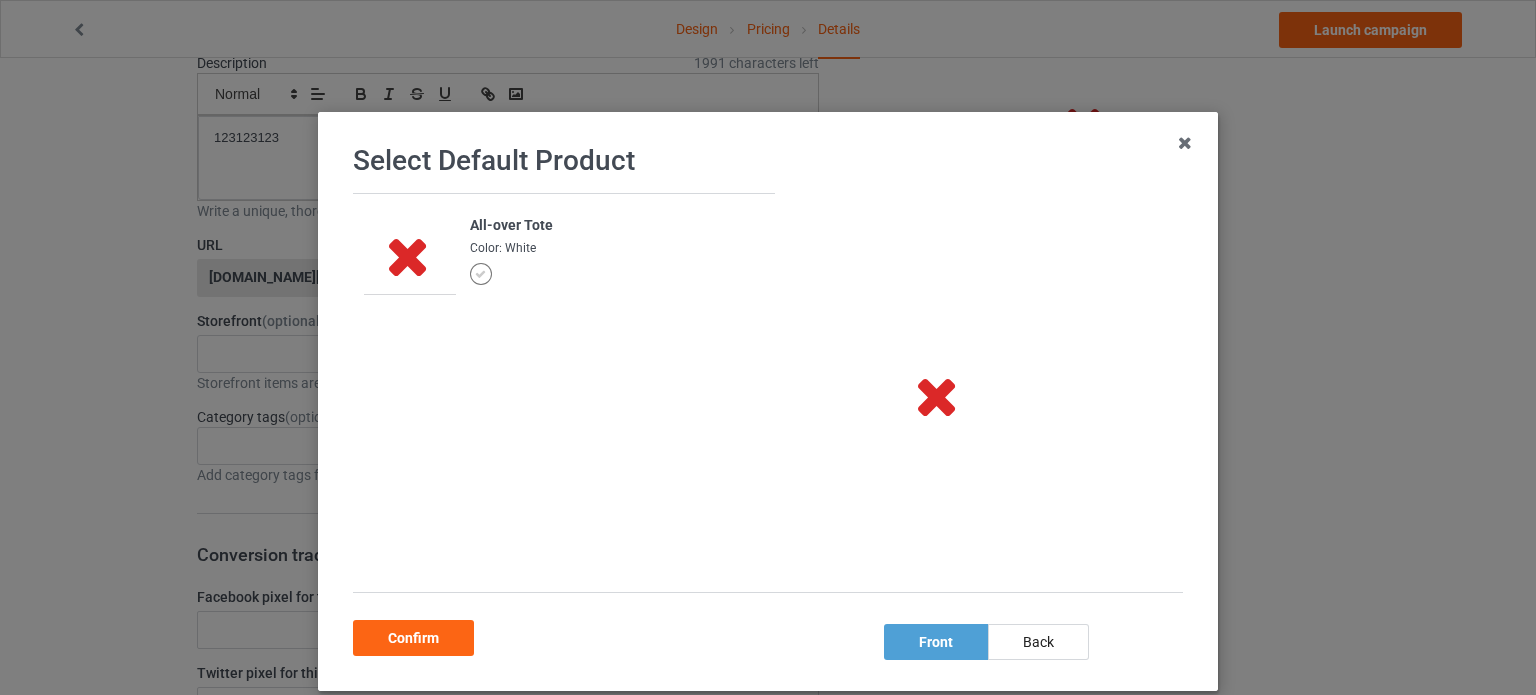 click at bounding box center (481, 274) 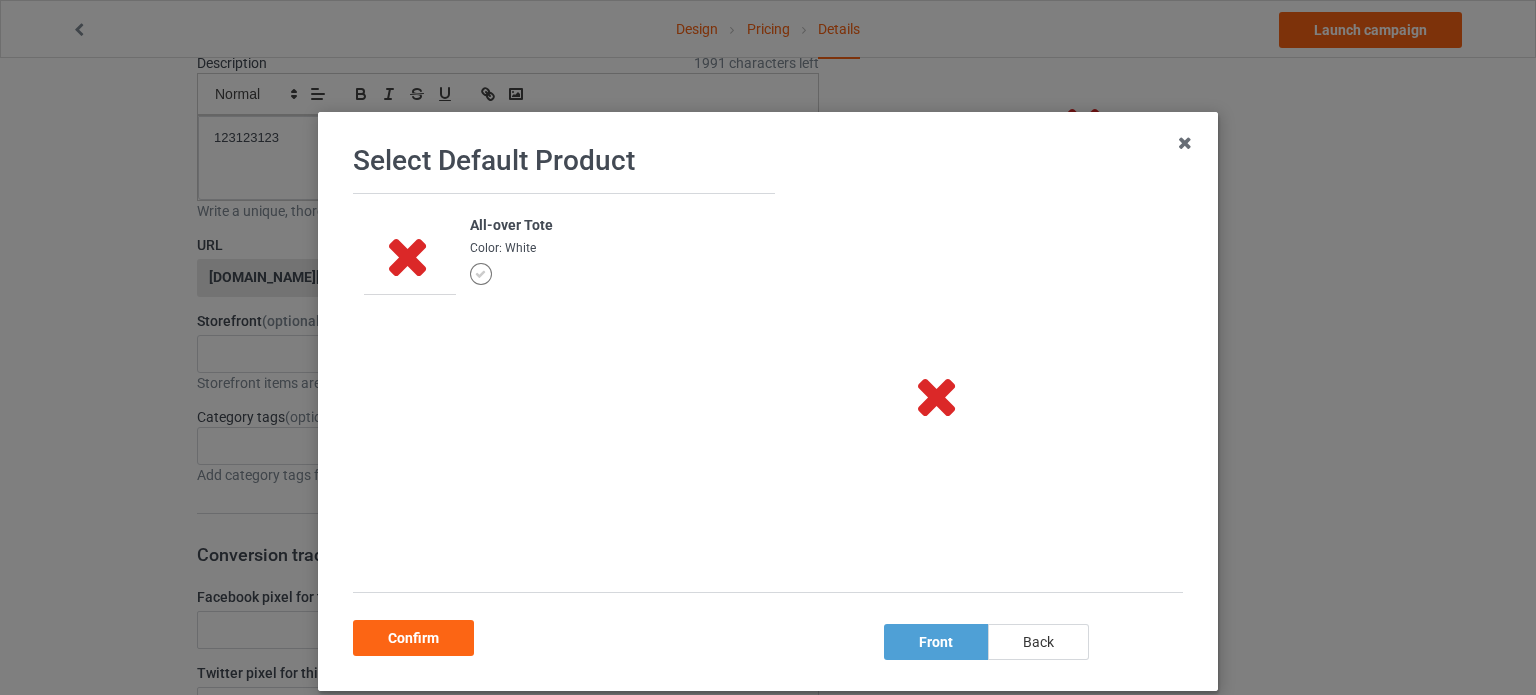 click on "back" at bounding box center [1038, 642] 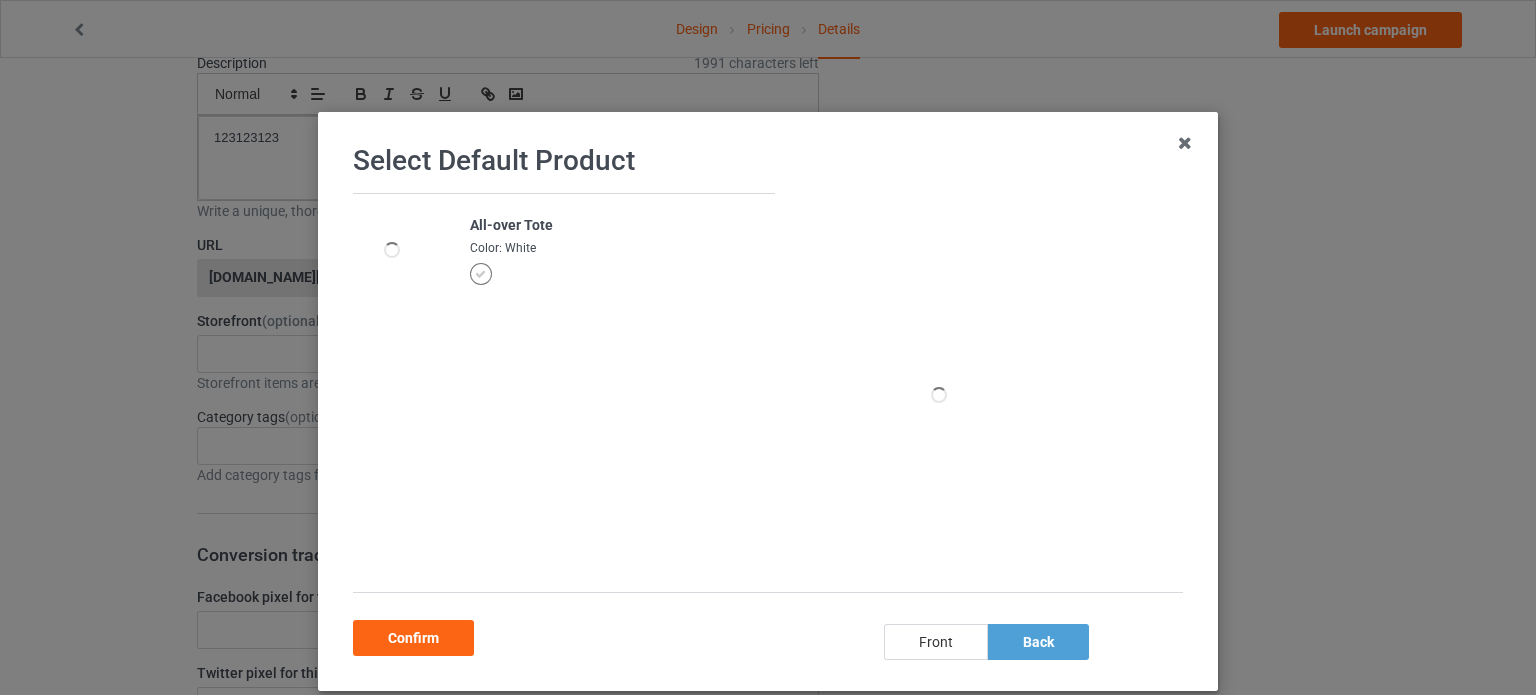 click on "front" at bounding box center [936, 642] 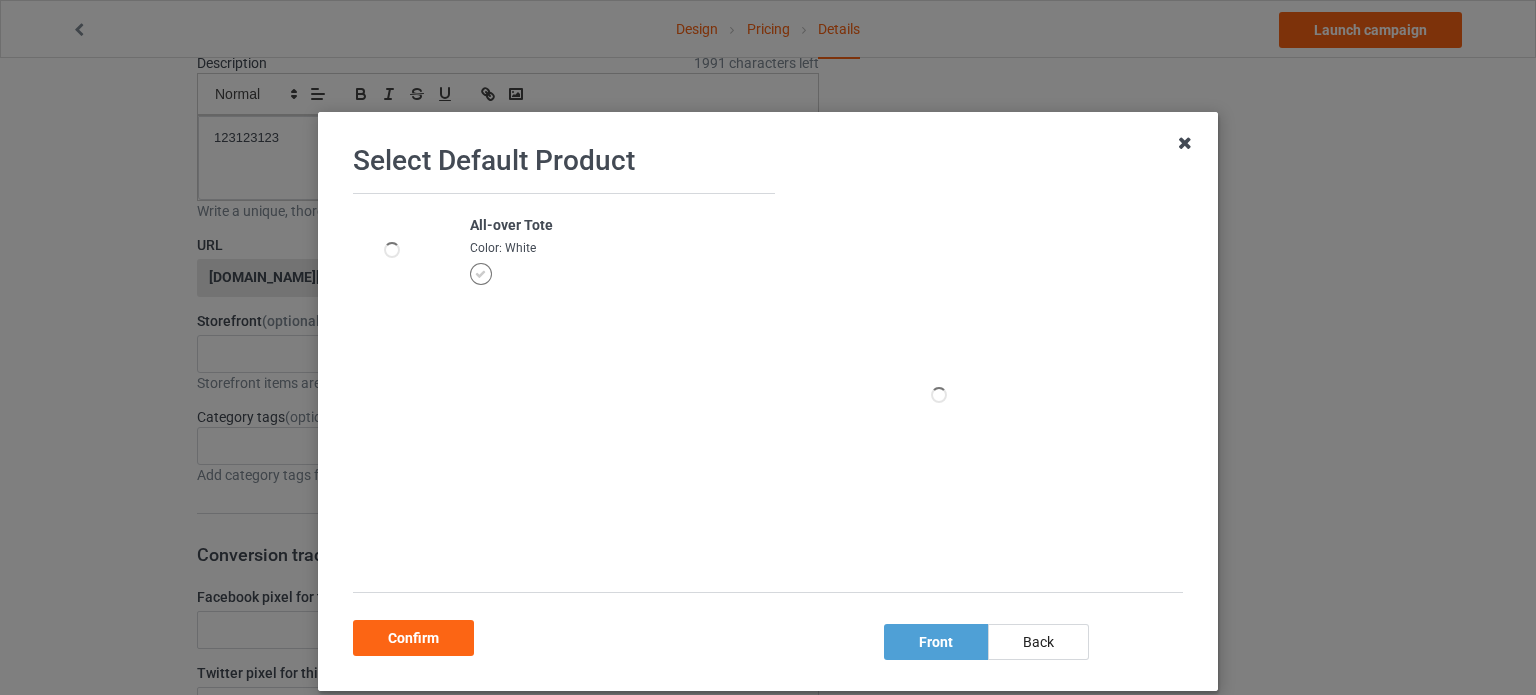 click at bounding box center [1185, 143] 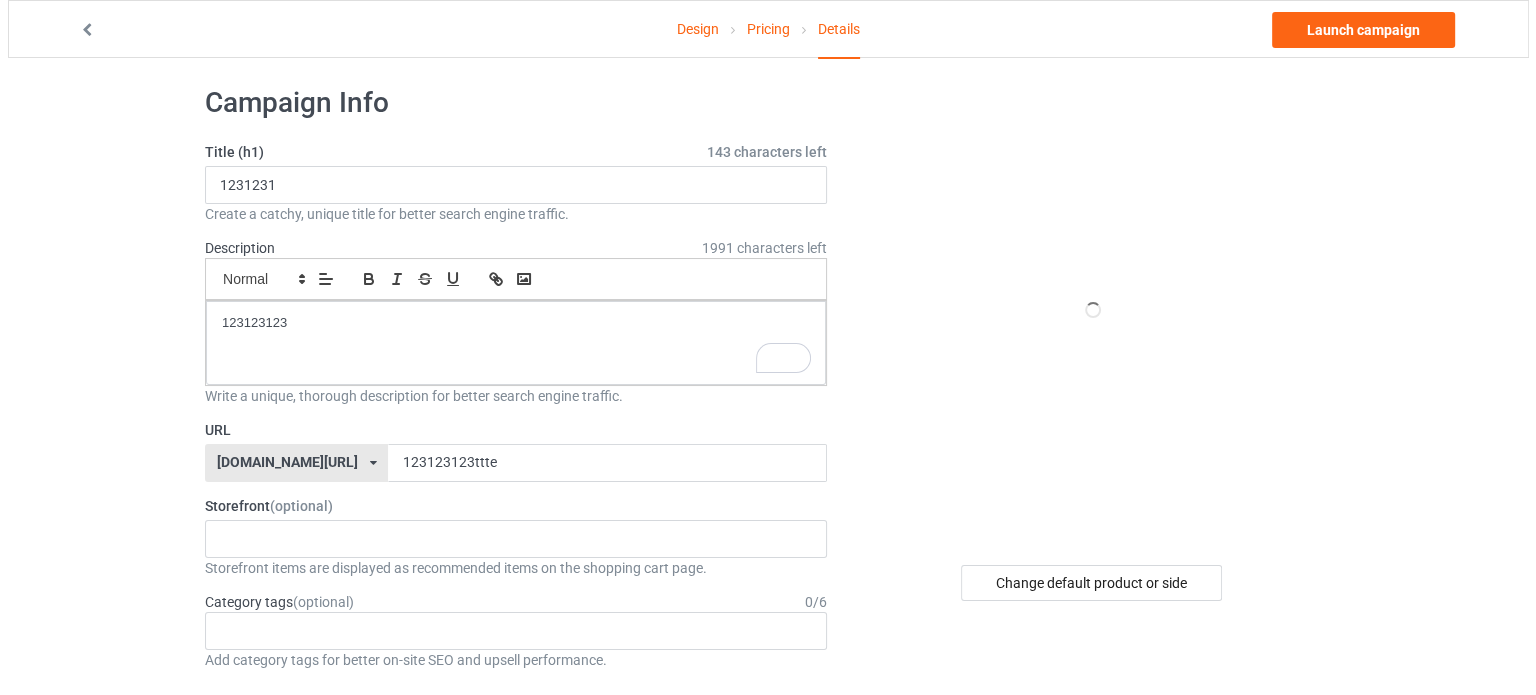 scroll, scrollTop: 0, scrollLeft: 0, axis: both 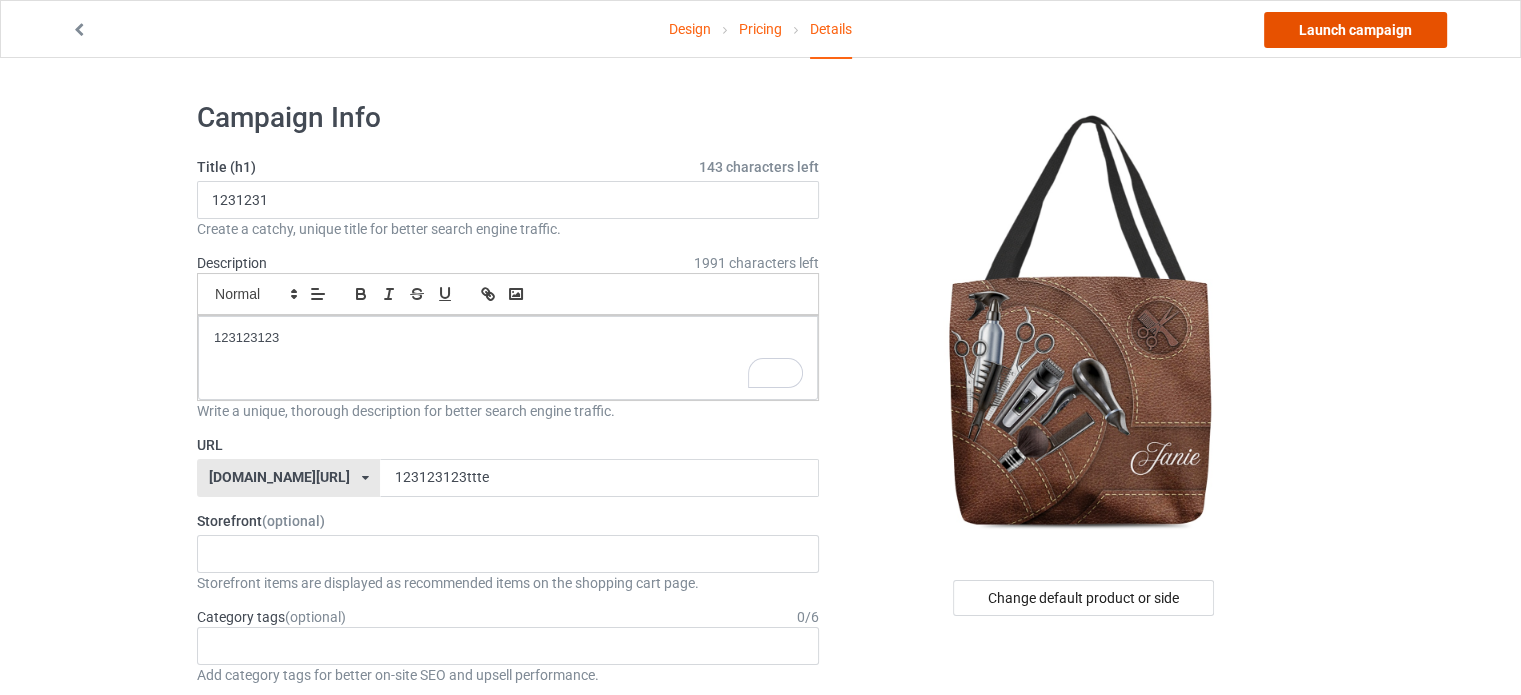 click on "Launch campaign" at bounding box center [1355, 30] 